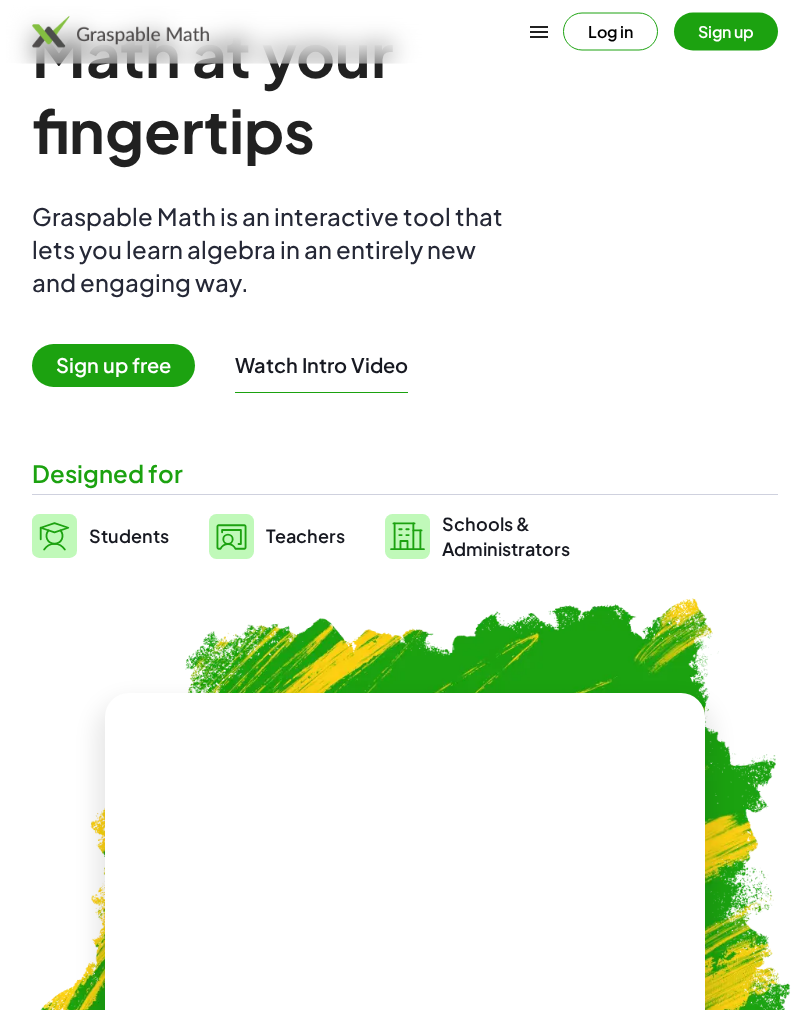 scroll, scrollTop: 0, scrollLeft: 0, axis: both 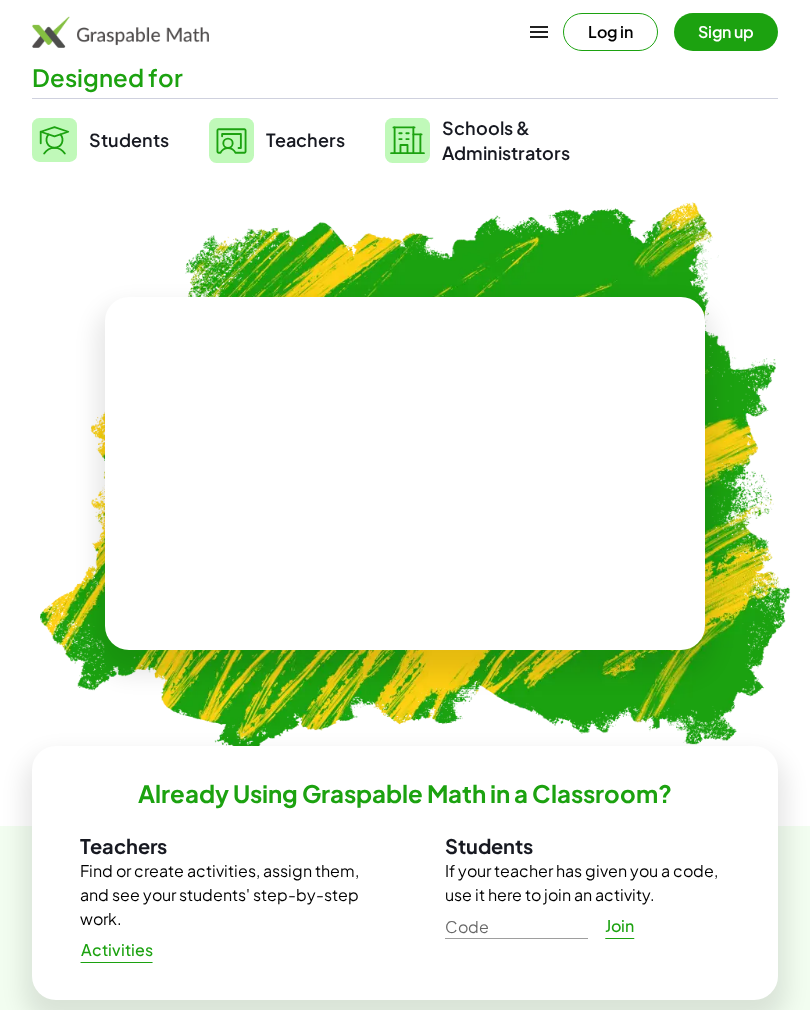click at bounding box center (405, 473) 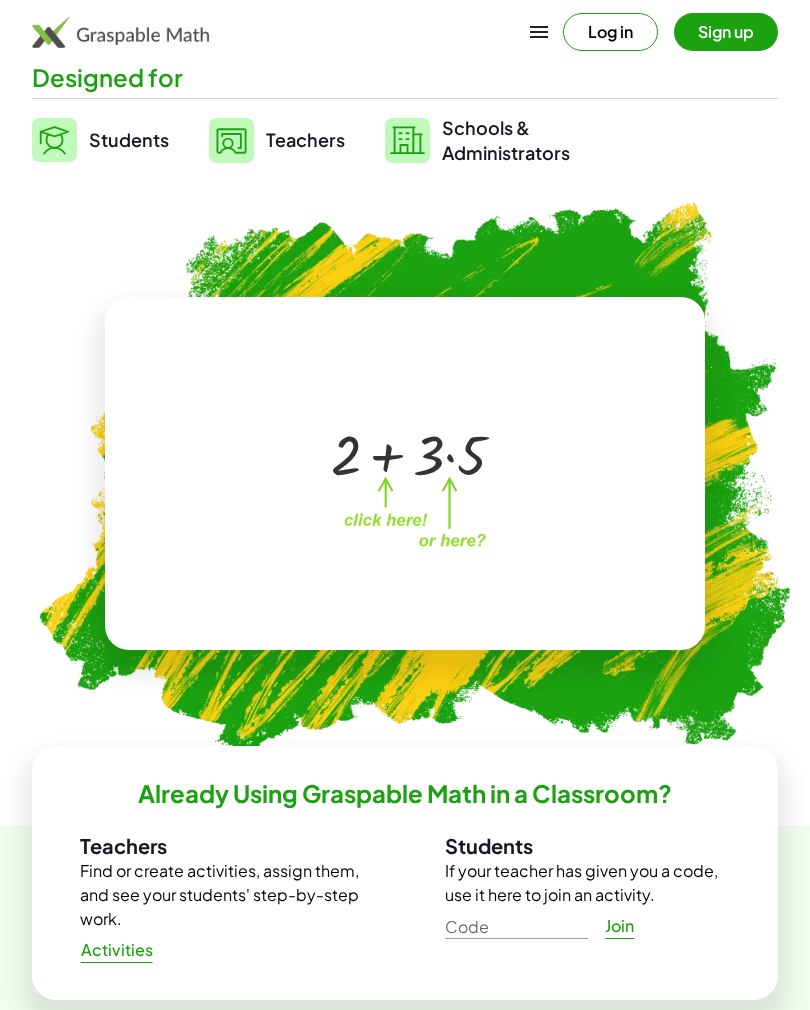 click at bounding box center (409, 453) 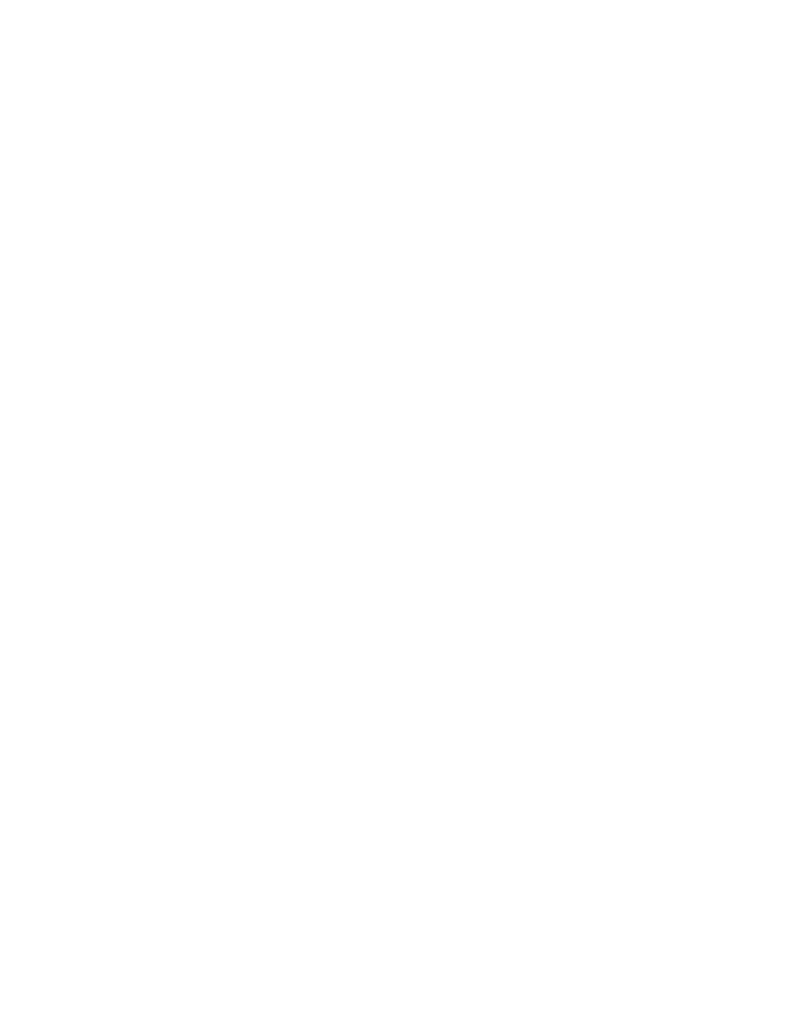 scroll, scrollTop: 0, scrollLeft: 0, axis: both 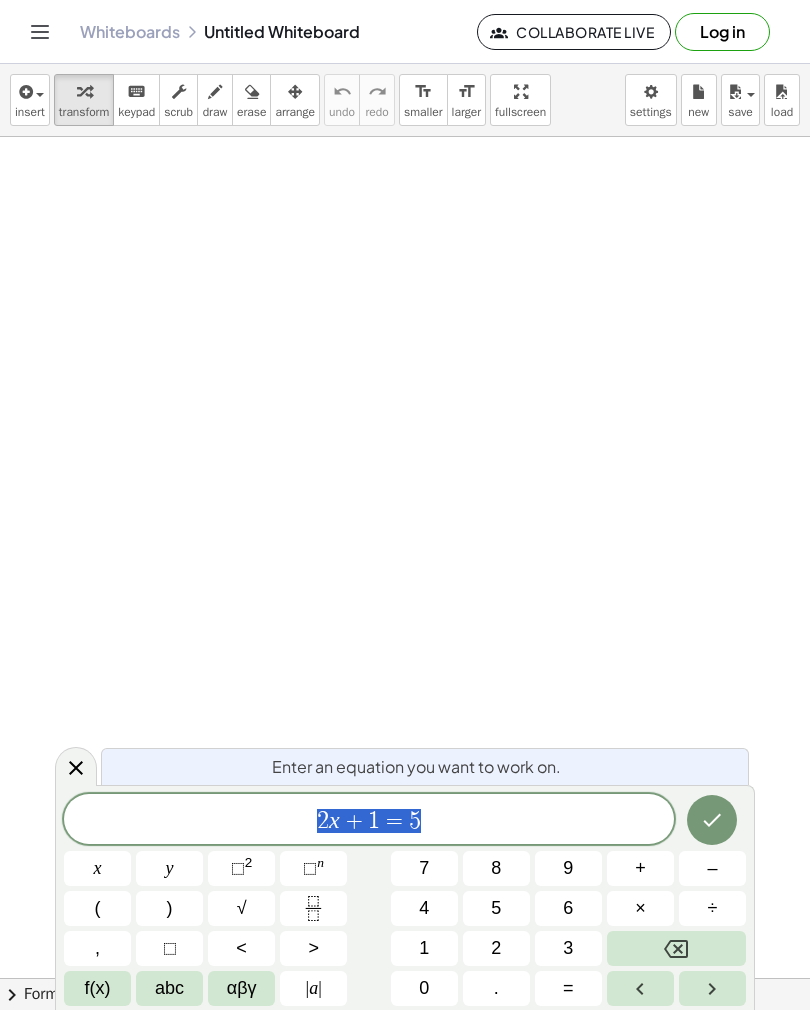 click on ")" at bounding box center (169, 908) 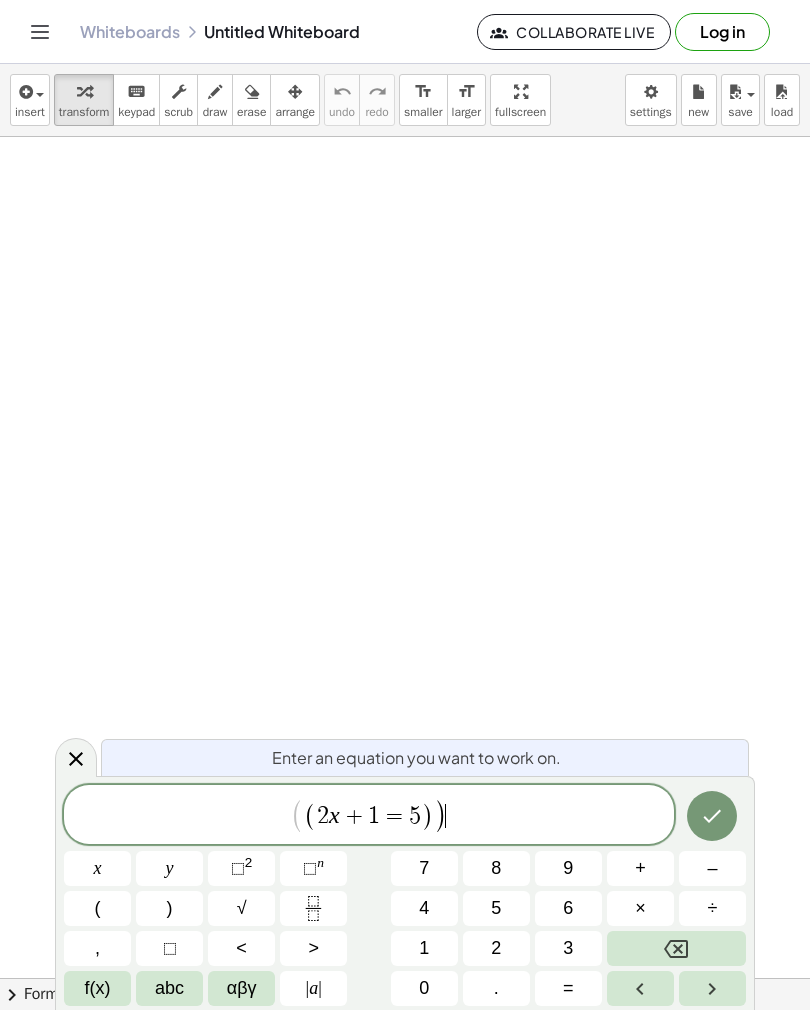 click on "⬚ 2" at bounding box center (241, 868) 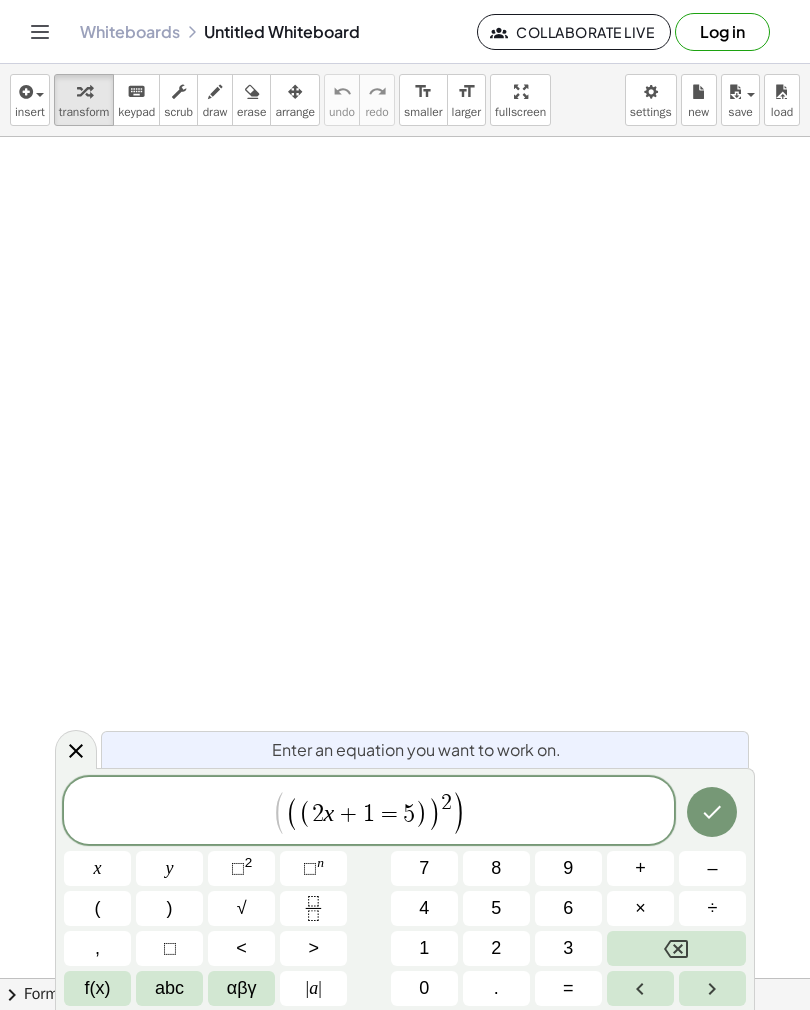 click 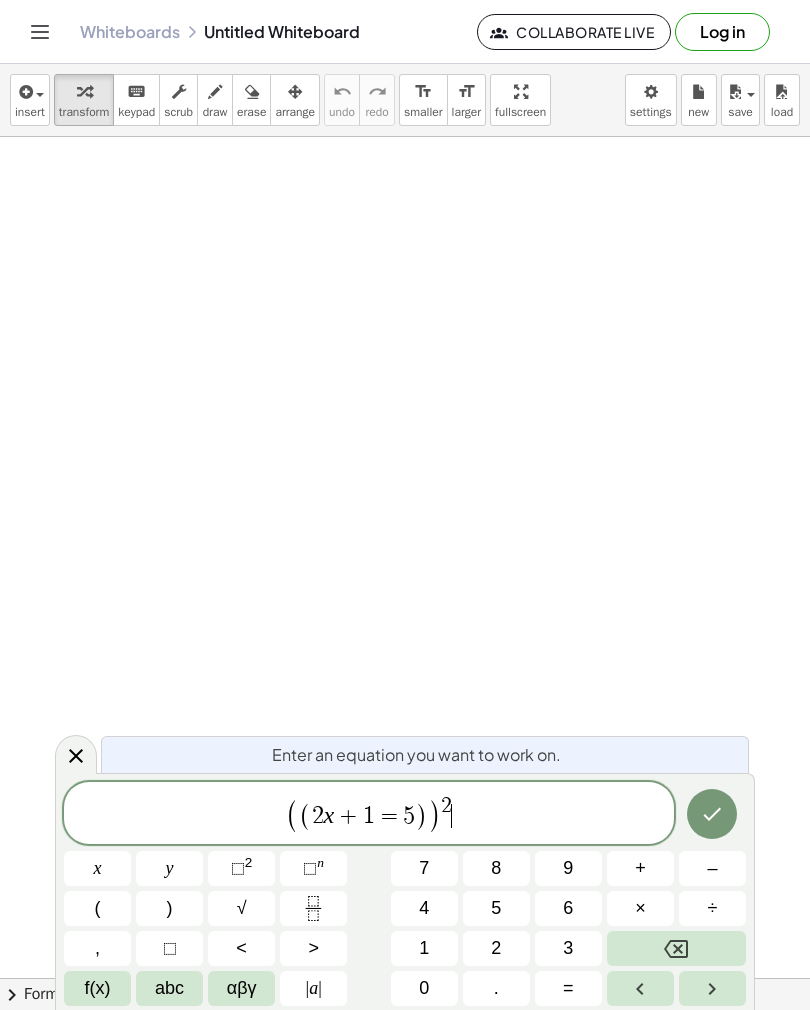 click 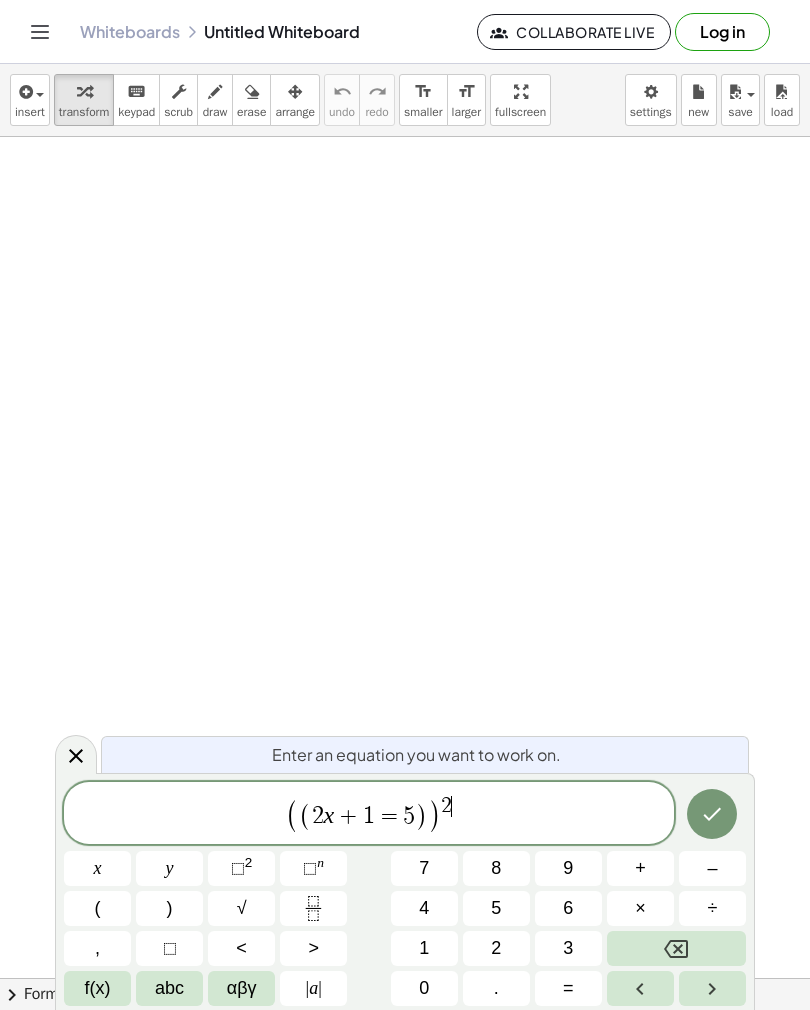 click 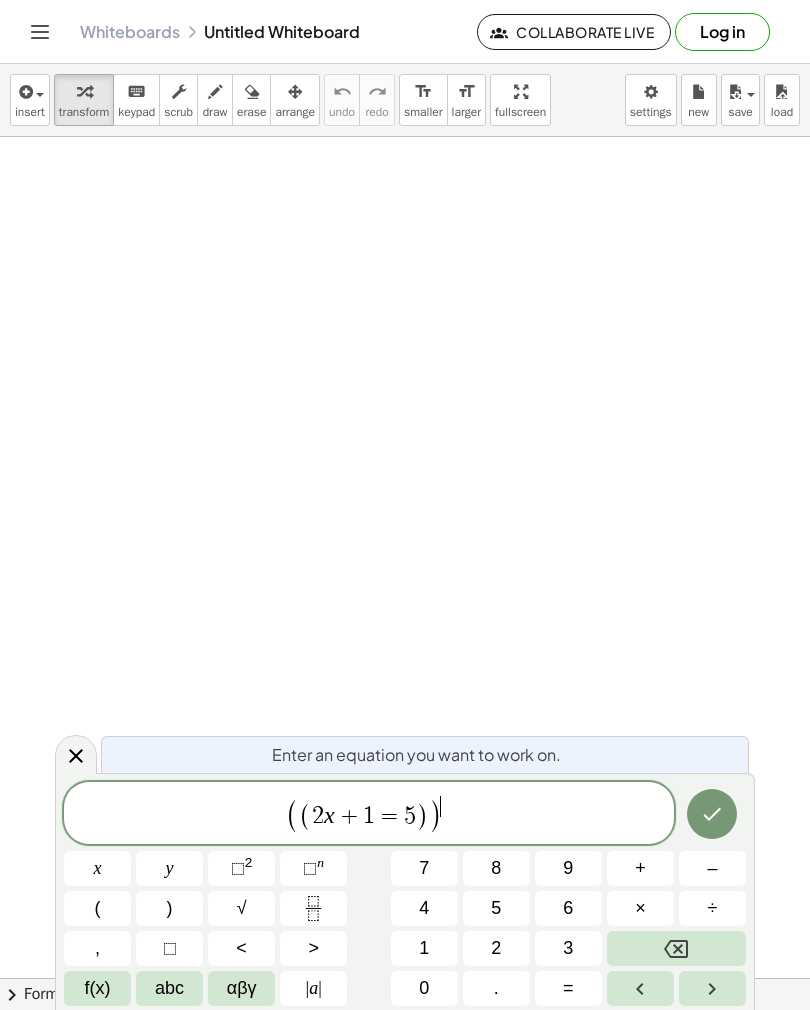 click 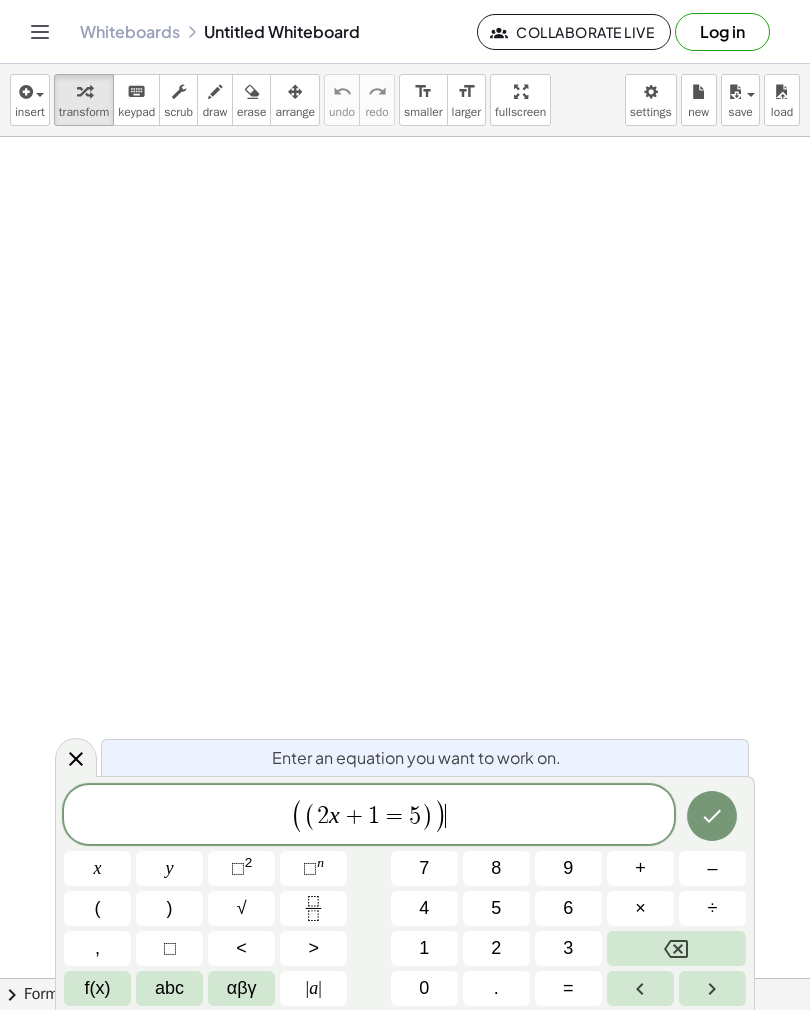 click 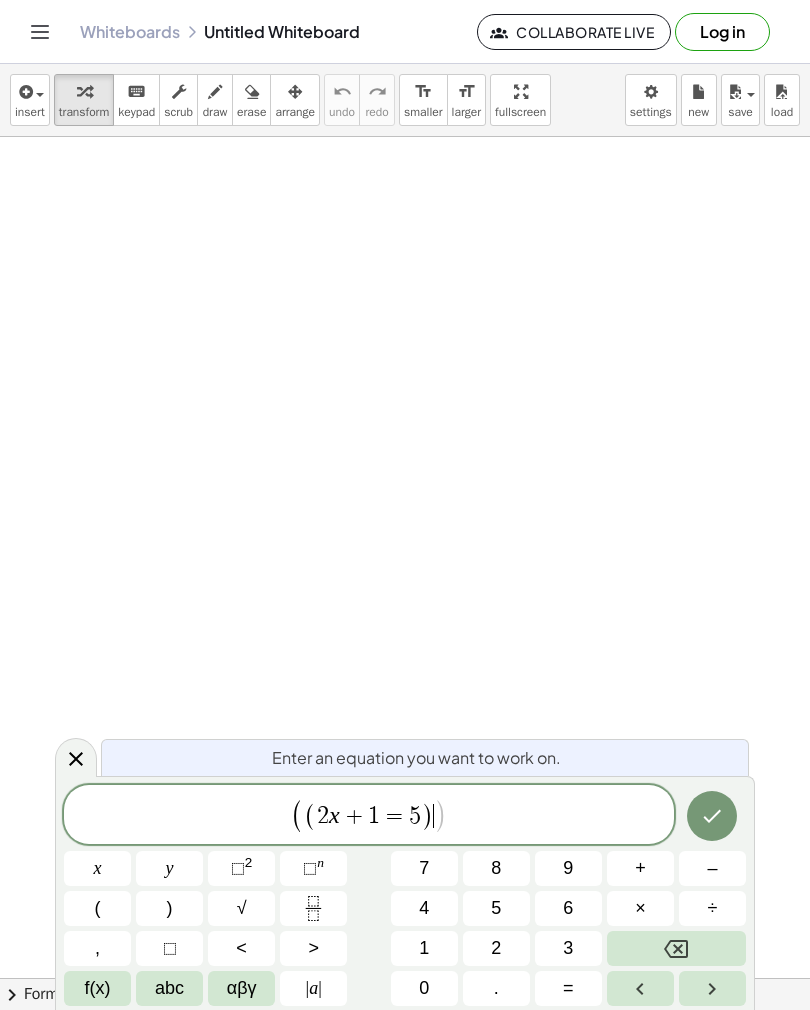 click 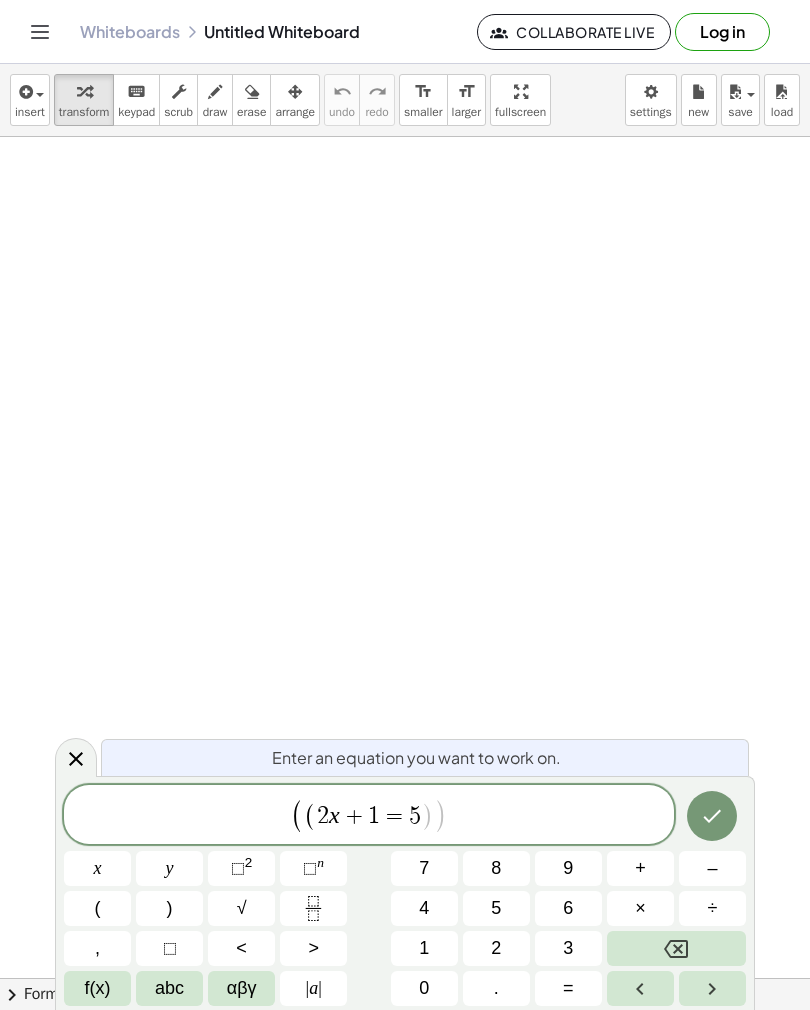 click on "( ( 2 x + 1 = 5 ​ ) )" at bounding box center (369, 816) 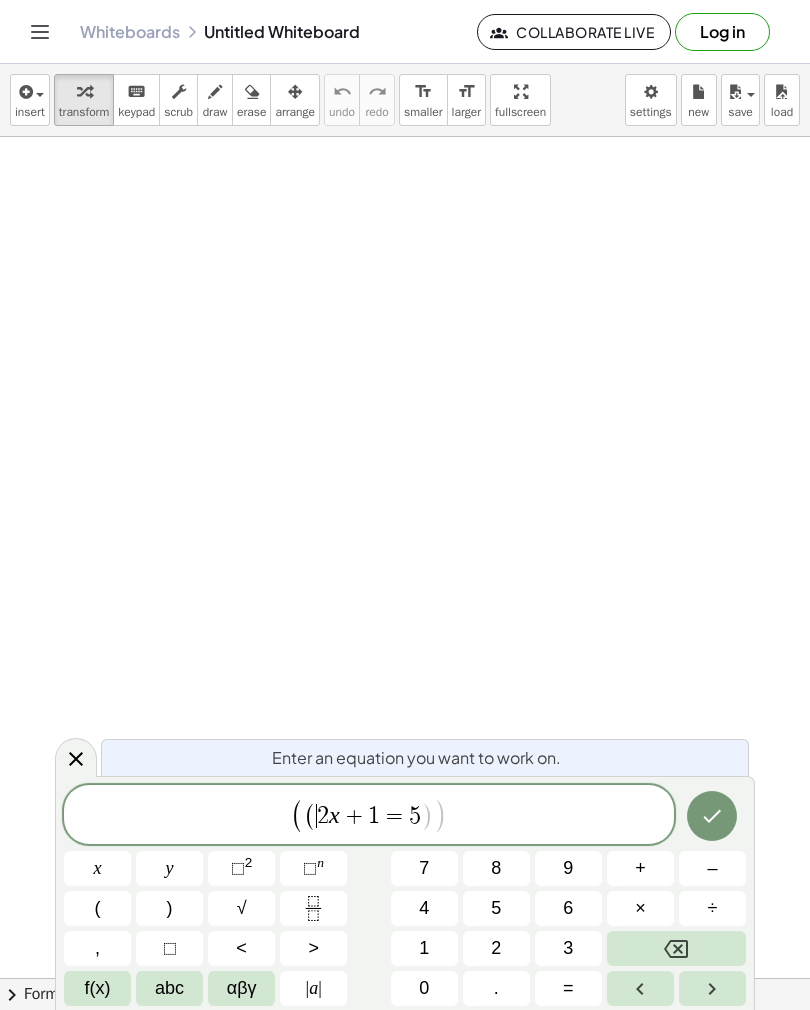 click on "(" at bounding box center (310, 816) 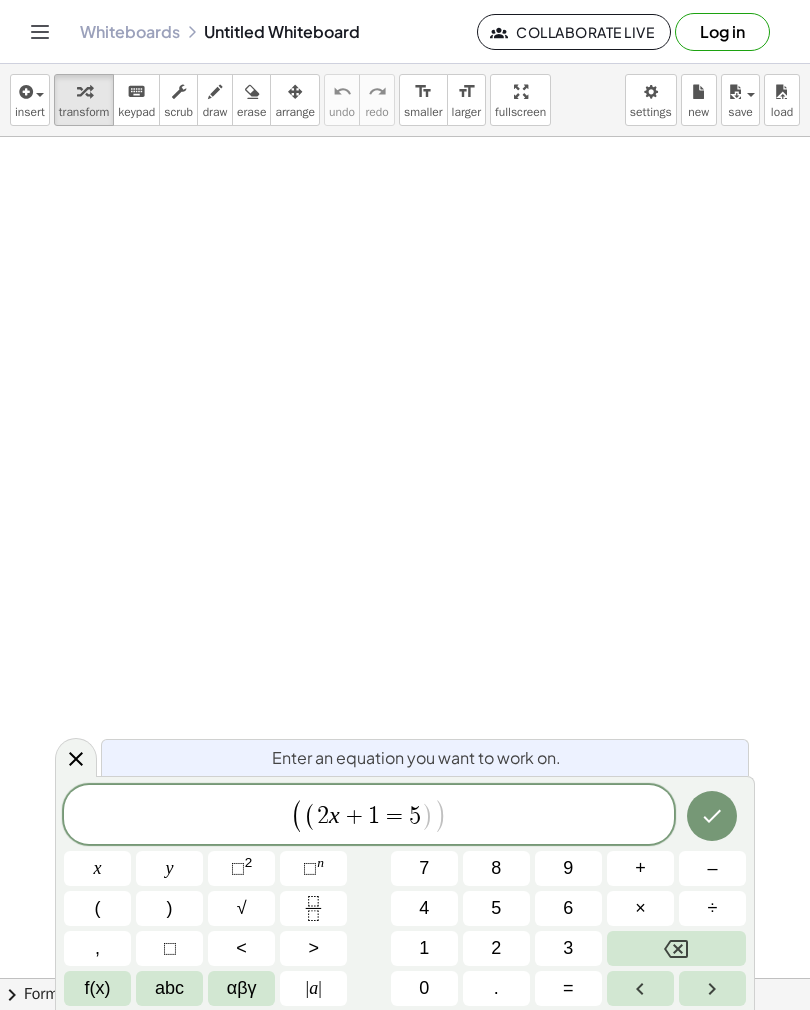 click at bounding box center [676, 948] 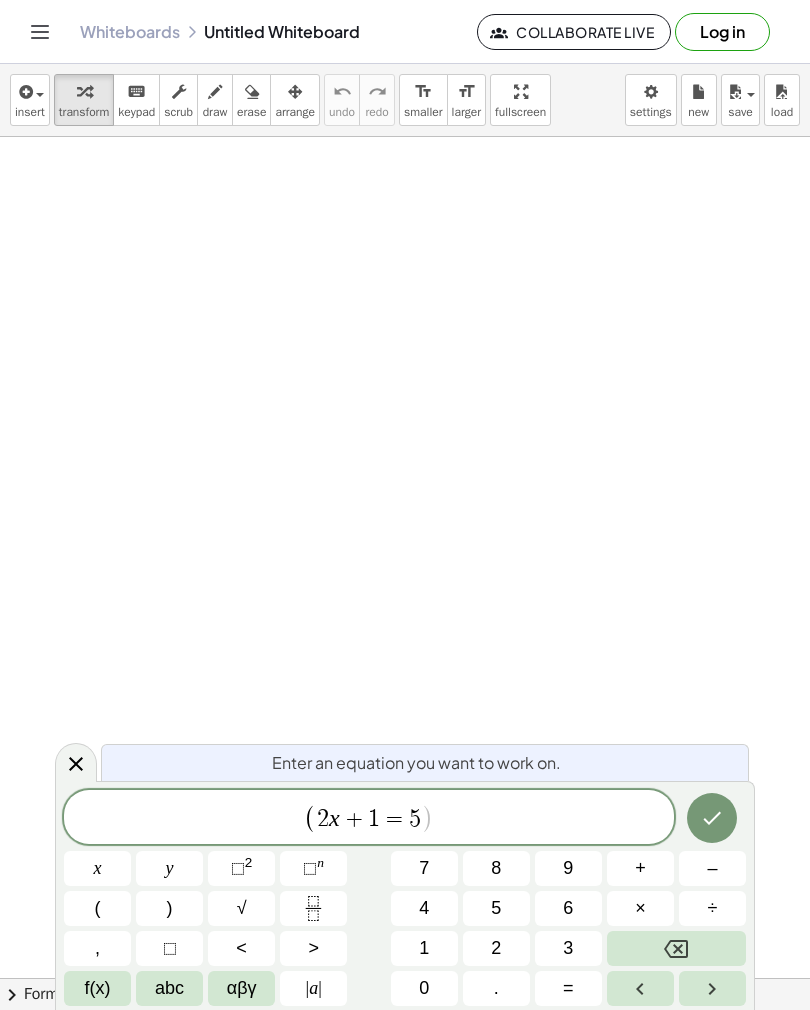 click on "2" at bounding box center [323, 819] 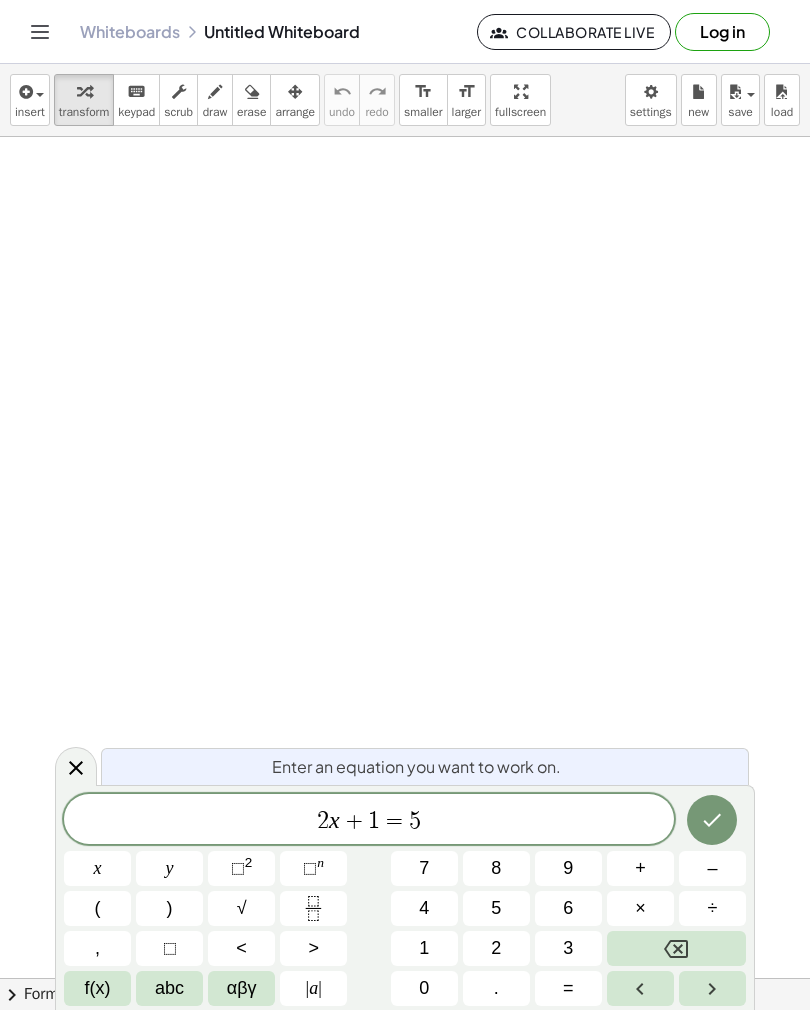 click on "⬚ 2" at bounding box center (241, 868) 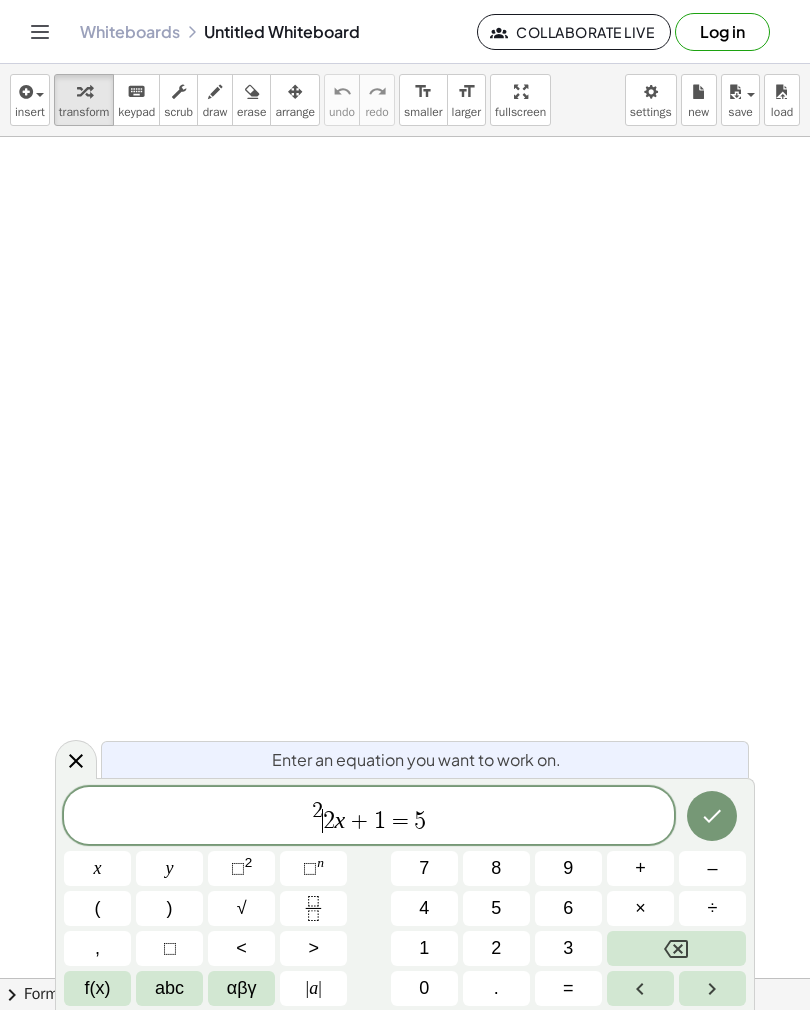 click at bounding box center (676, 948) 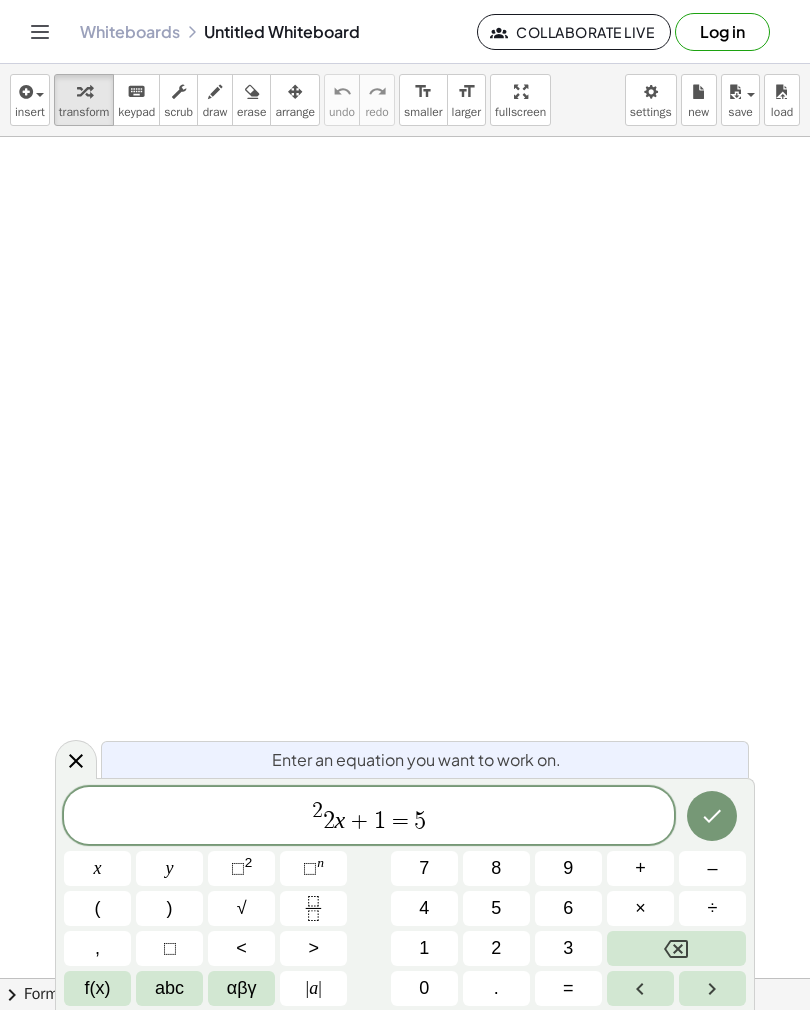 click at bounding box center (676, 948) 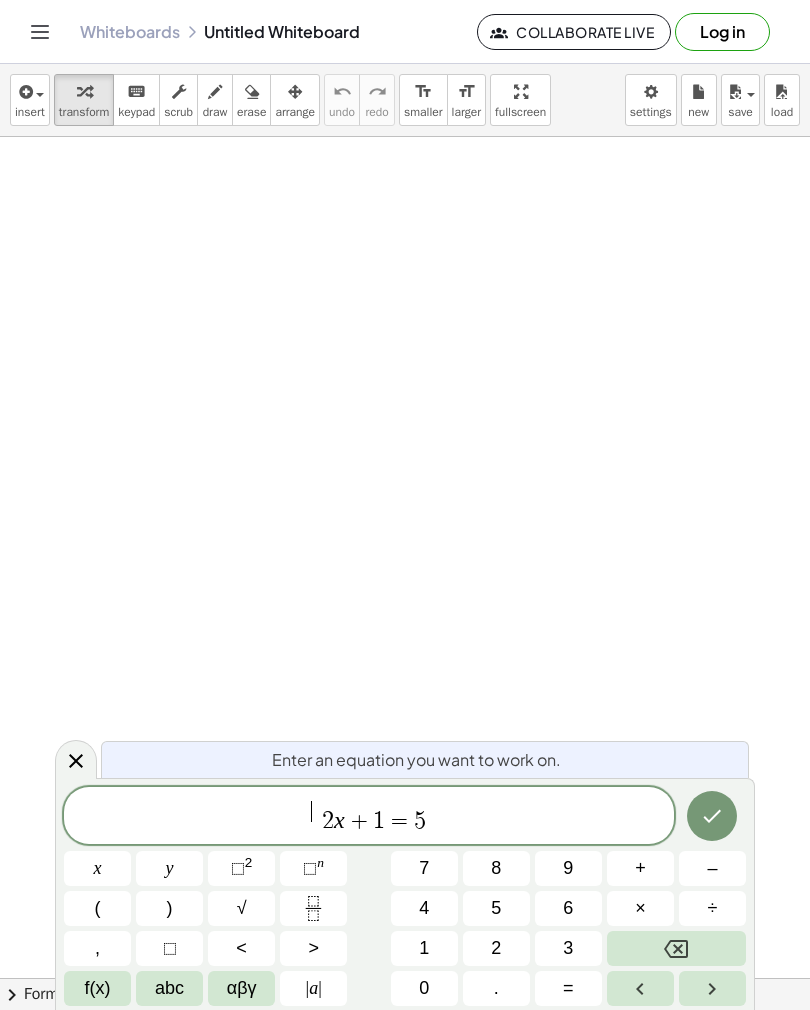 click 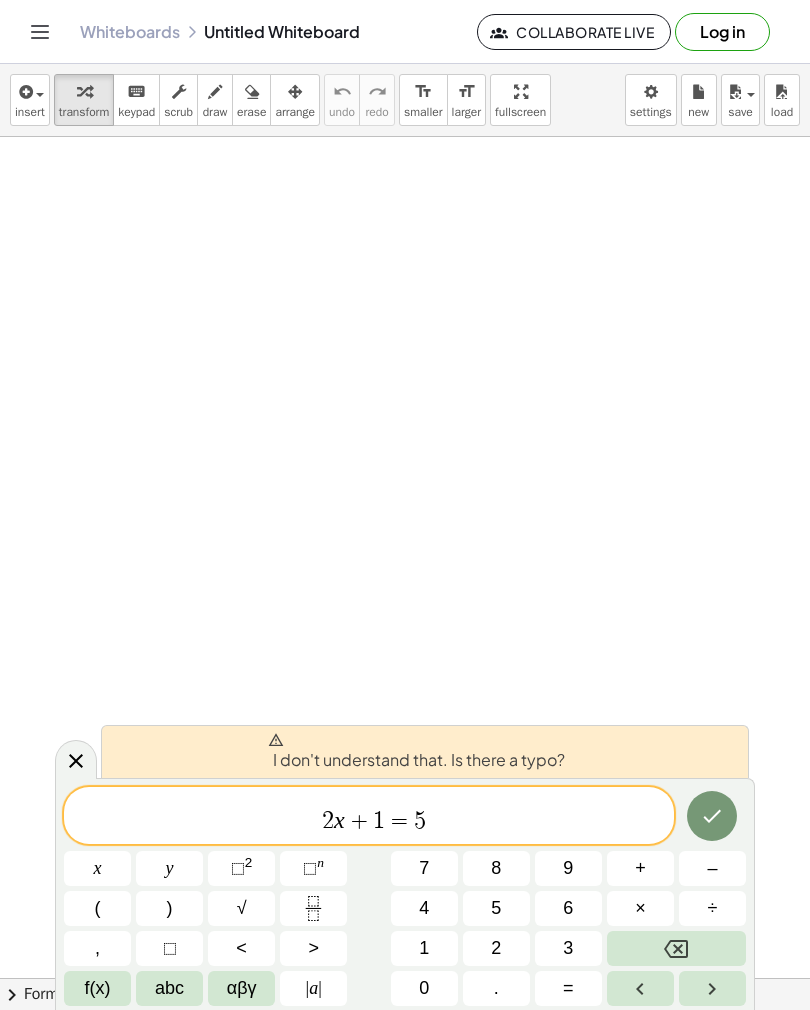 click on "​ 2 x + 1 = 5" at bounding box center [369, 817] 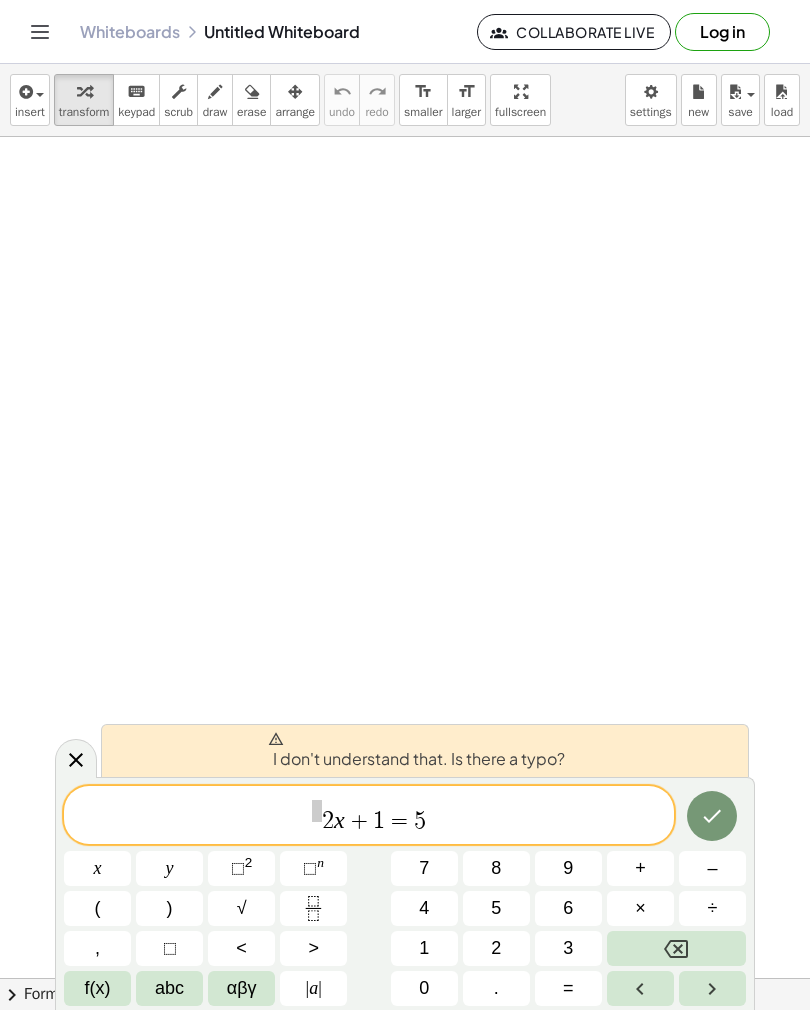 click on "2 x + 1 = 5 ​" 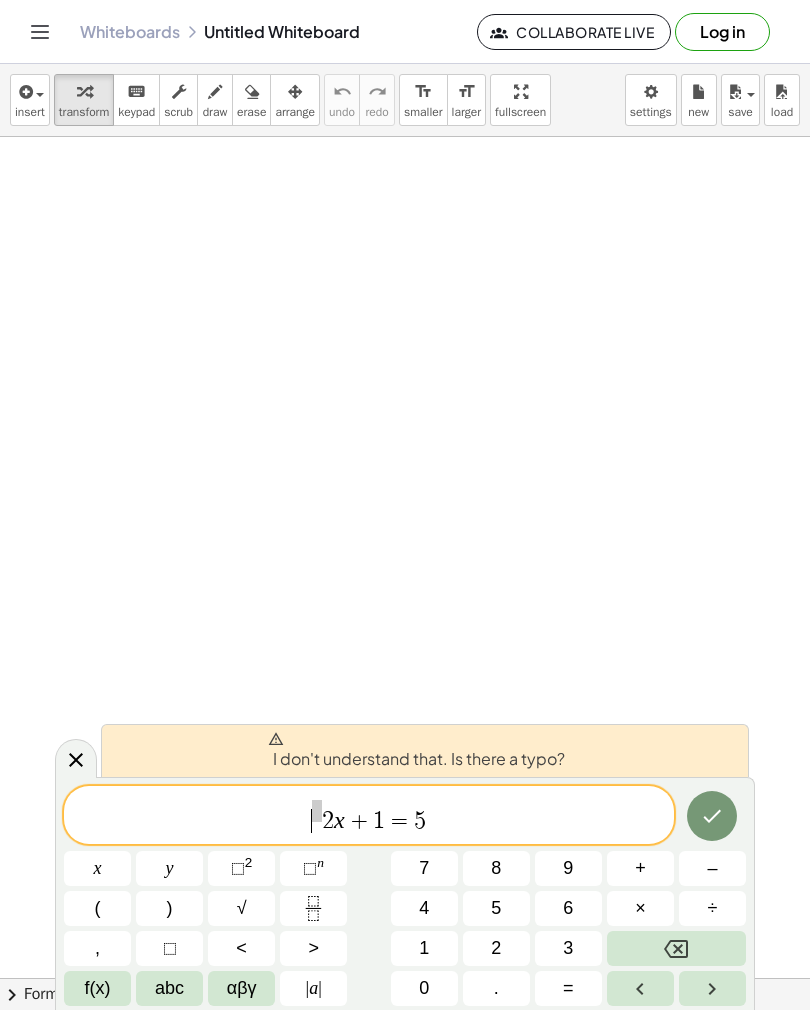 click on "​ 2 x + 1 = 5" 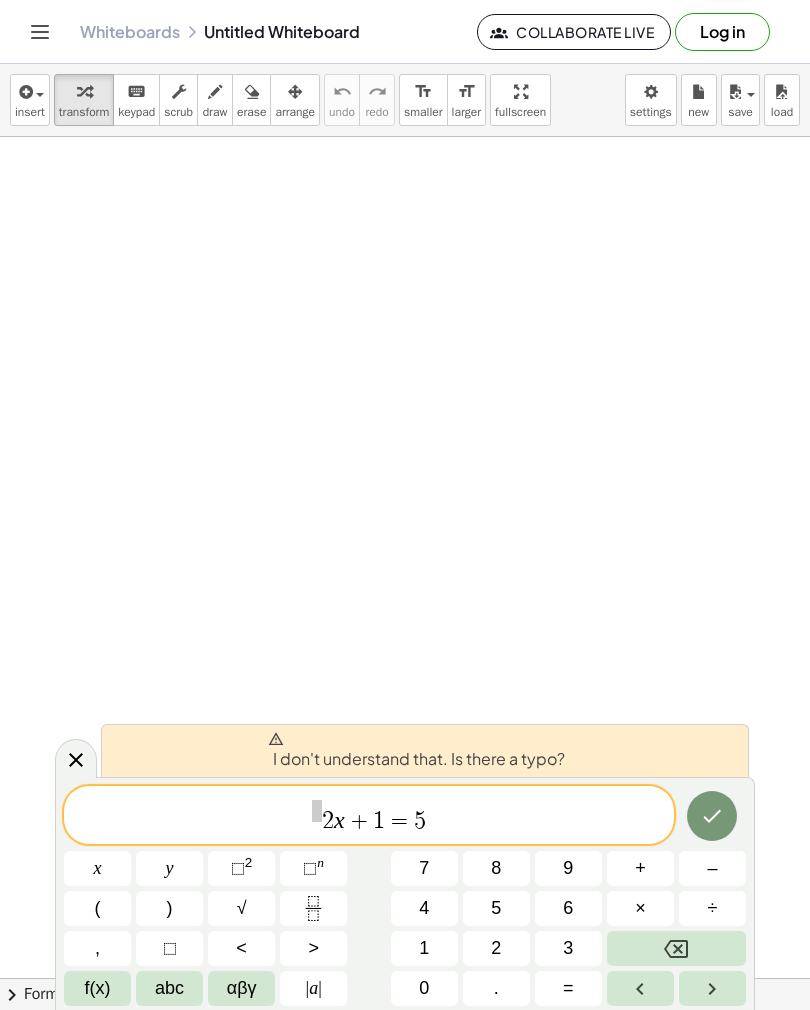 click on "​ 2 x + 1 = 5" at bounding box center (369, 816) 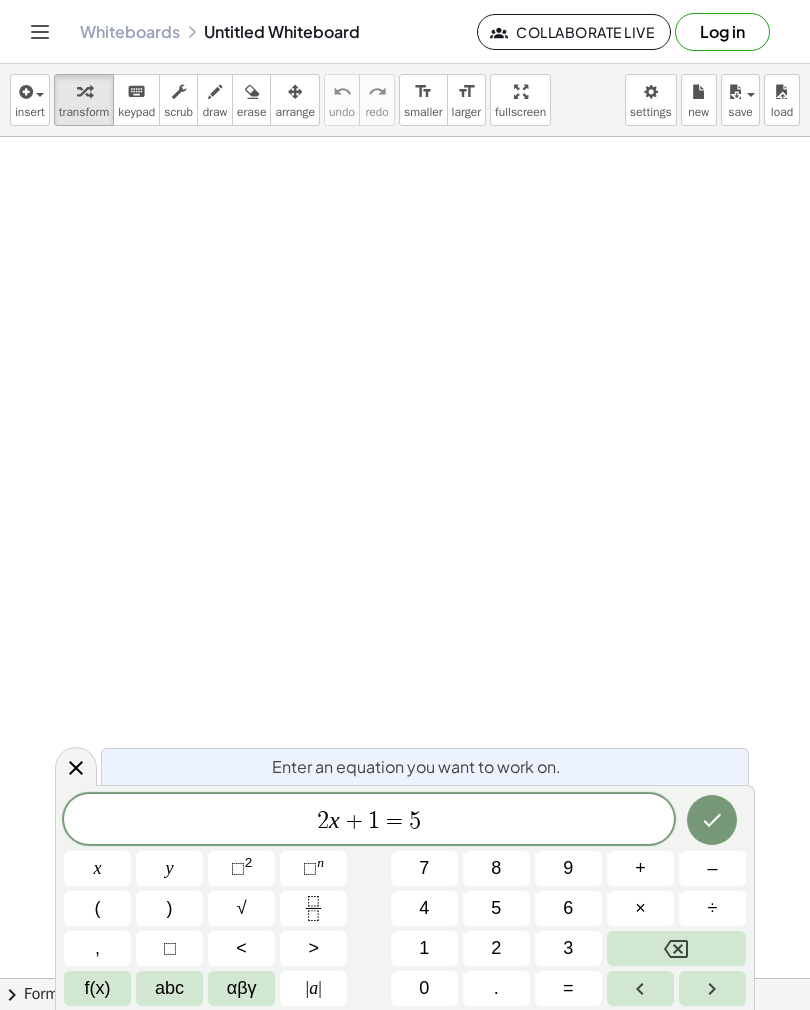 click on "–" at bounding box center [712, 868] 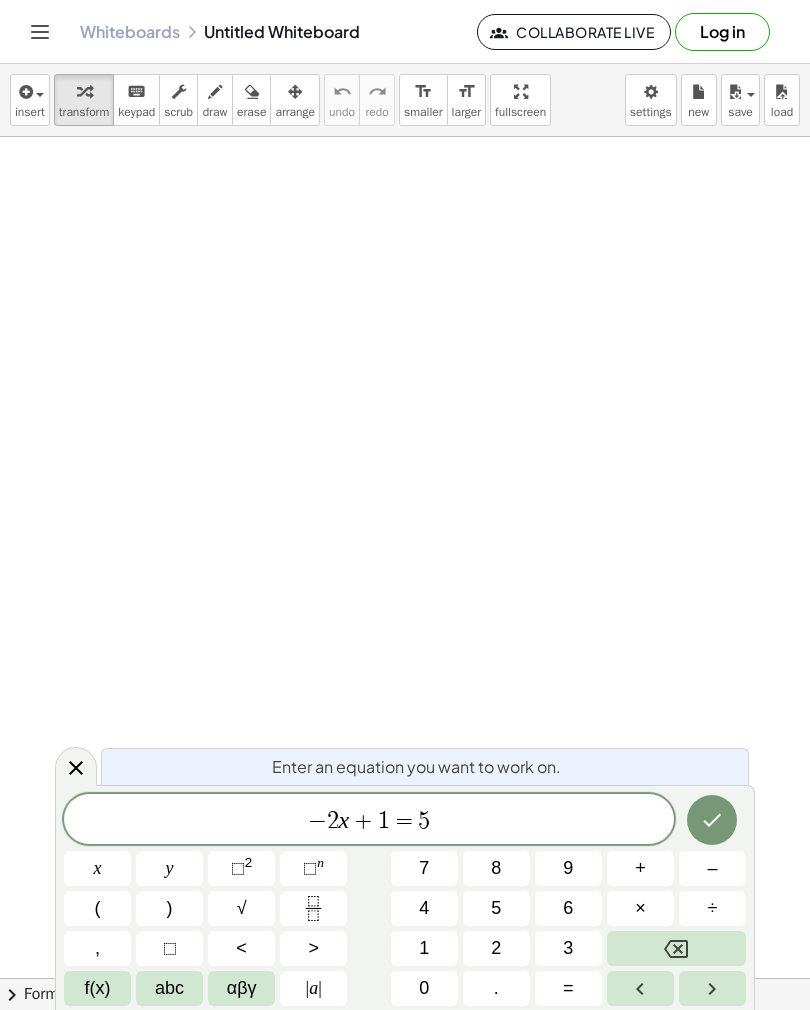 click at bounding box center [712, 820] 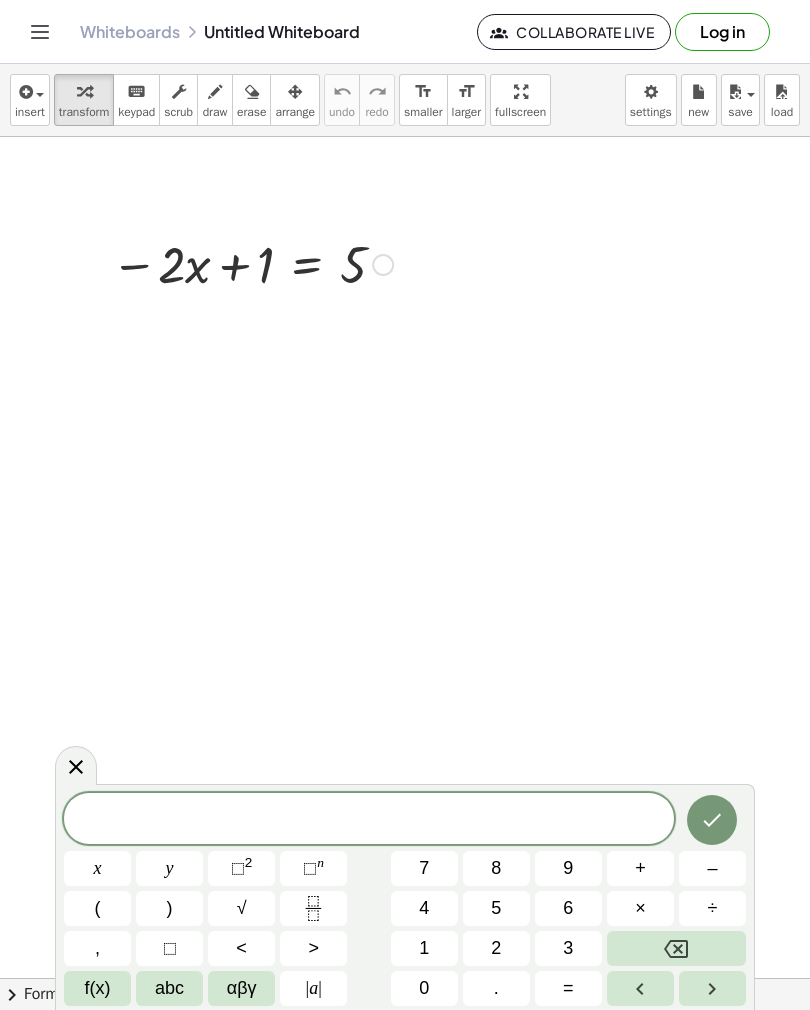 scroll, scrollTop: 0, scrollLeft: 0, axis: both 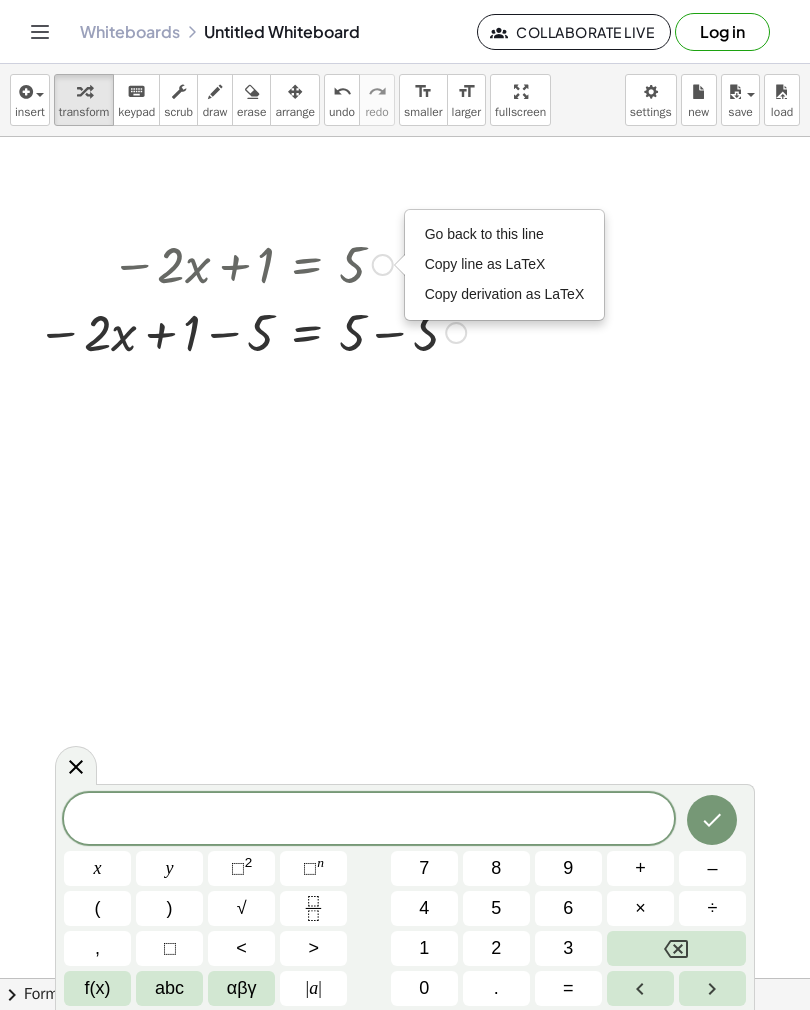 click on "Go back to this line" at bounding box center (505, 235) 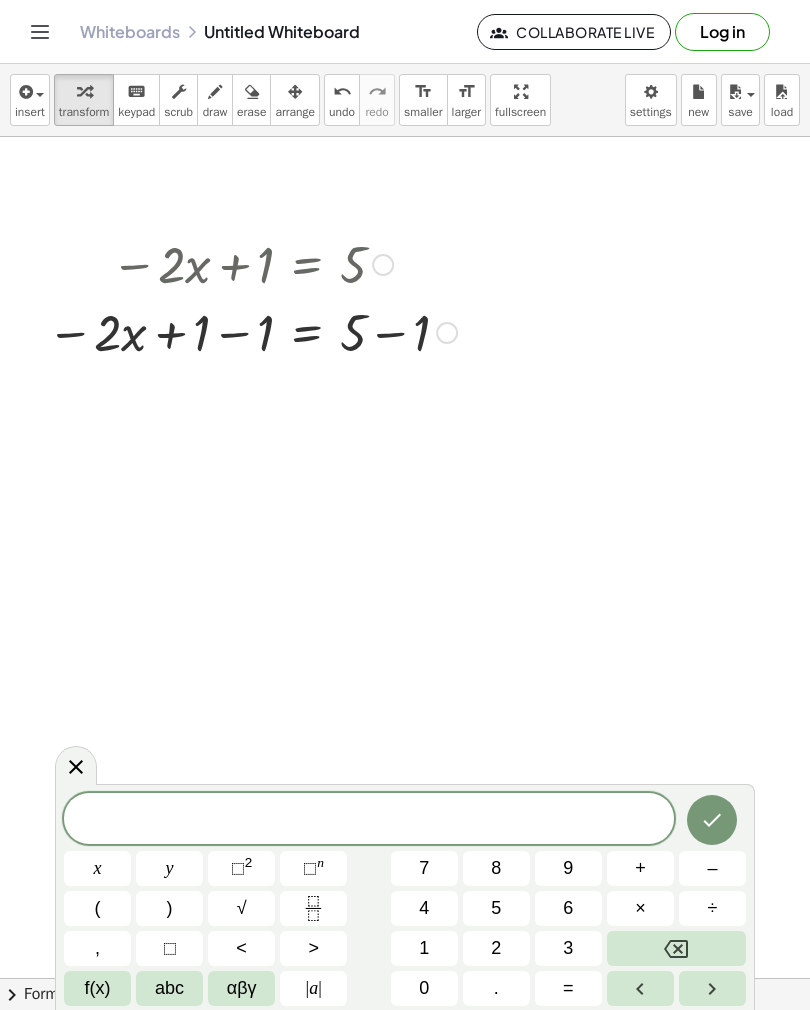 click 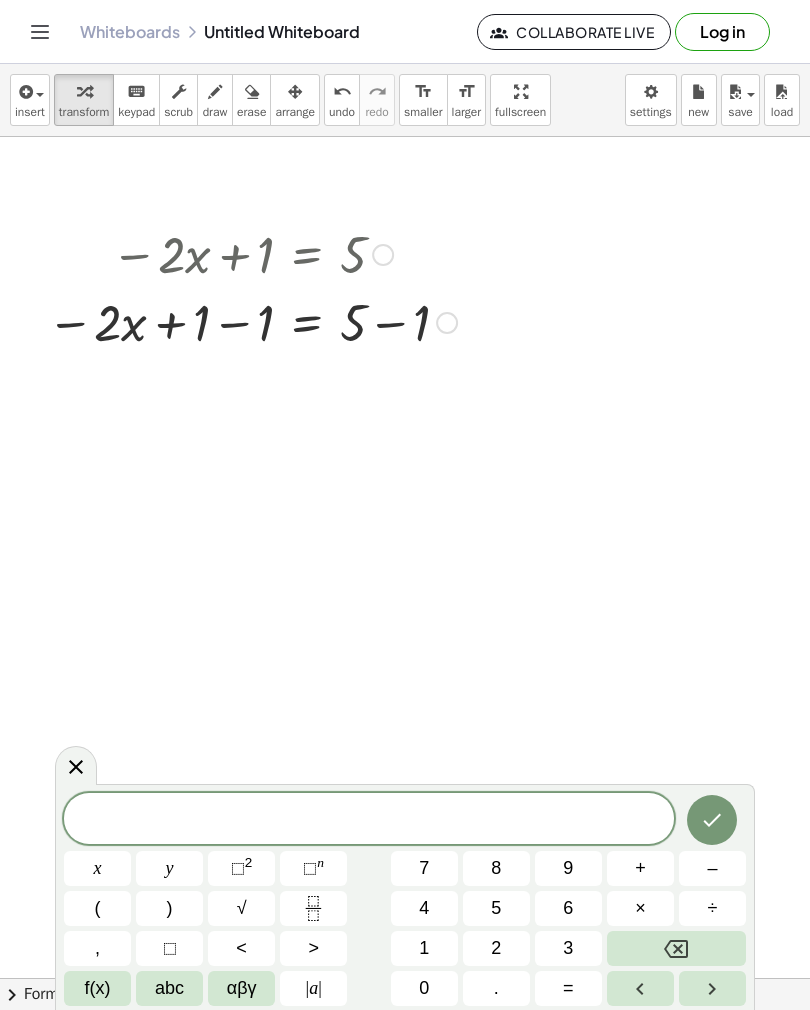 click at bounding box center [252, 253] 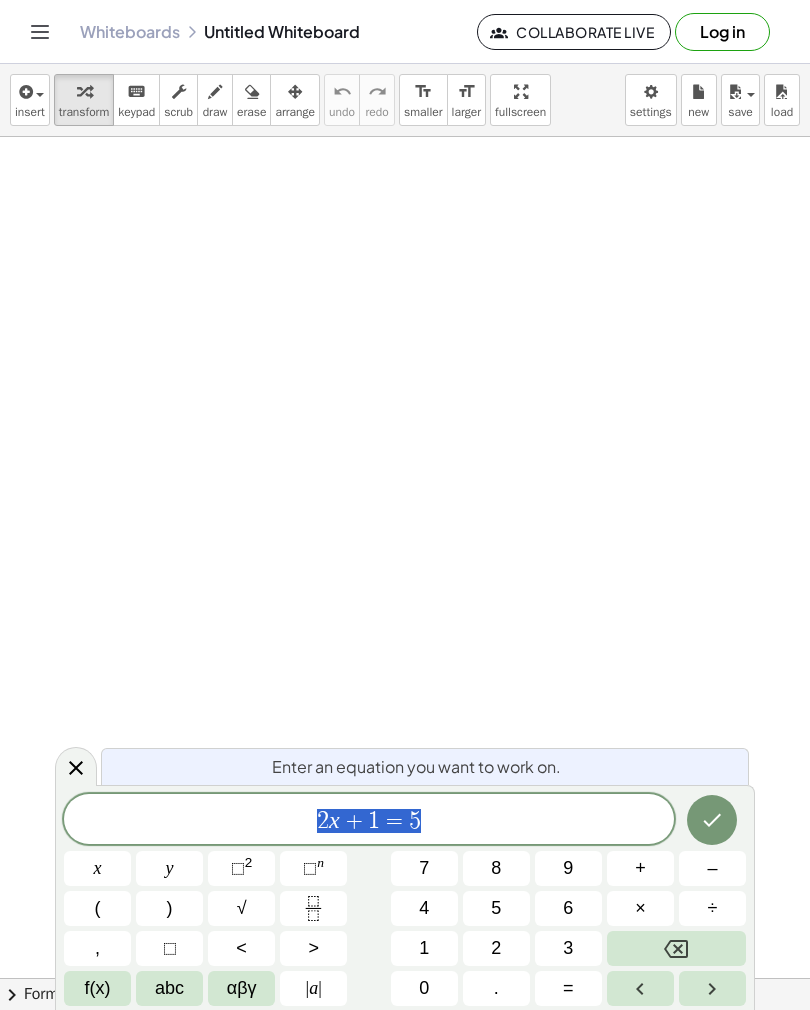 scroll, scrollTop: 0, scrollLeft: 0, axis: both 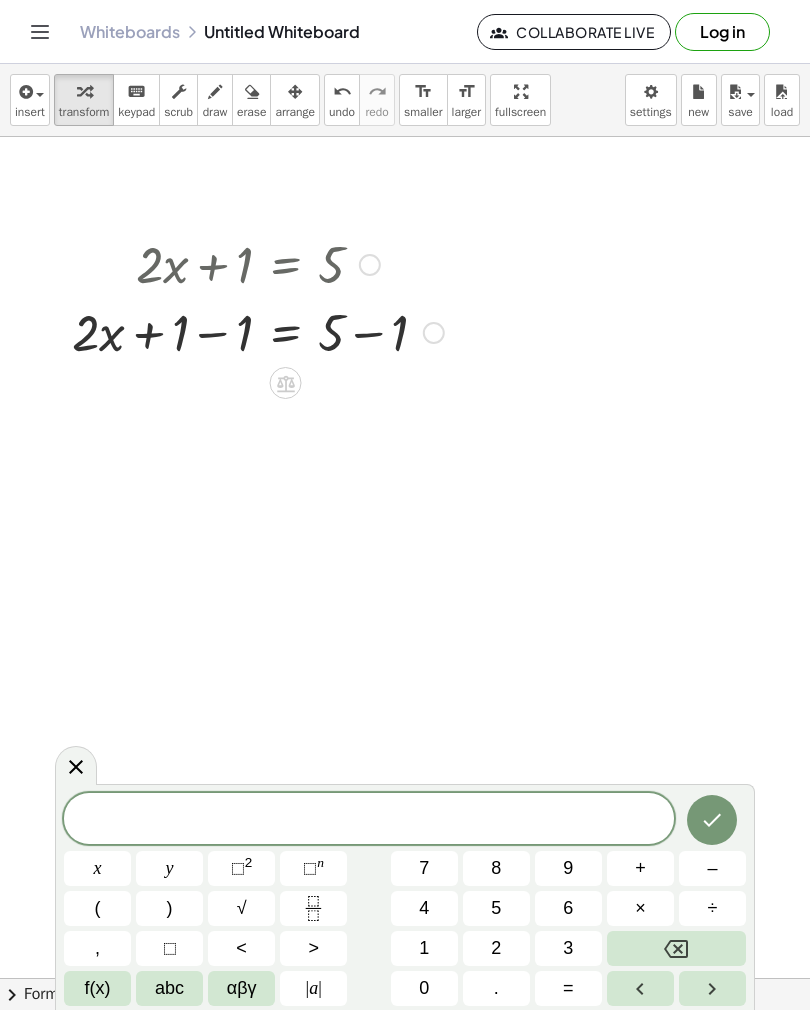 click at bounding box center (369, 820) 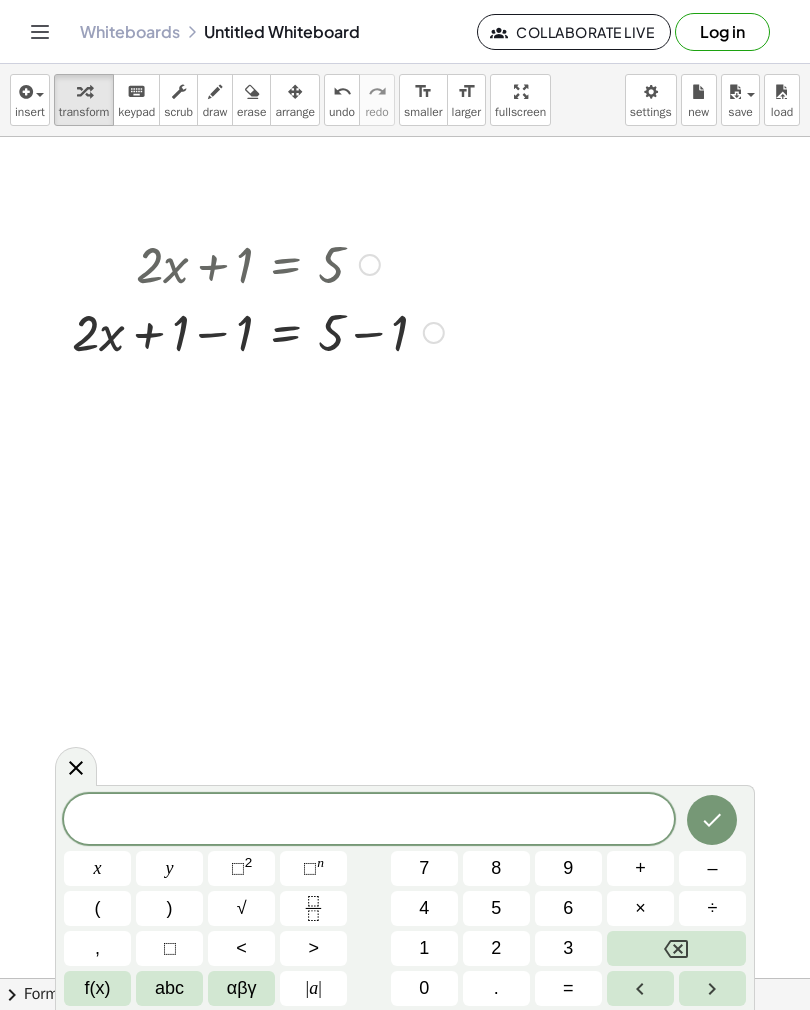 click at bounding box center [258, 263] 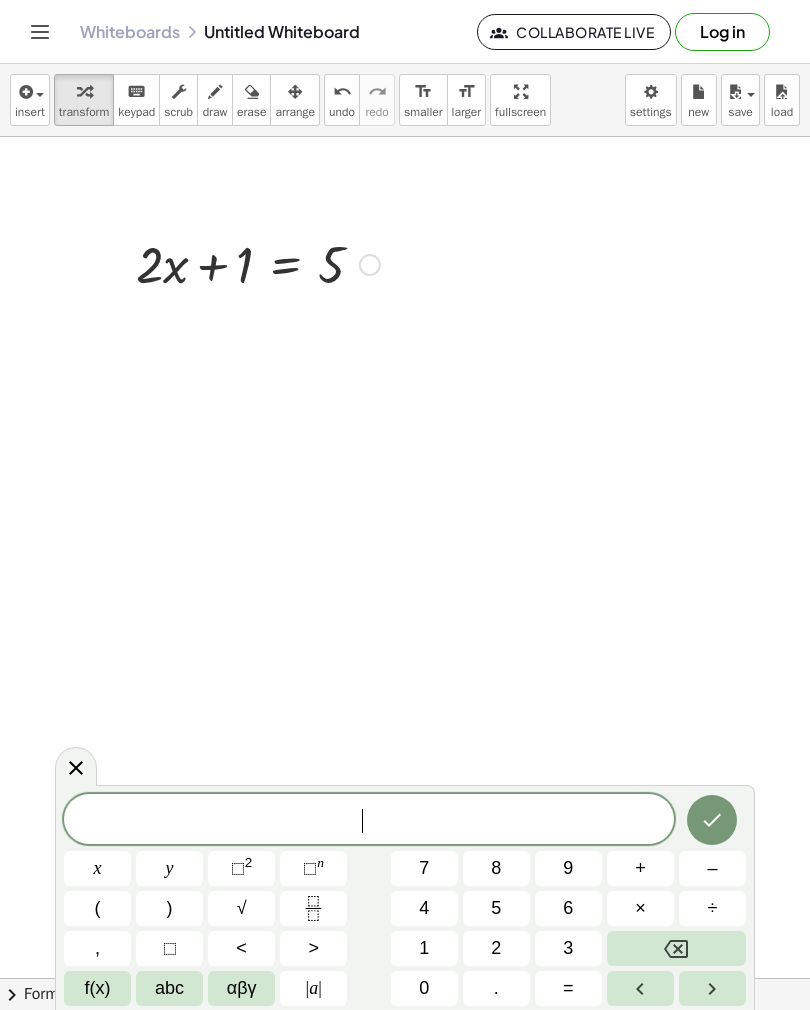 click on "4" at bounding box center (424, 908) 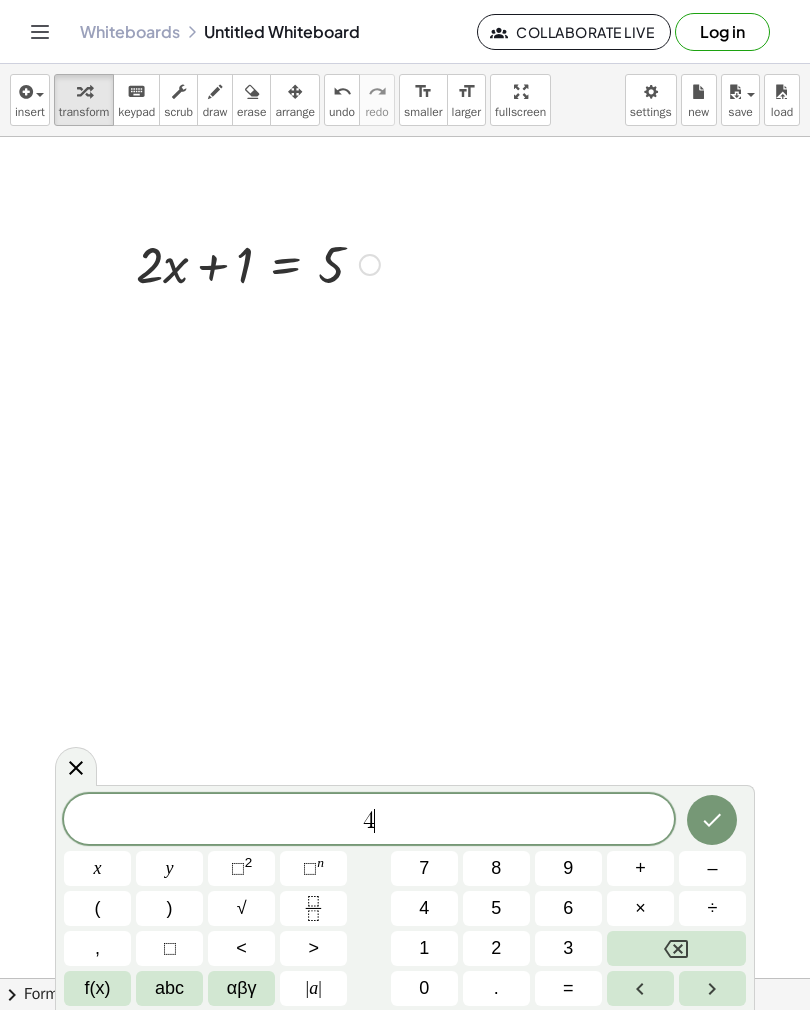 click on "0" at bounding box center [424, 988] 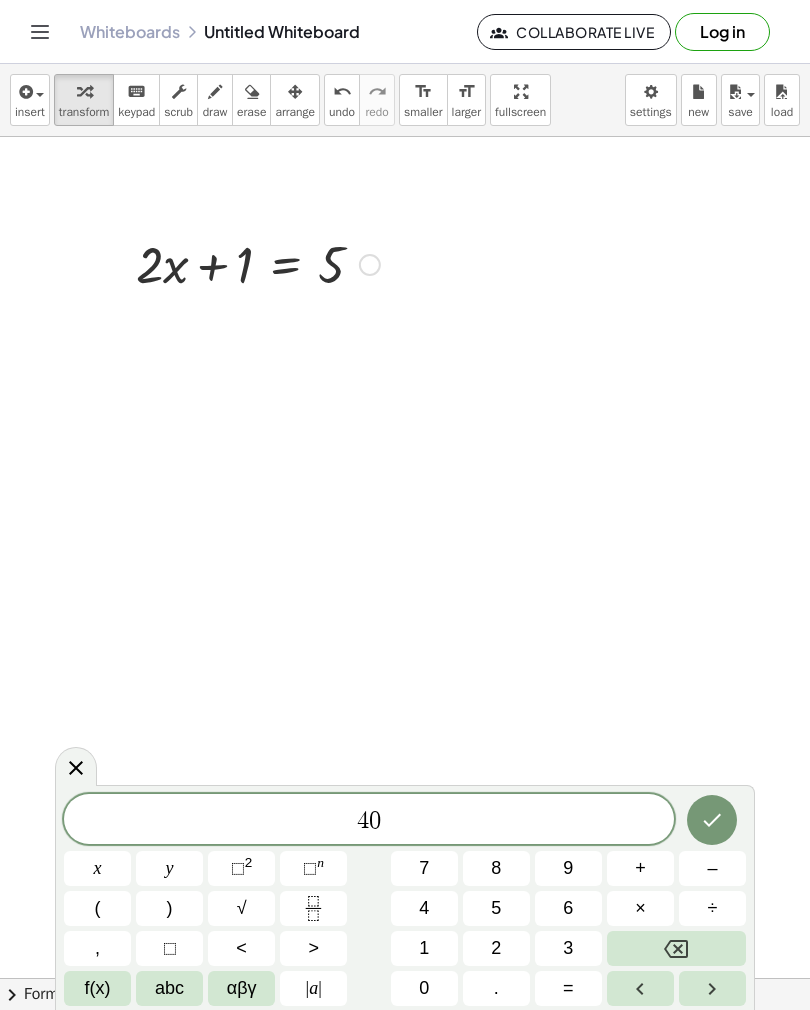 click on "÷" at bounding box center [712, 908] 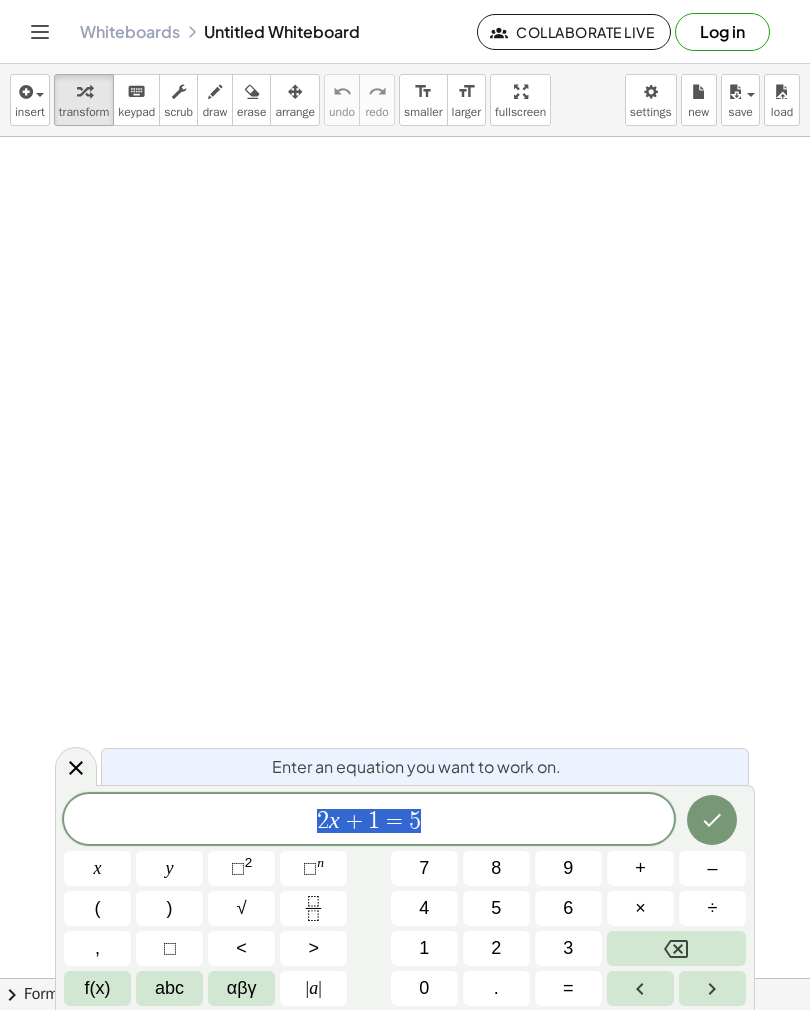 click at bounding box center (676, 948) 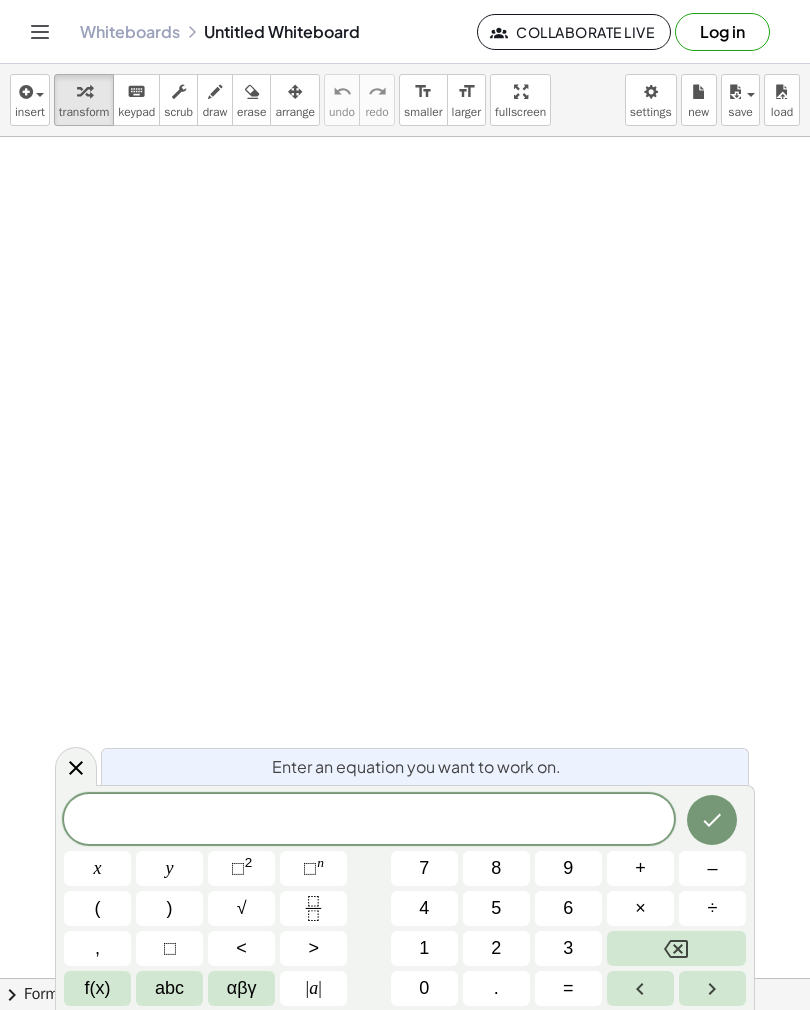click 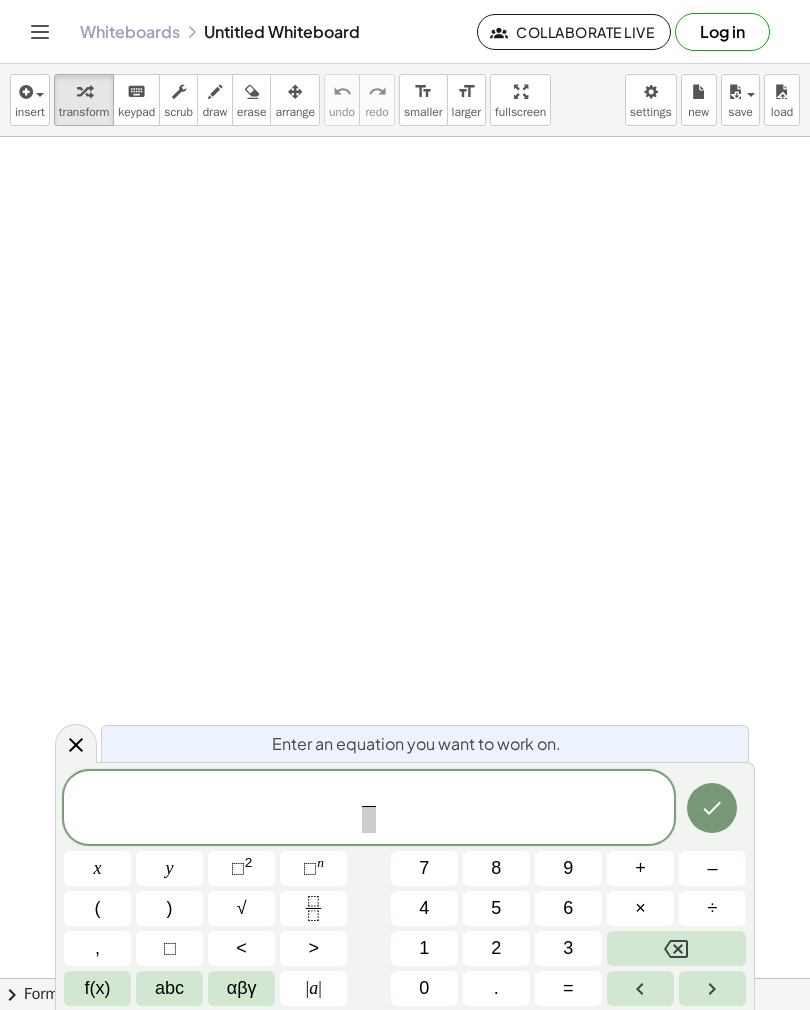 click on "4" at bounding box center [424, 908] 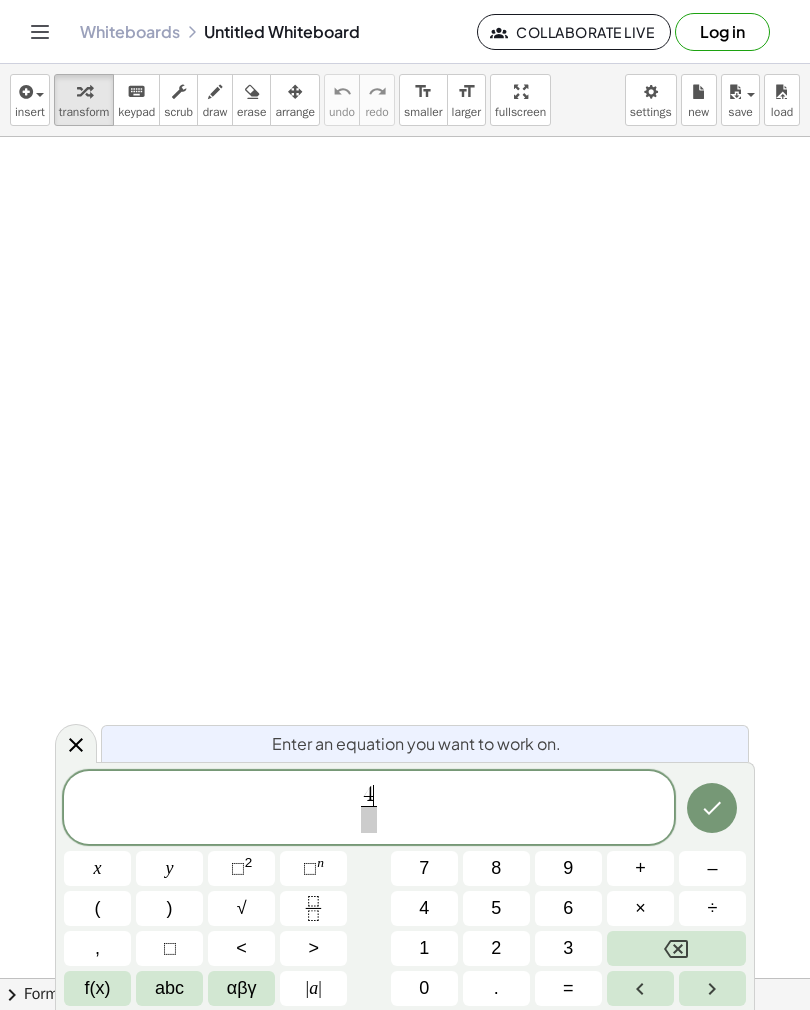 click on "0" at bounding box center (424, 988) 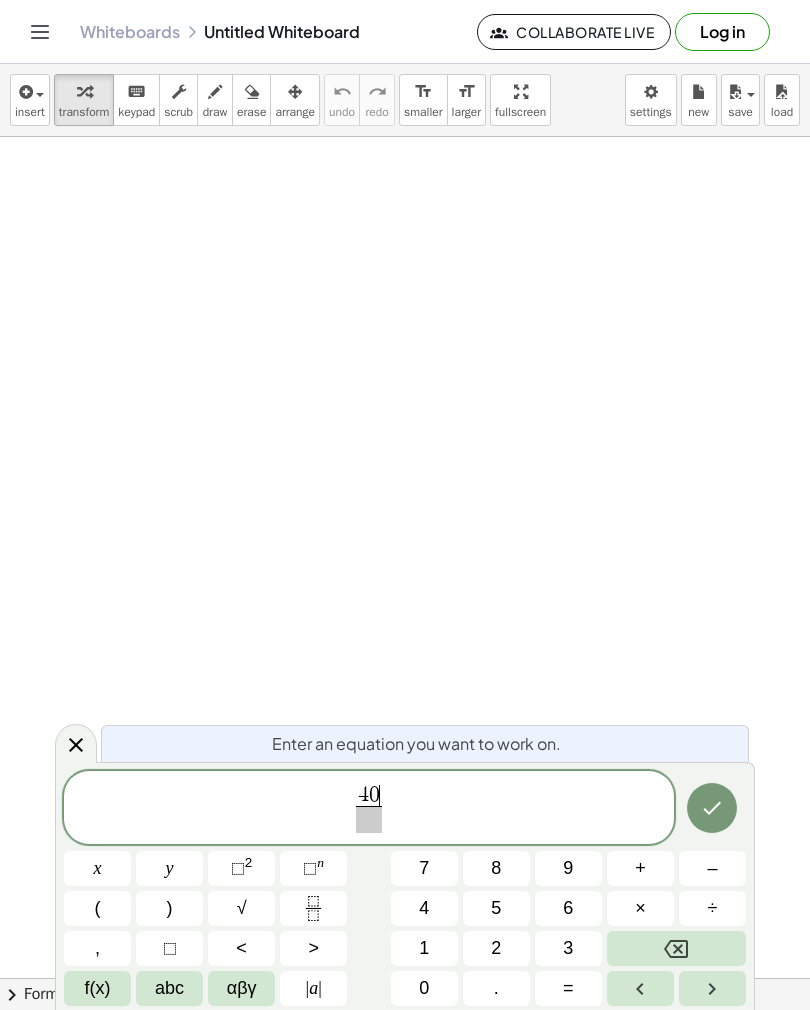 click on "4 0 ​ ​" at bounding box center [369, 809] 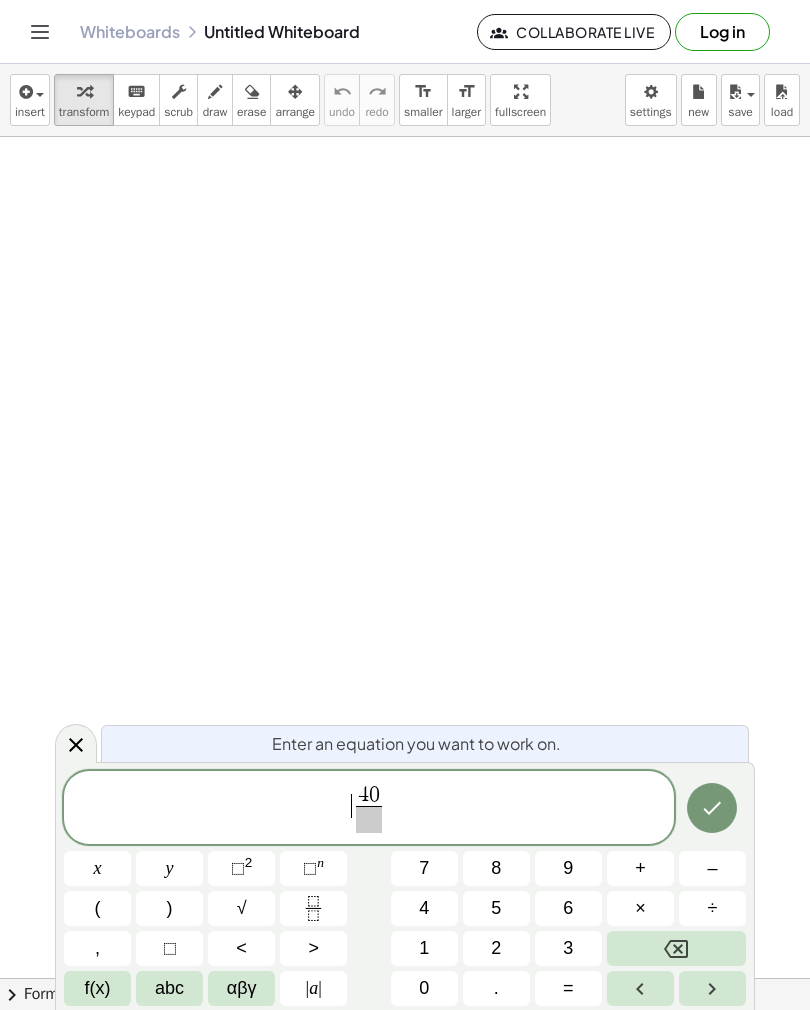 click at bounding box center [369, 819] 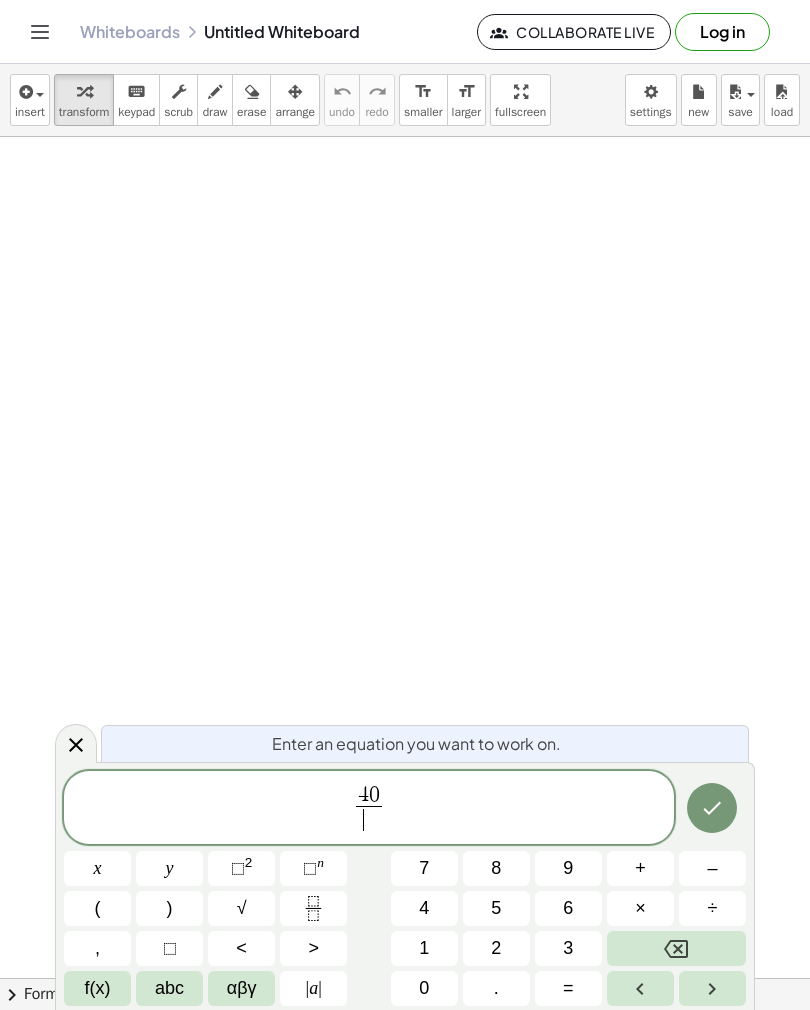 click on "x" at bounding box center (97, 868) 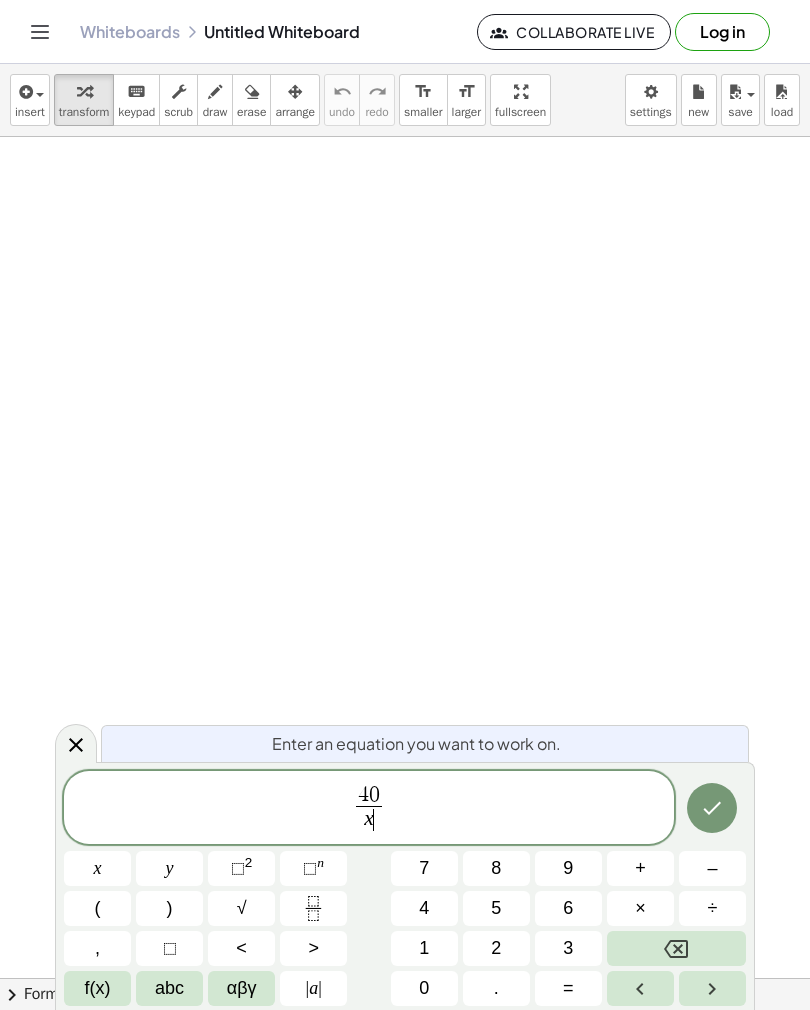 click on "–" at bounding box center (712, 868) 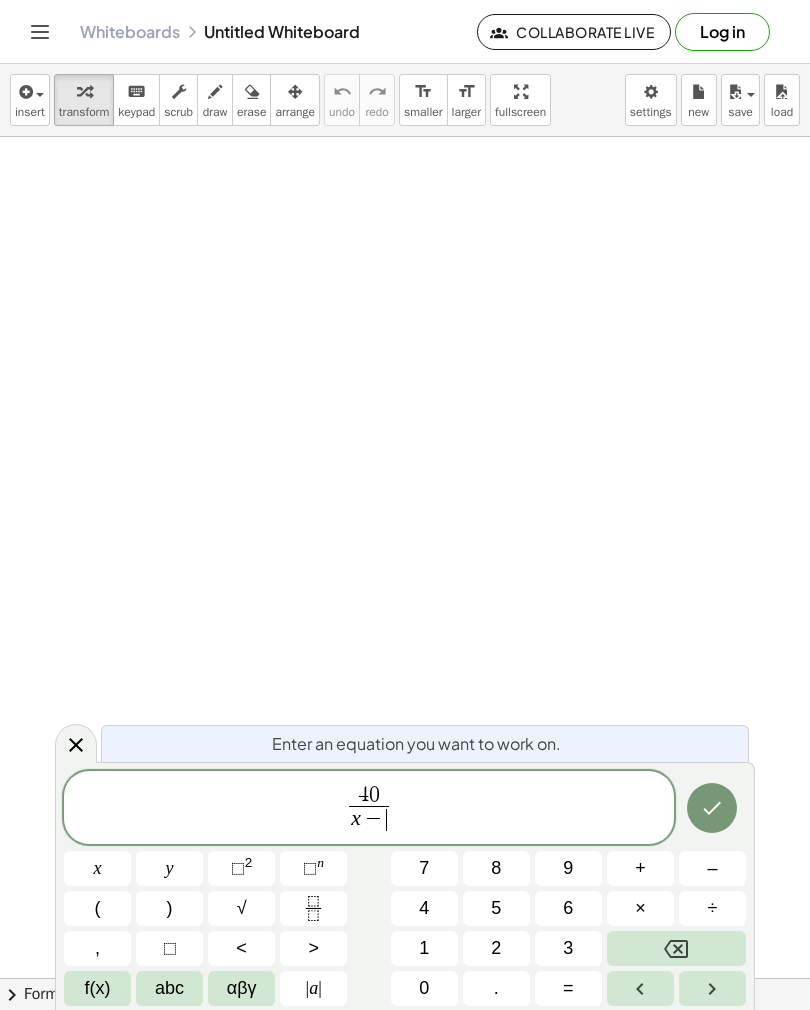 click on "1" at bounding box center [424, 948] 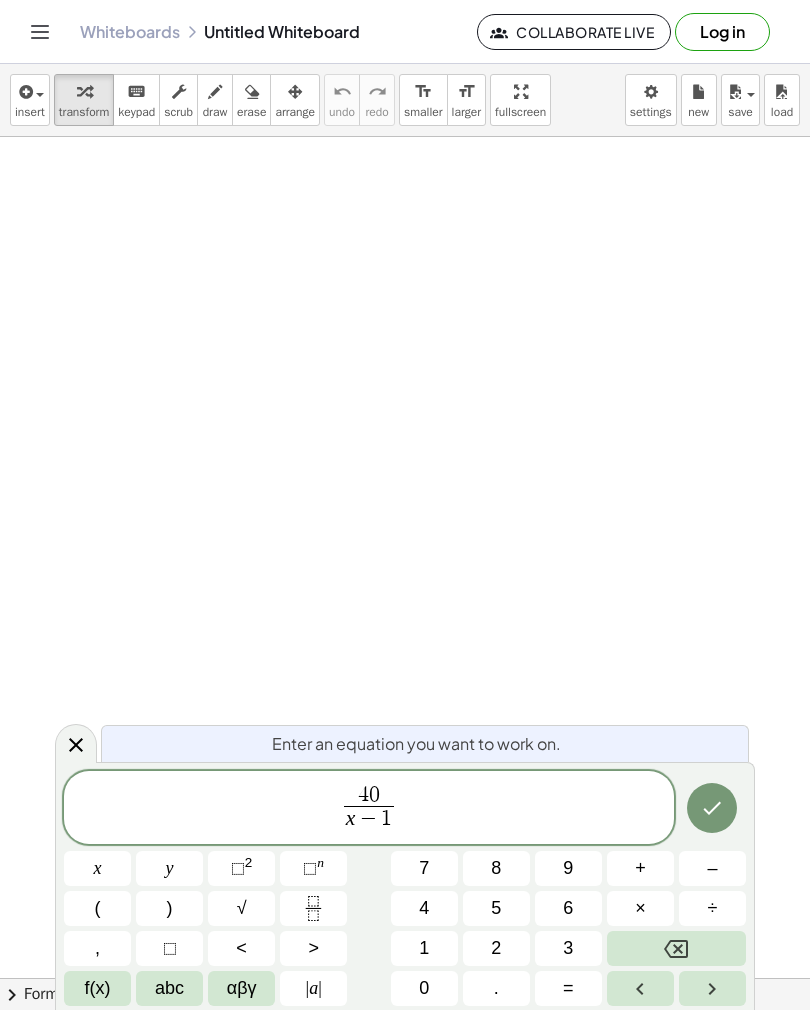 click on "4 0 x − 1 ​ ​" at bounding box center (369, 809) 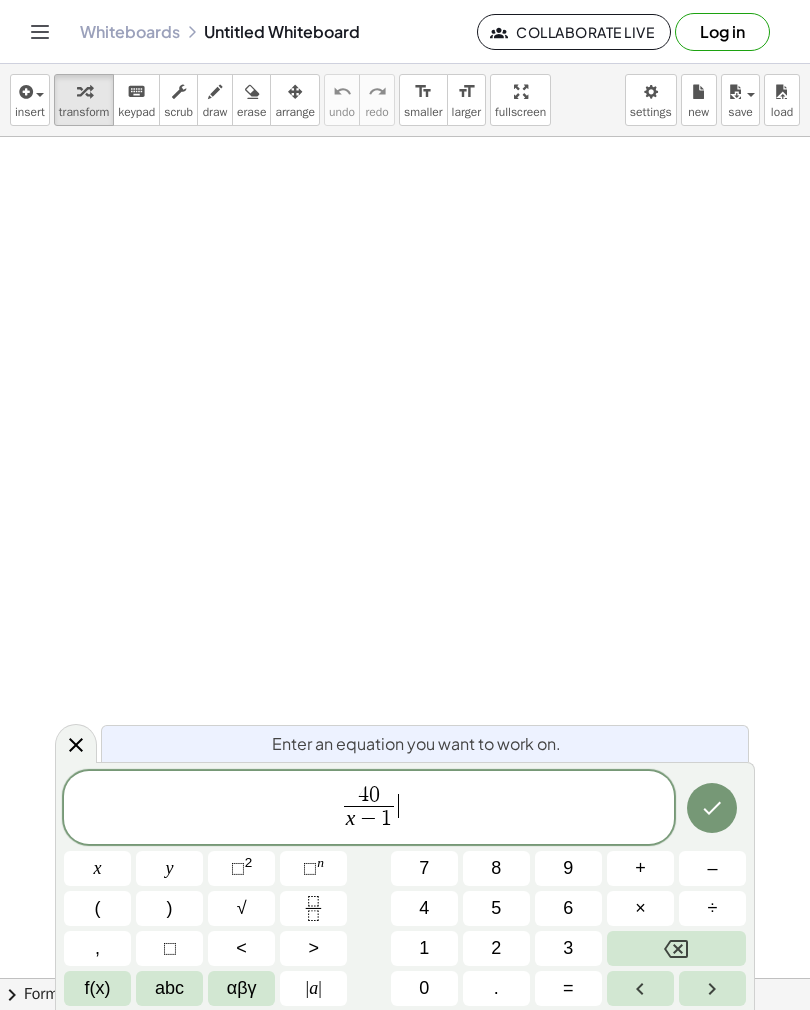 click on "=" at bounding box center [568, 988] 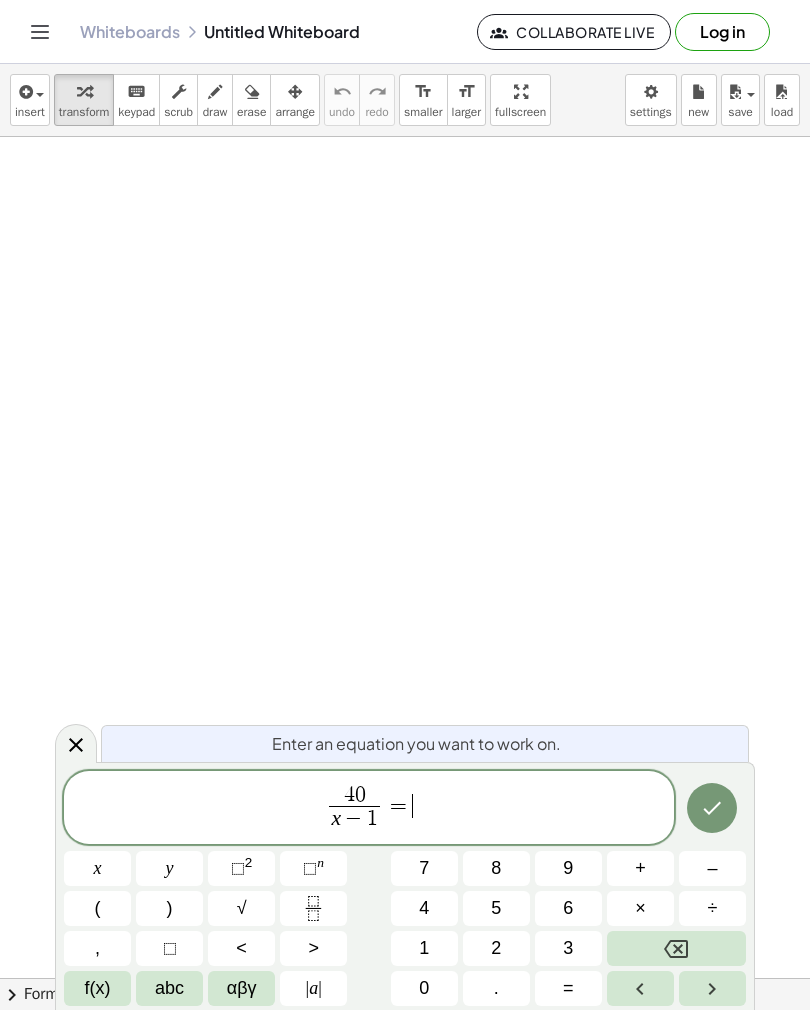 click on "2" at bounding box center (496, 948) 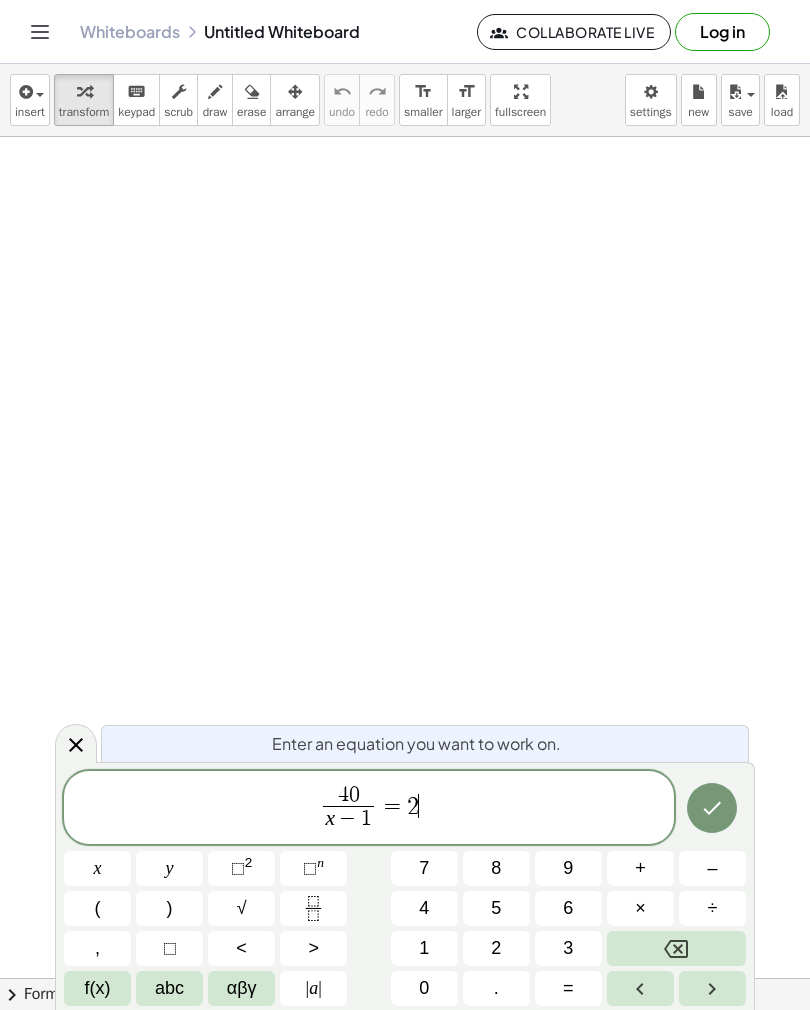 click on "x" at bounding box center (97, 868) 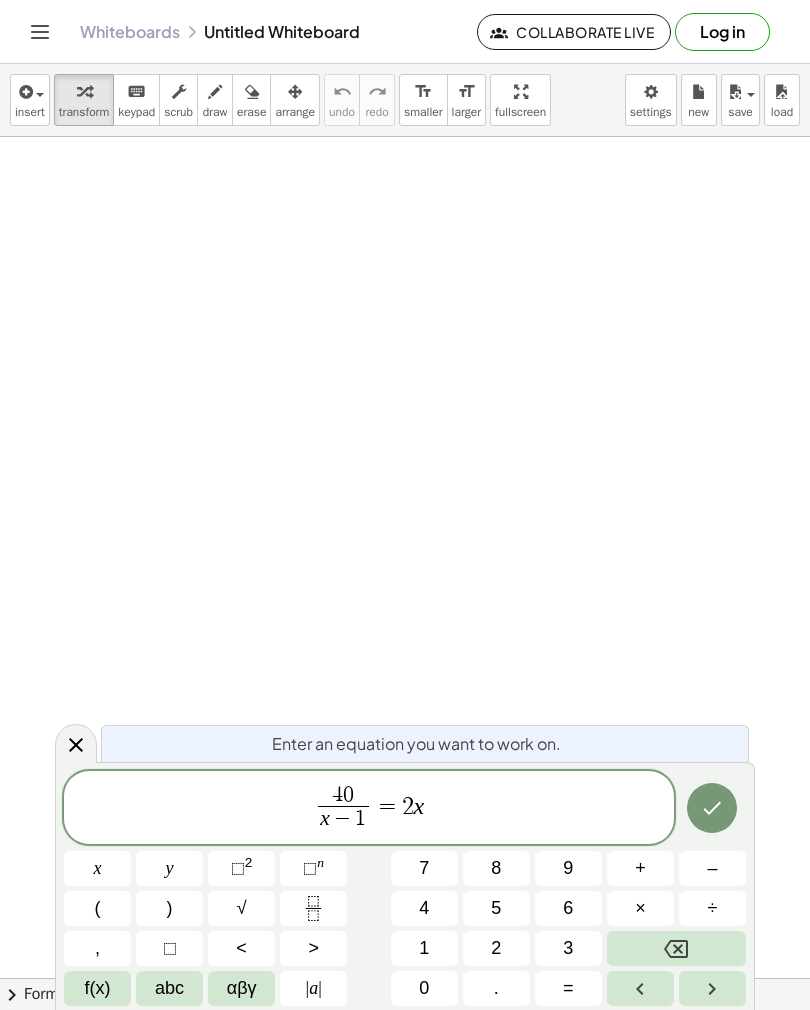 click 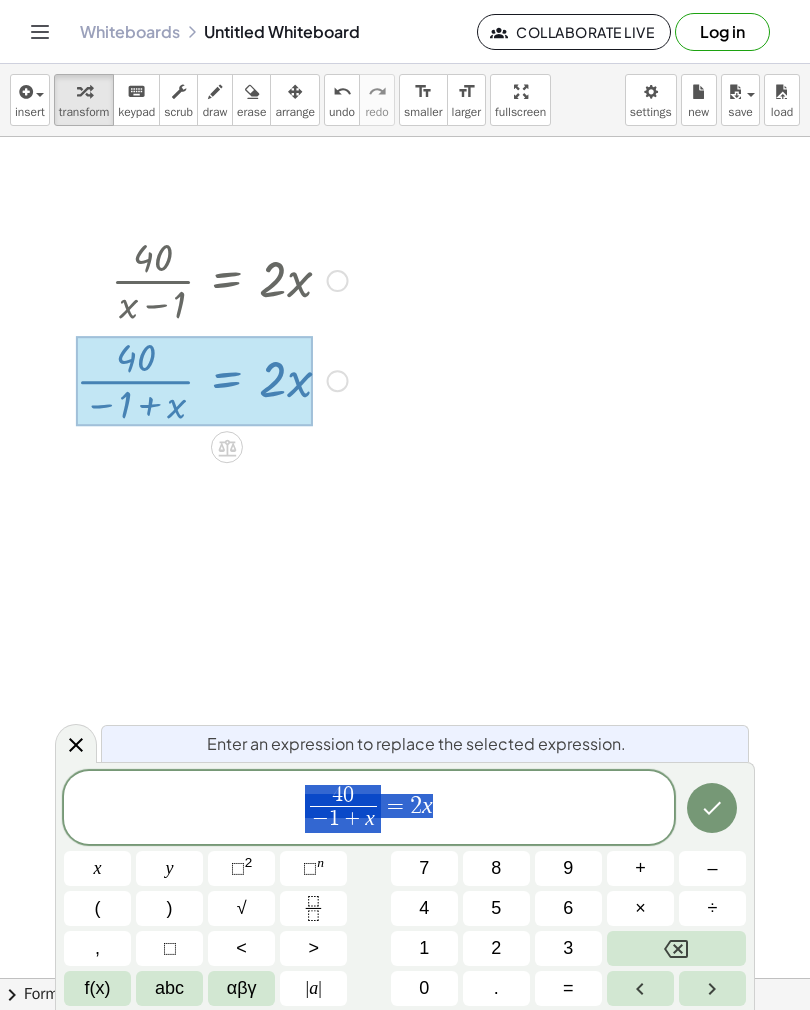 click at bounding box center [212, 279] 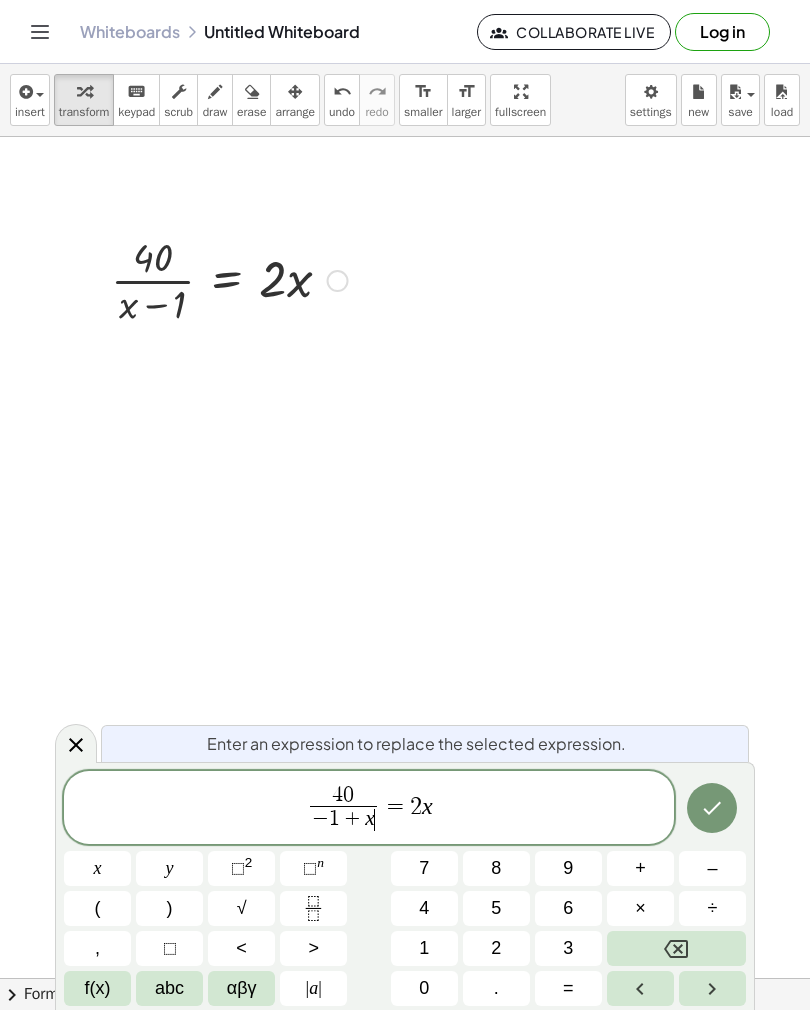 click on ")" at bounding box center [169, 908] 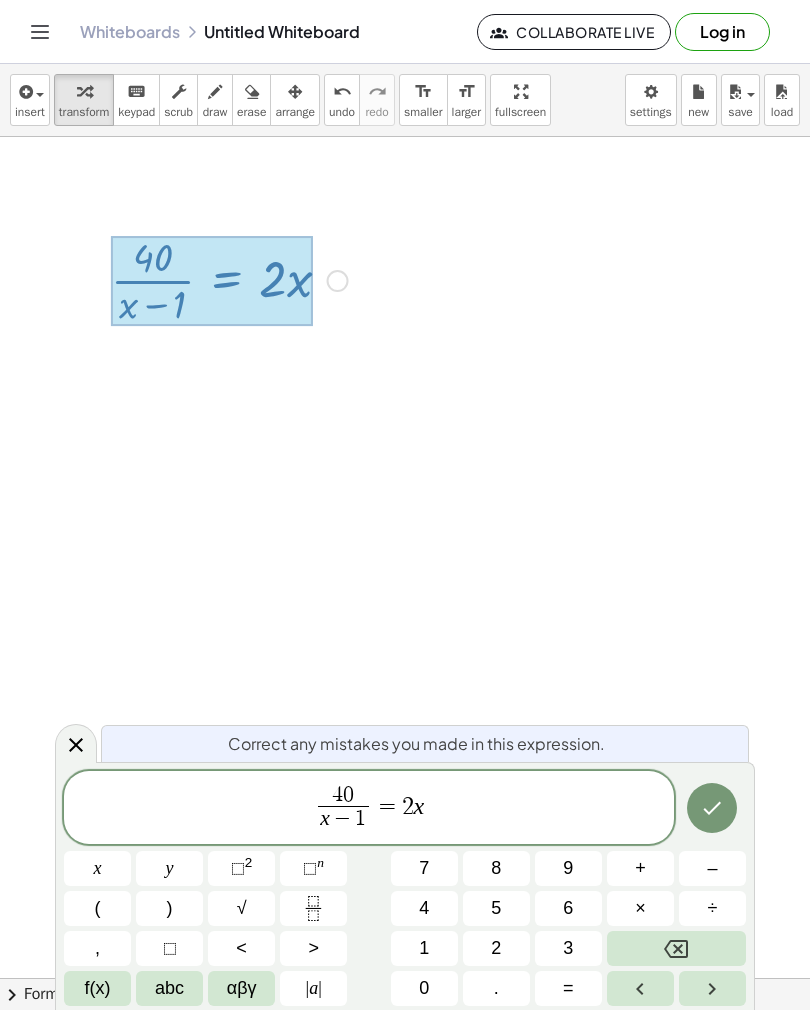 click on "×" at bounding box center [640, 908] 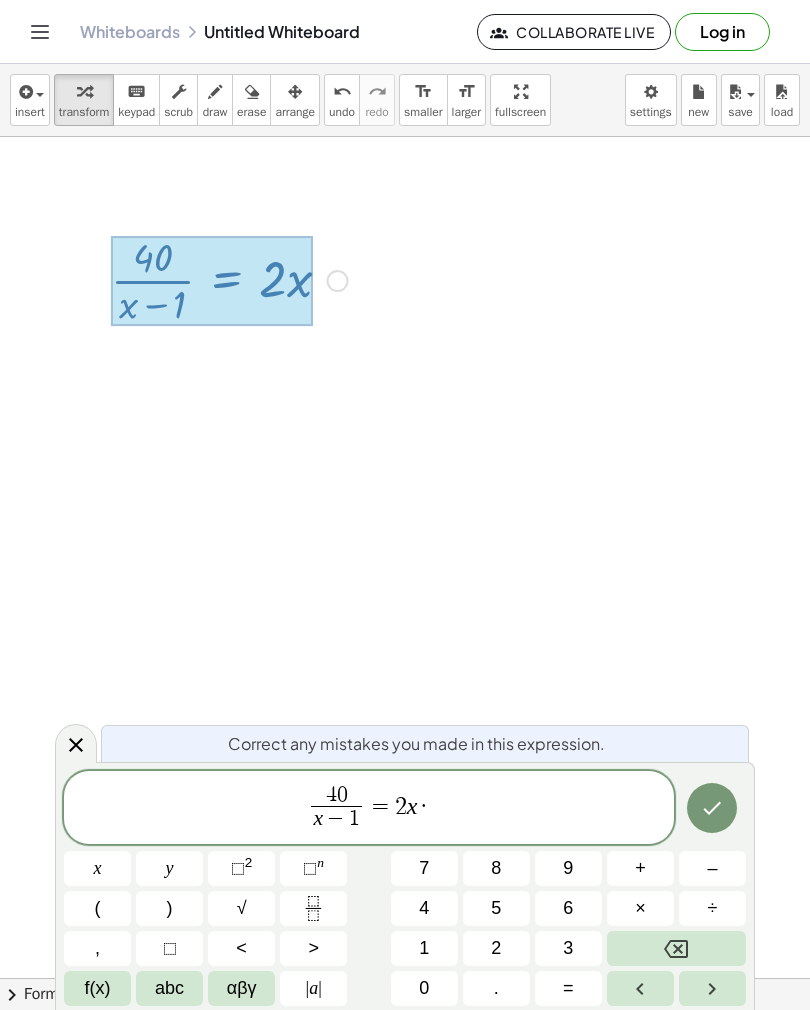 click at bounding box center (676, 948) 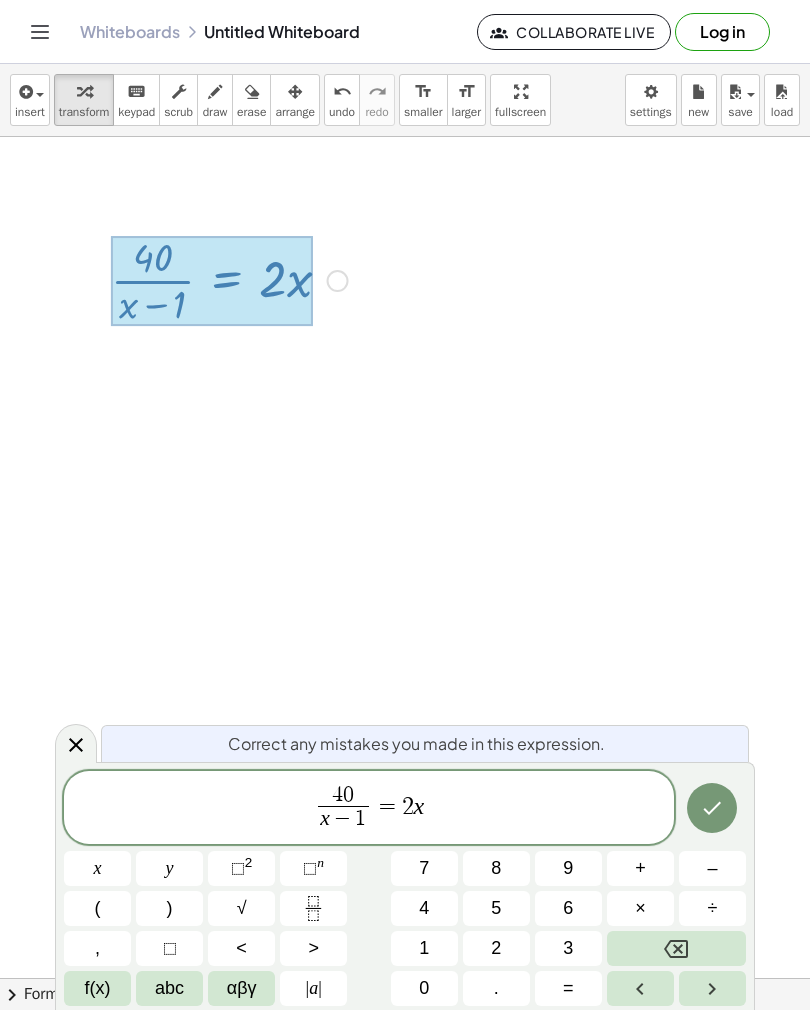 click 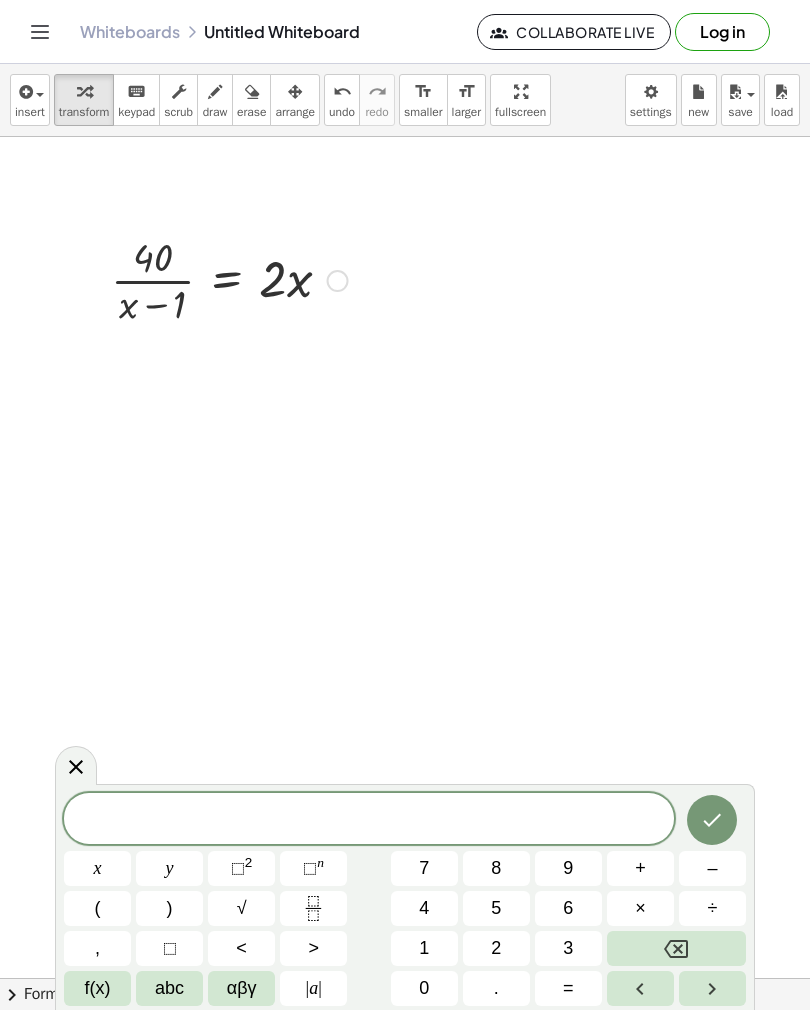 click at bounding box center [369, 820] 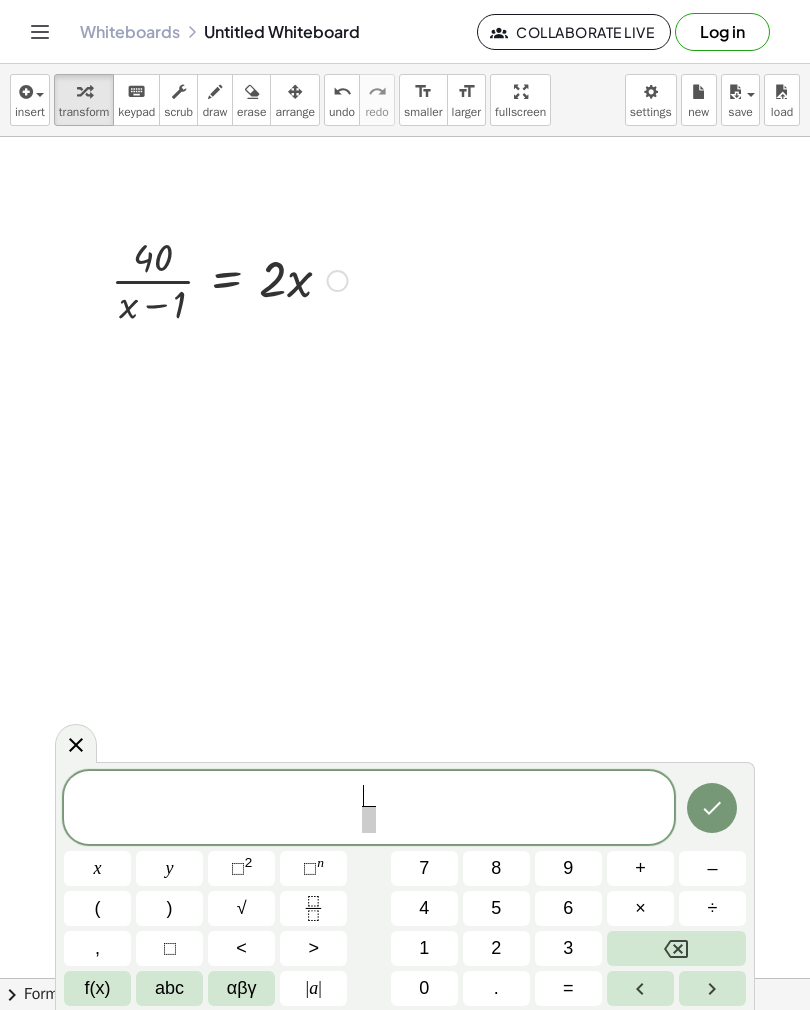 click at bounding box center [212, 279] 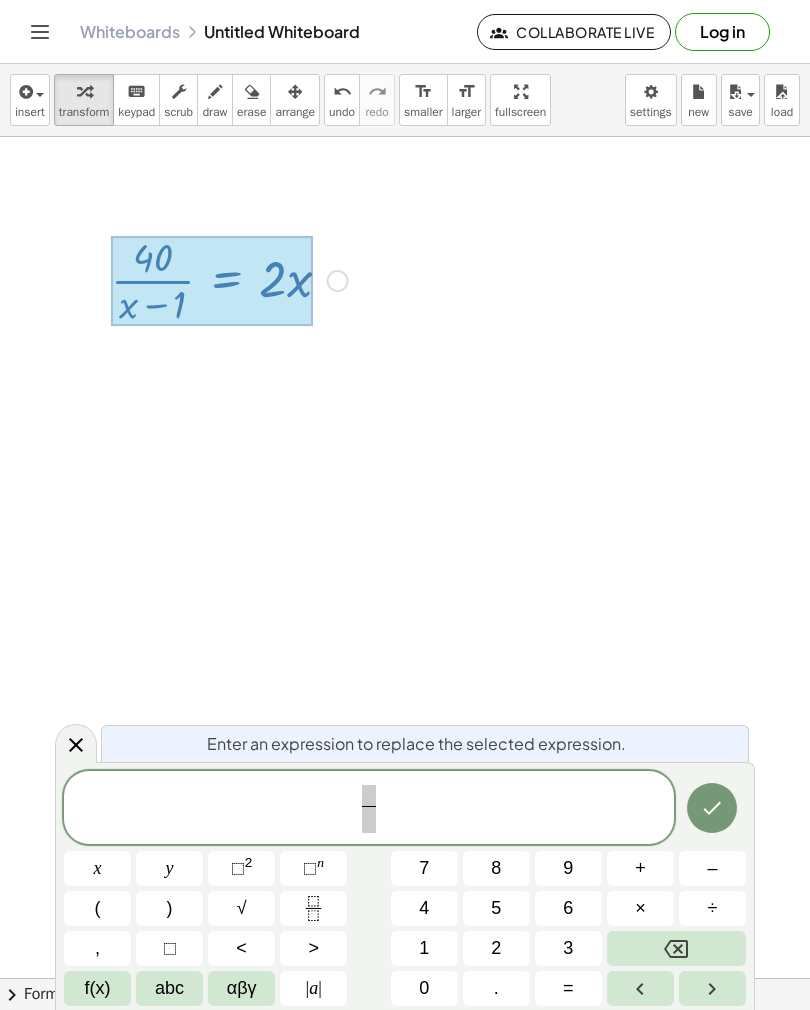 click on "0" at bounding box center (424, 988) 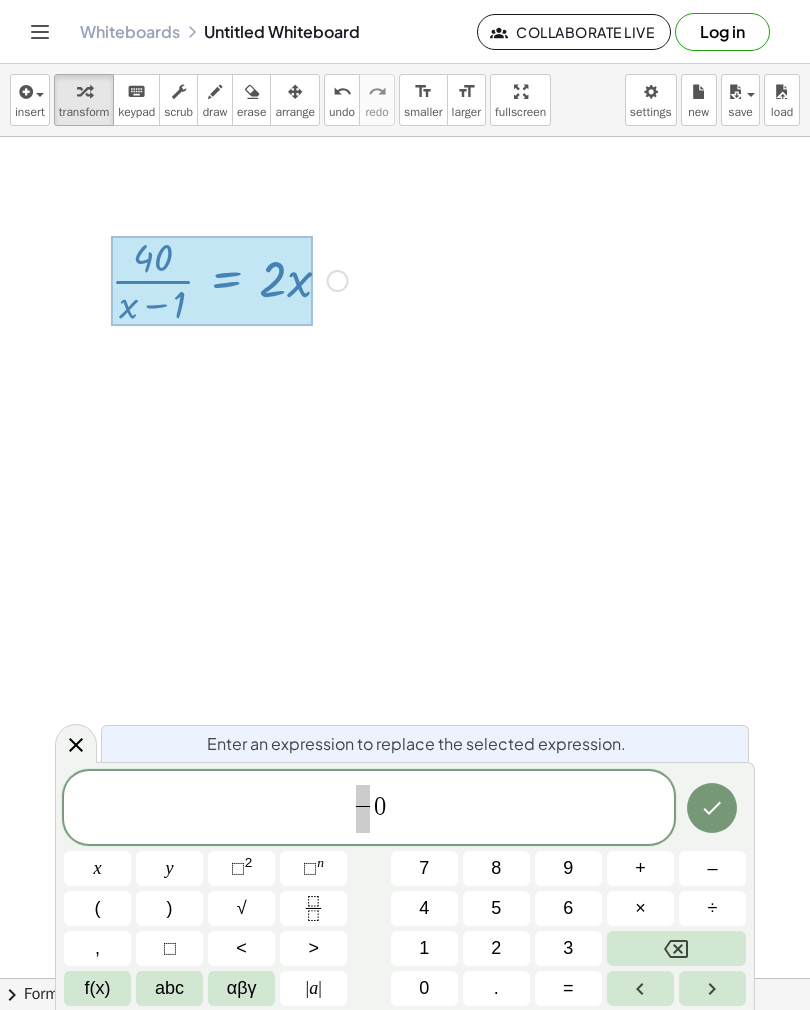 click on "​ 0 ​" at bounding box center [369, 809] 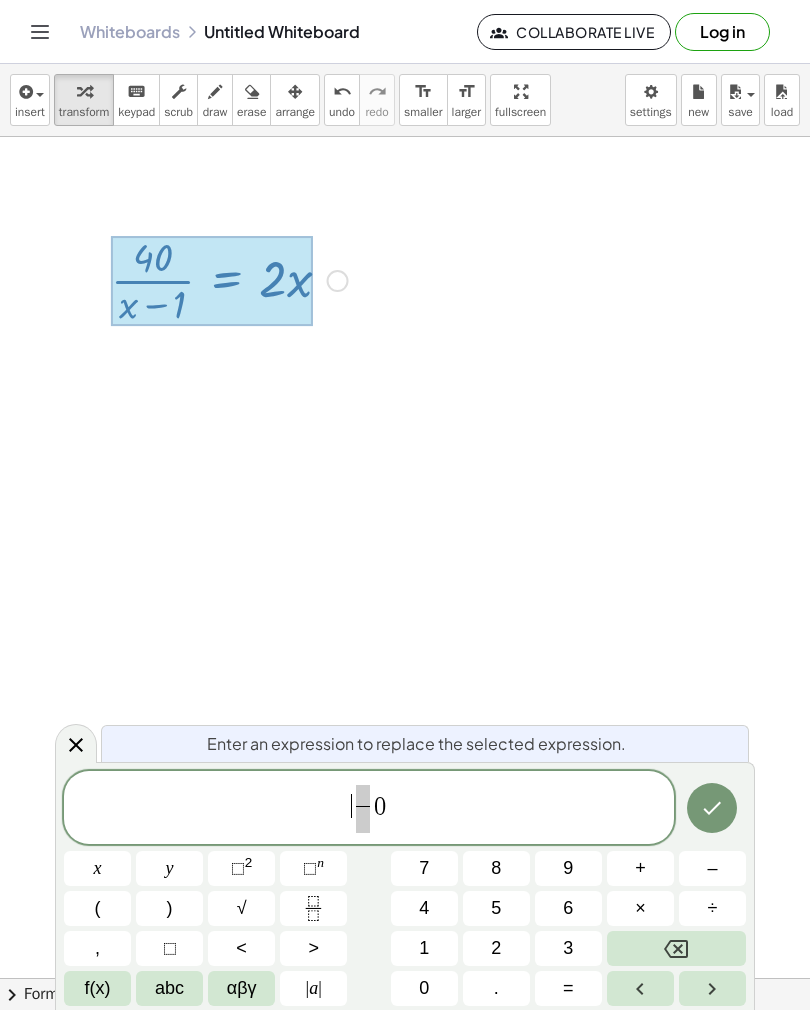 click at bounding box center (363, 796) 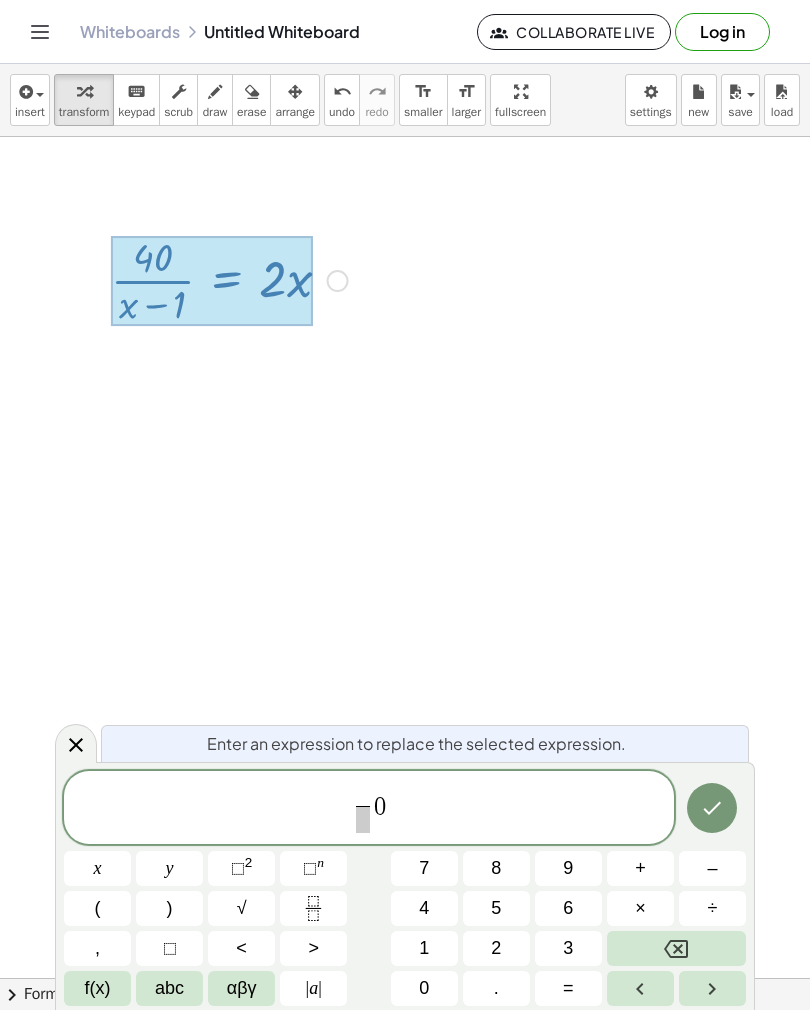 click 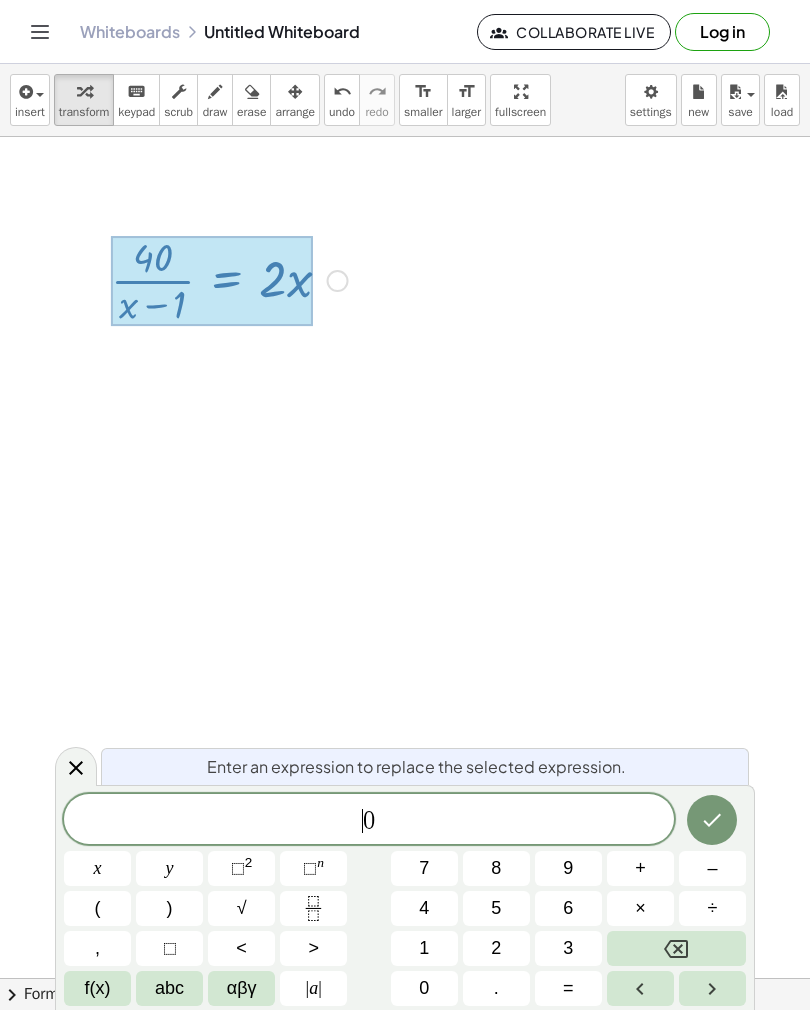 click at bounding box center (676, 948) 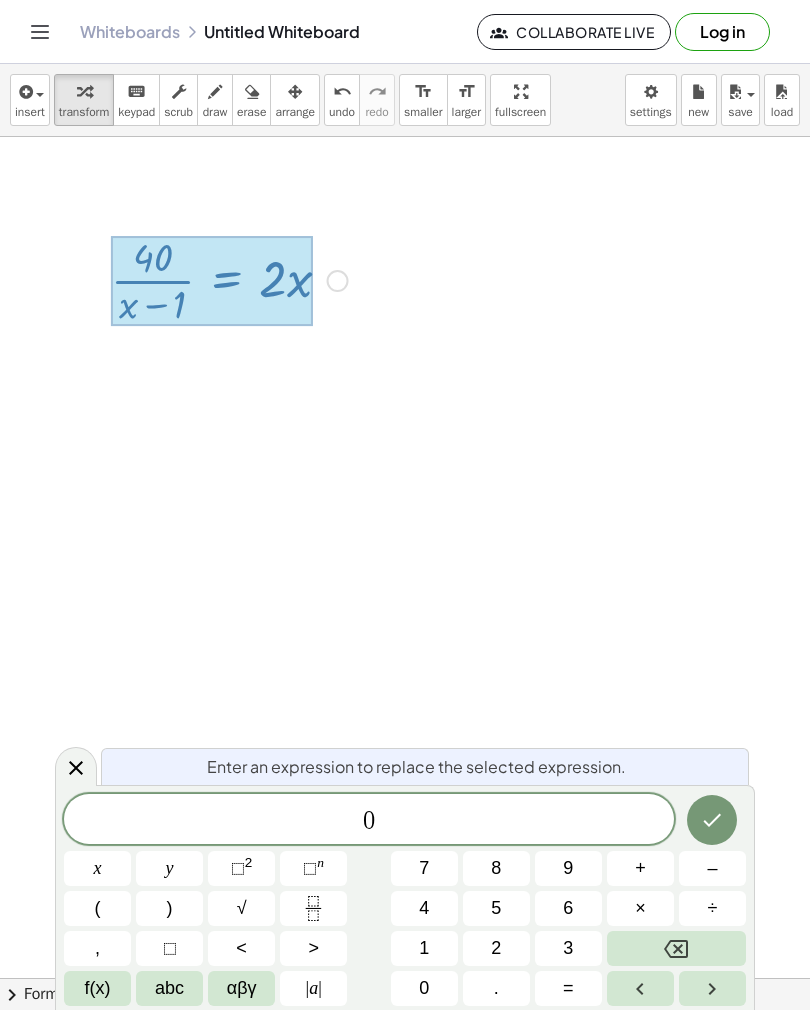 click at bounding box center [676, 948] 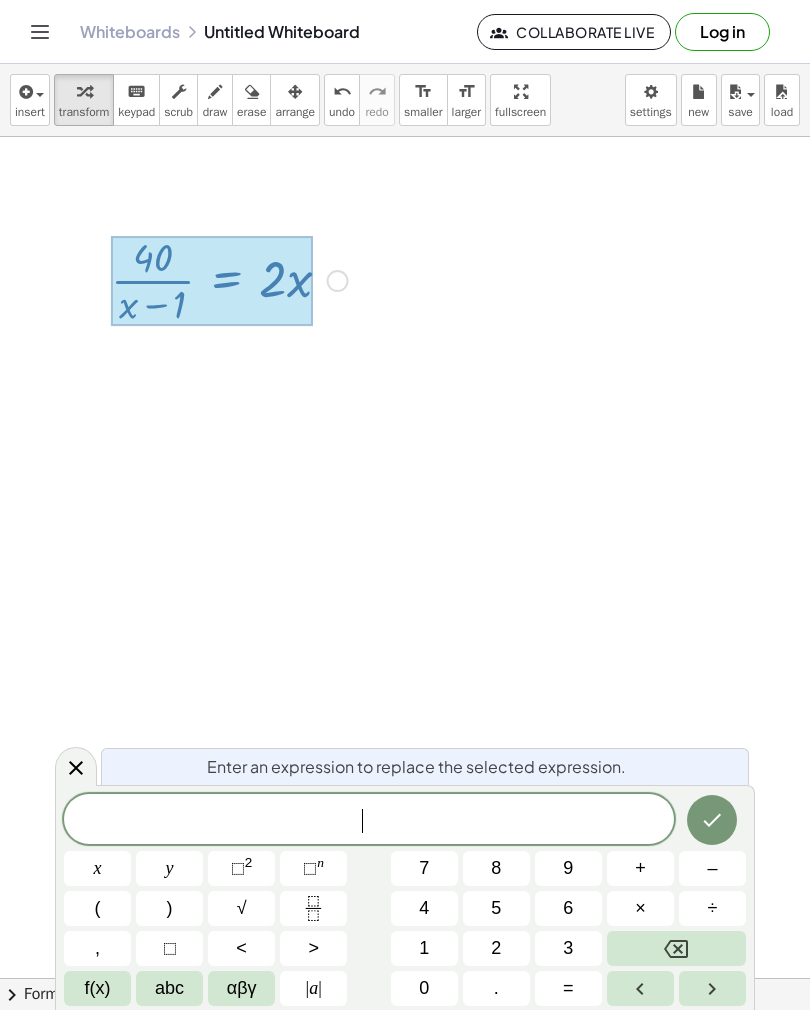 click 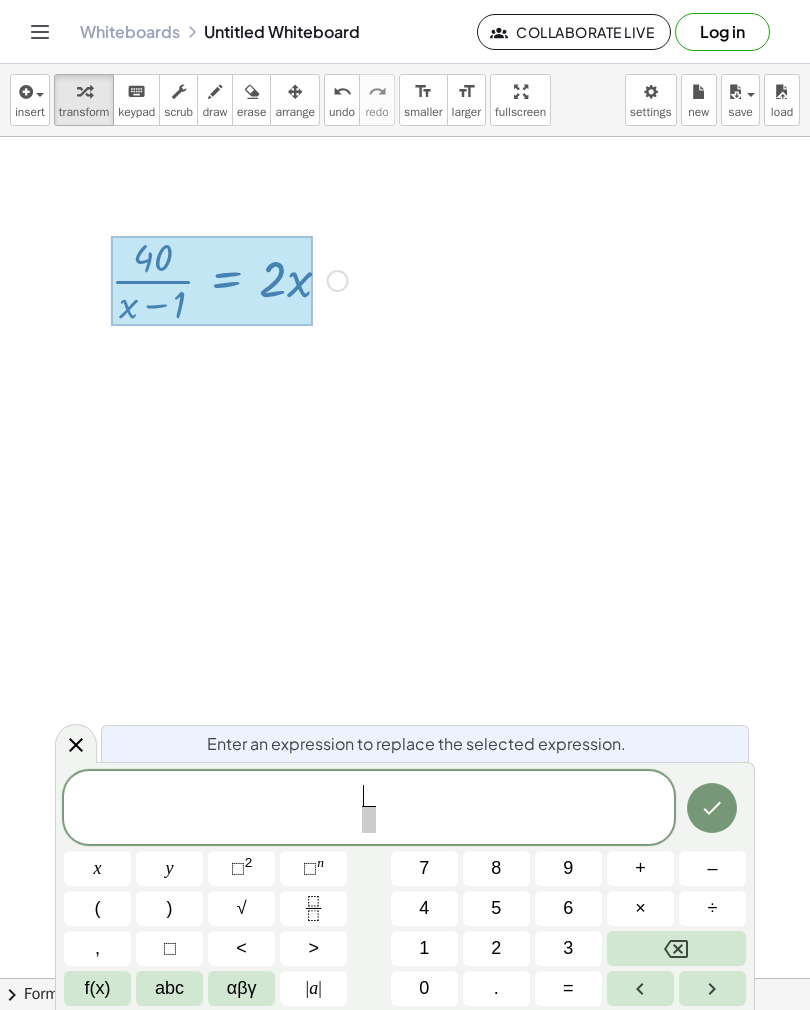 click on "4" at bounding box center (424, 908) 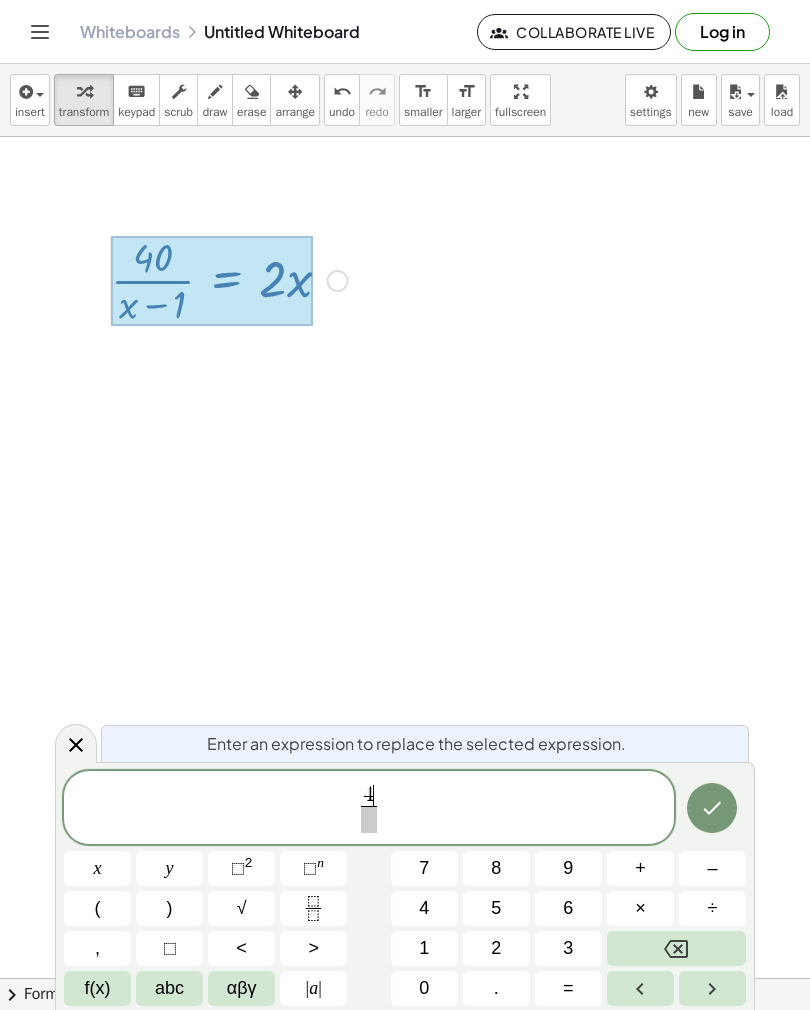 click on "0" at bounding box center [424, 988] 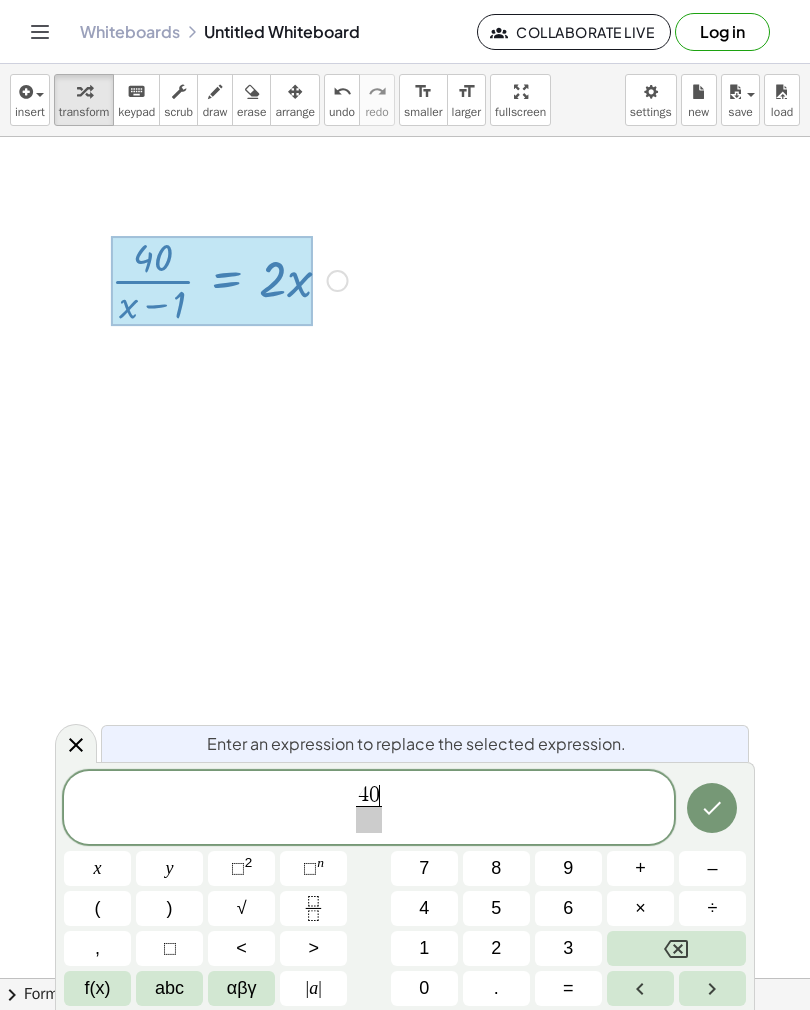 click at bounding box center [369, 819] 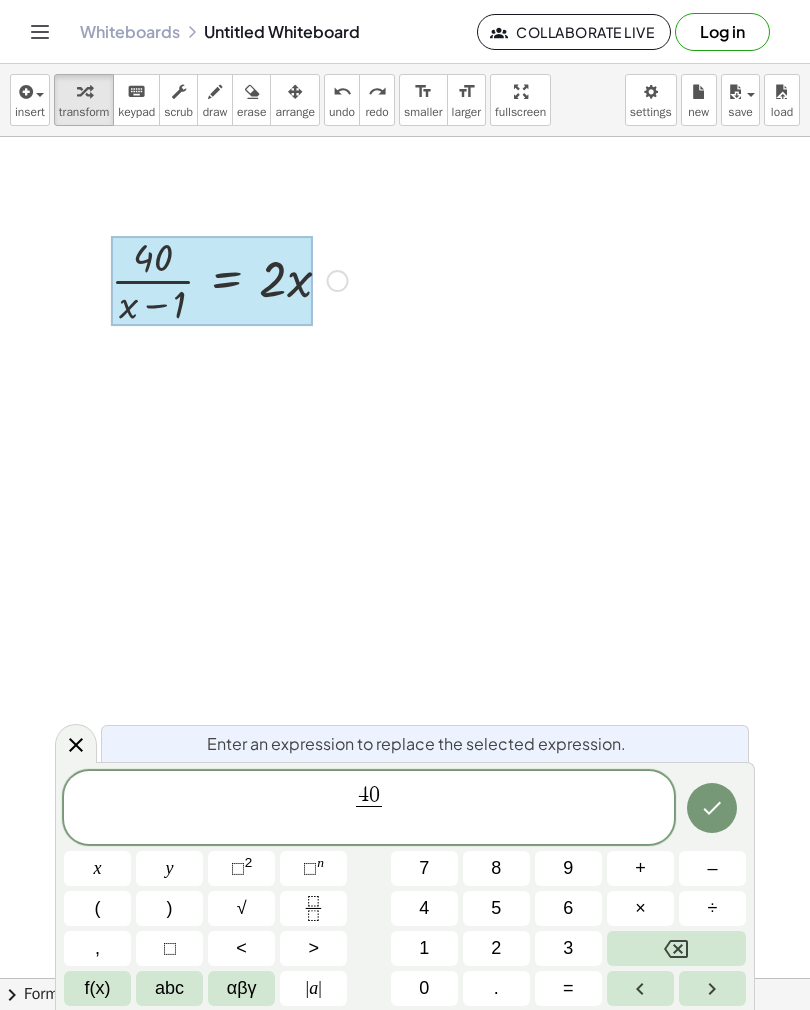 click on "(" at bounding box center (98, 908) 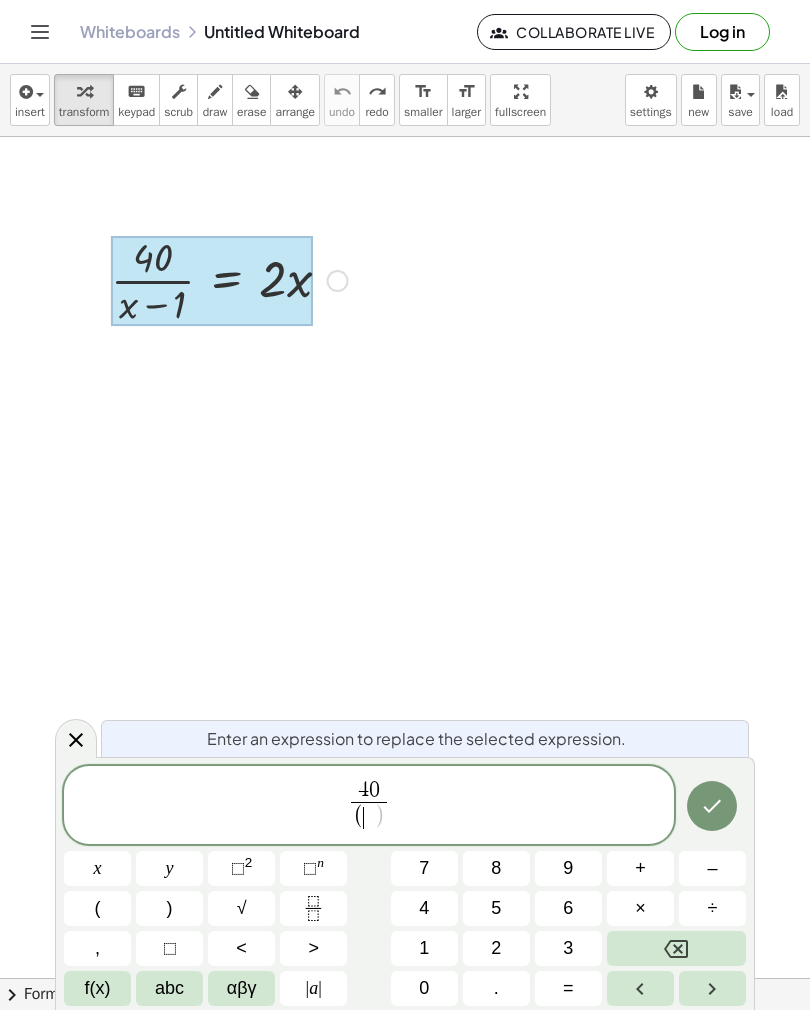 click on "×" at bounding box center [640, 908] 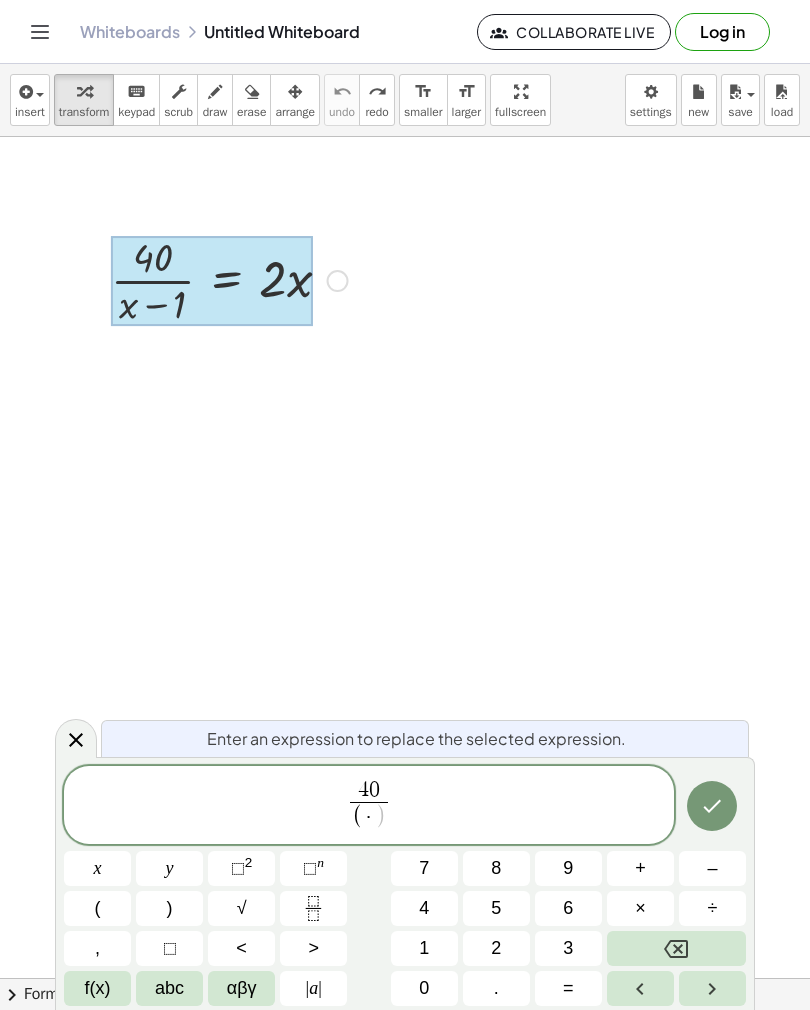 click on "–" at bounding box center [712, 868] 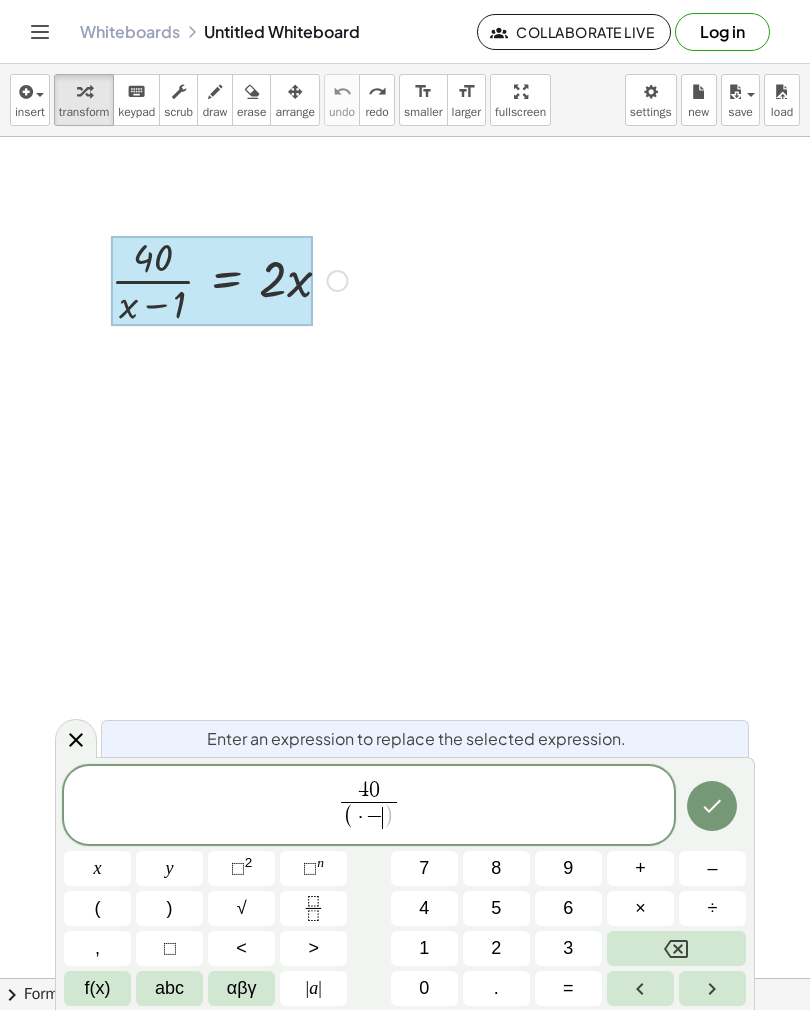 click on "1" at bounding box center [424, 948] 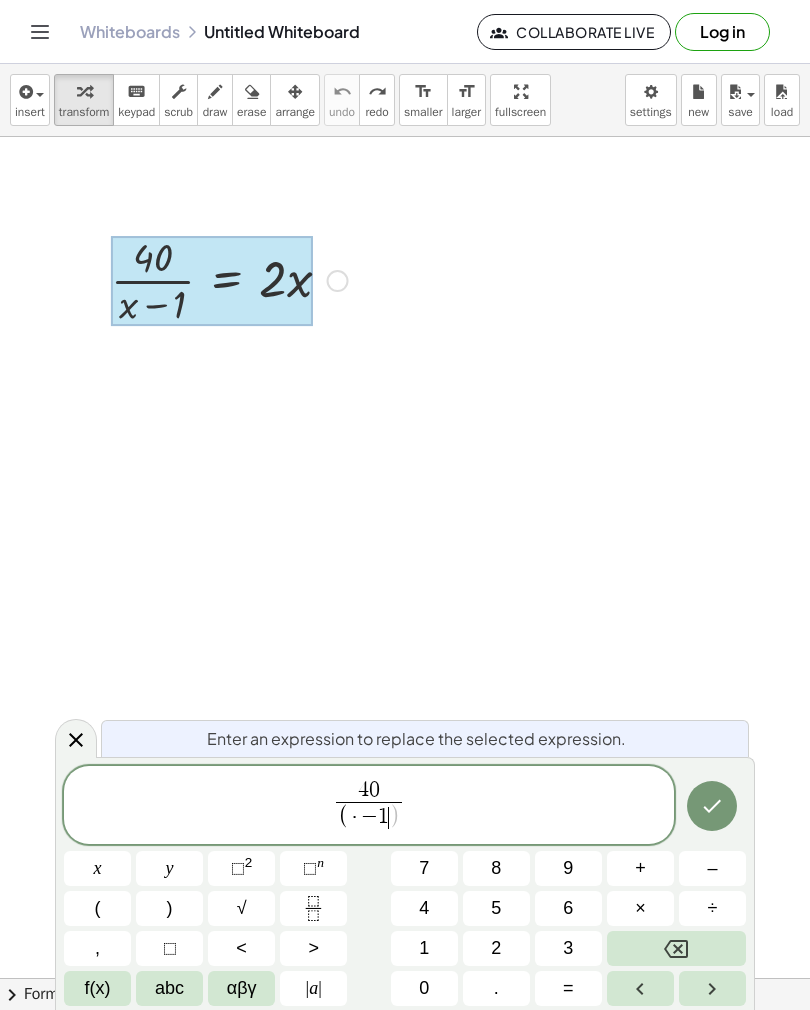 click on "· − 1 ​" at bounding box center [369, 818] 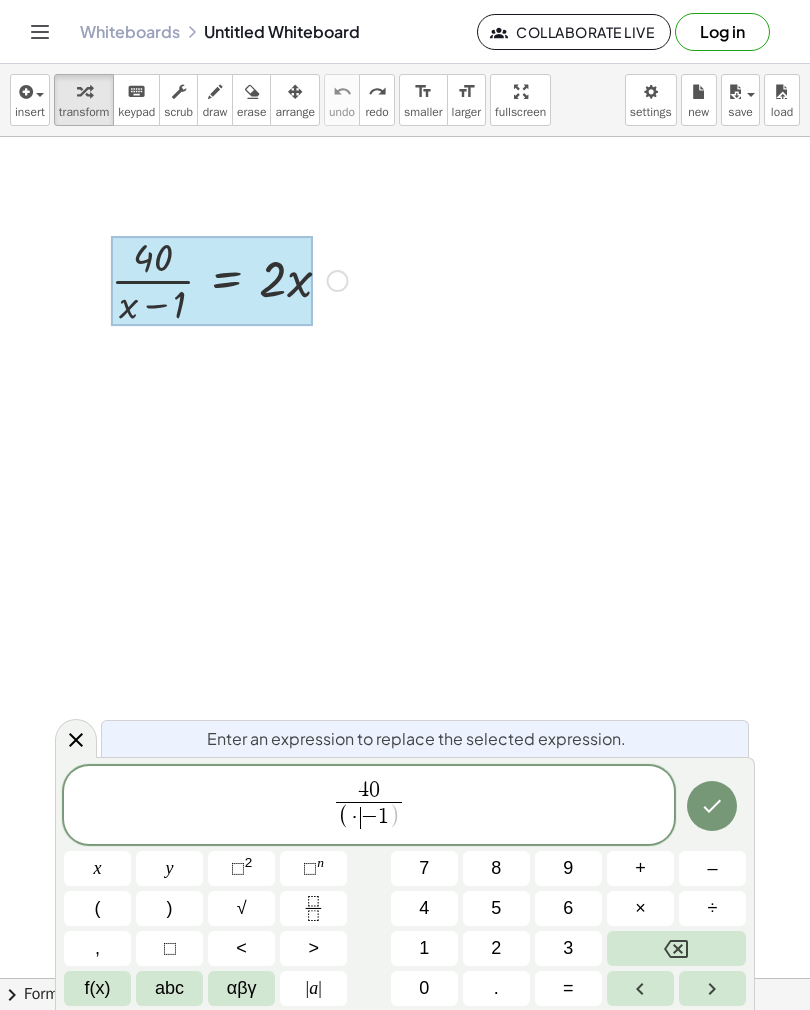 click at bounding box center (676, 948) 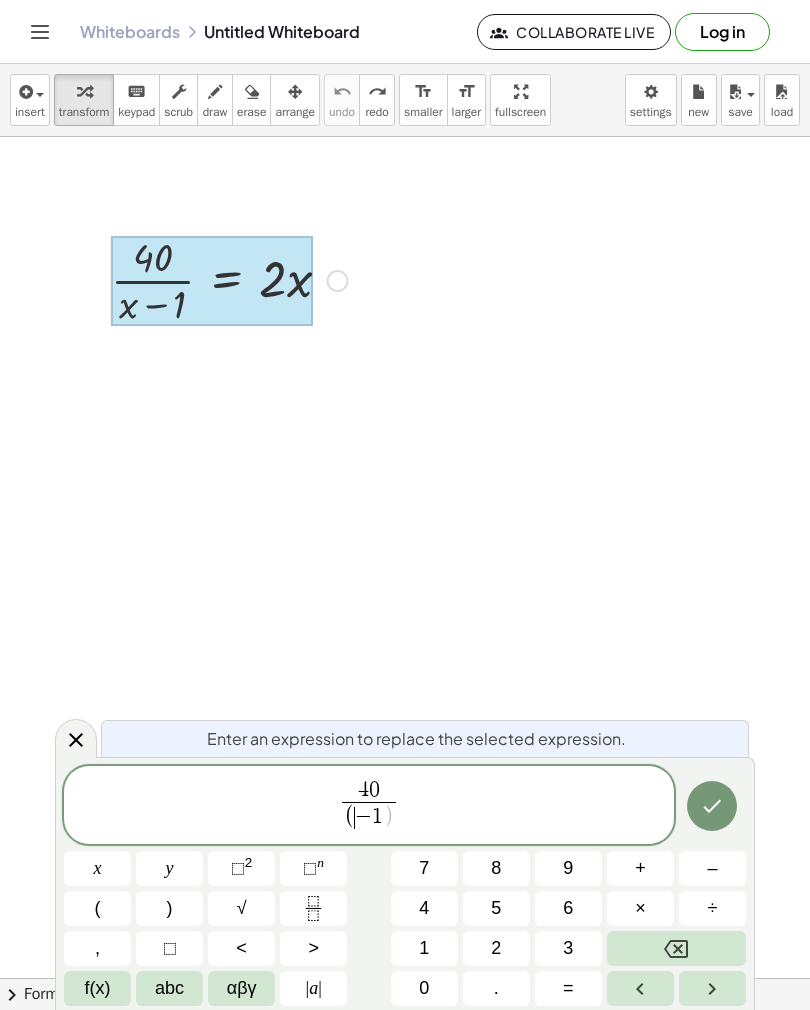 click on "x" at bounding box center (97, 868) 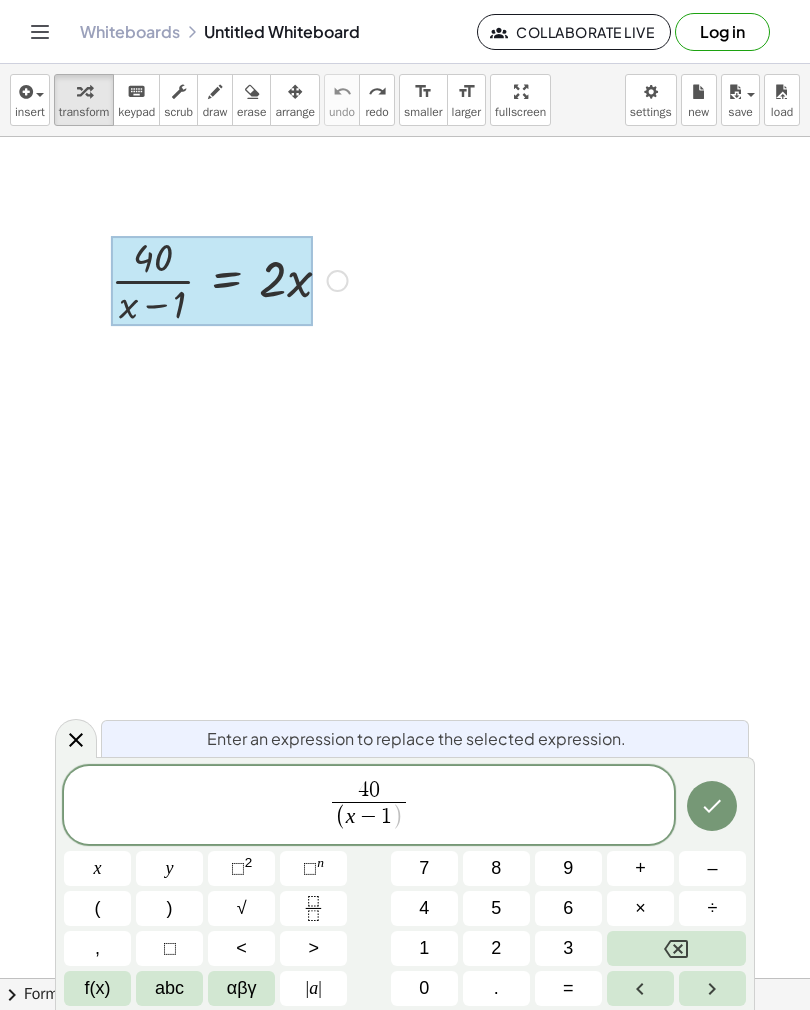 click on "4 0 ( x ​ − 1 ) ​" at bounding box center (369, 806) 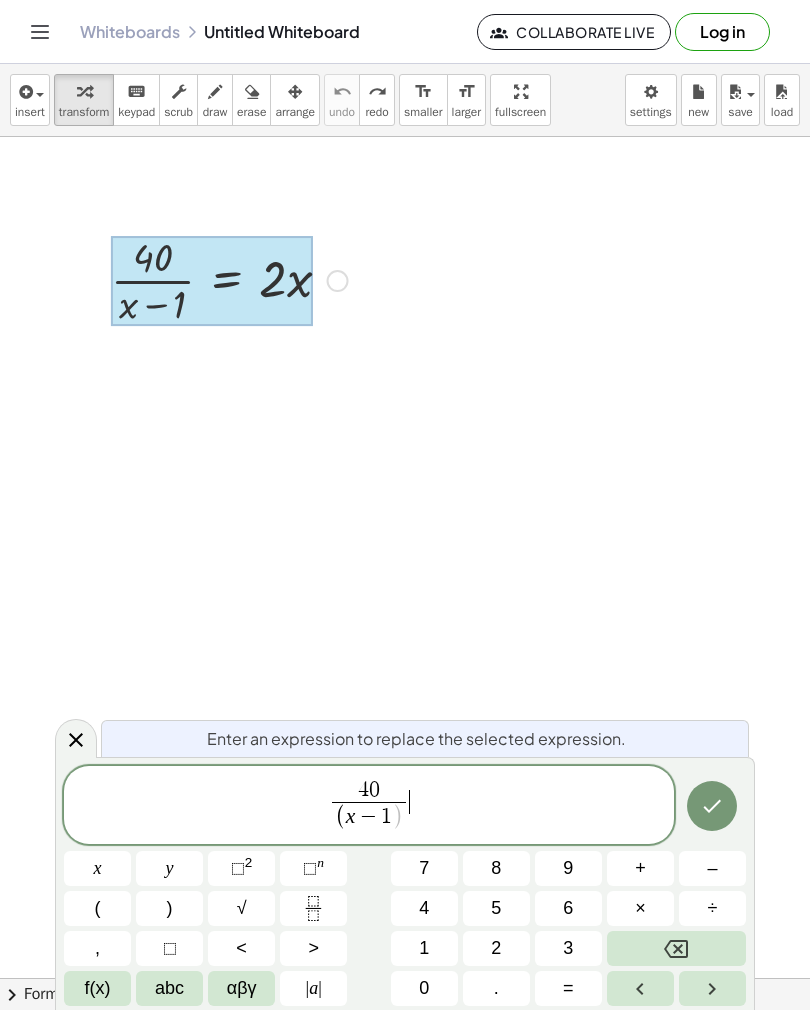 click on "4 0 ( x − 1 ) ​ ​" at bounding box center [369, 806] 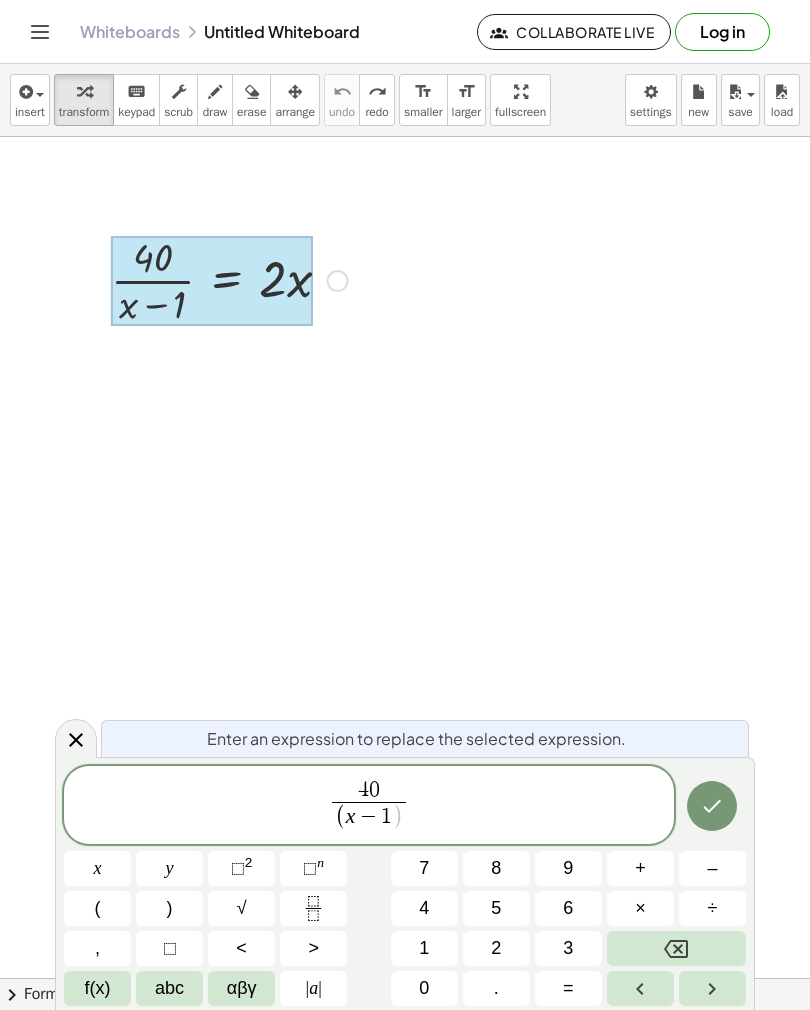 click on ")" at bounding box center [169, 908] 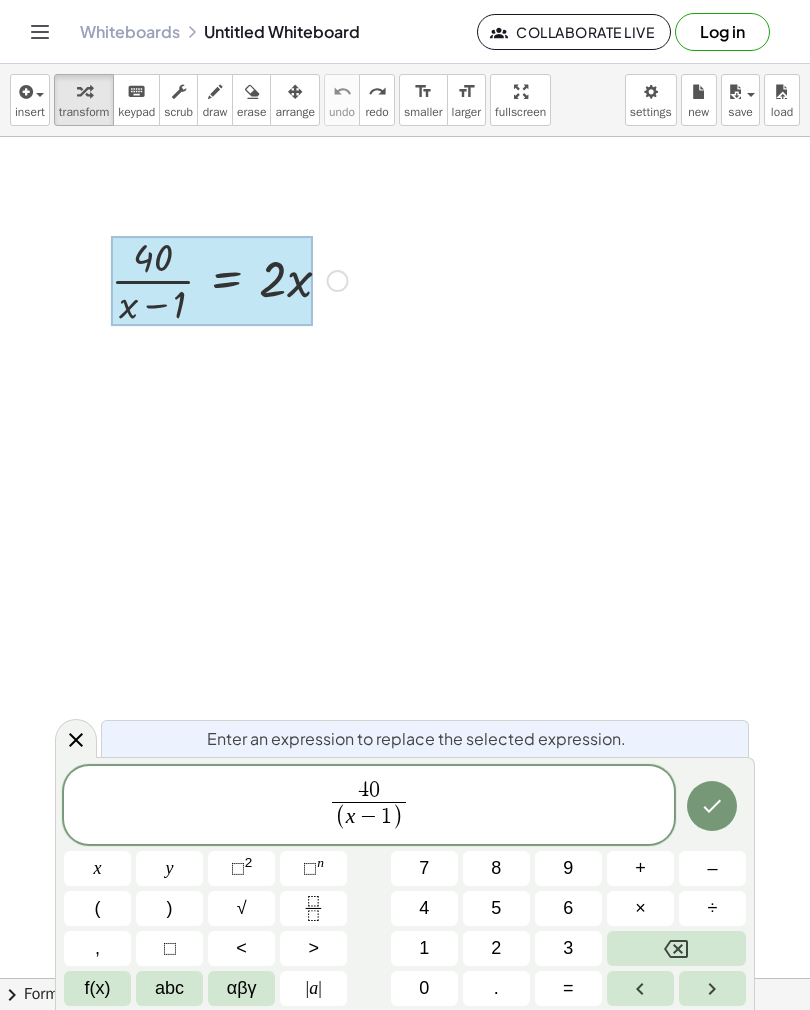 click on "4 0 ( x − 1 ) ​ ​" at bounding box center (369, 806) 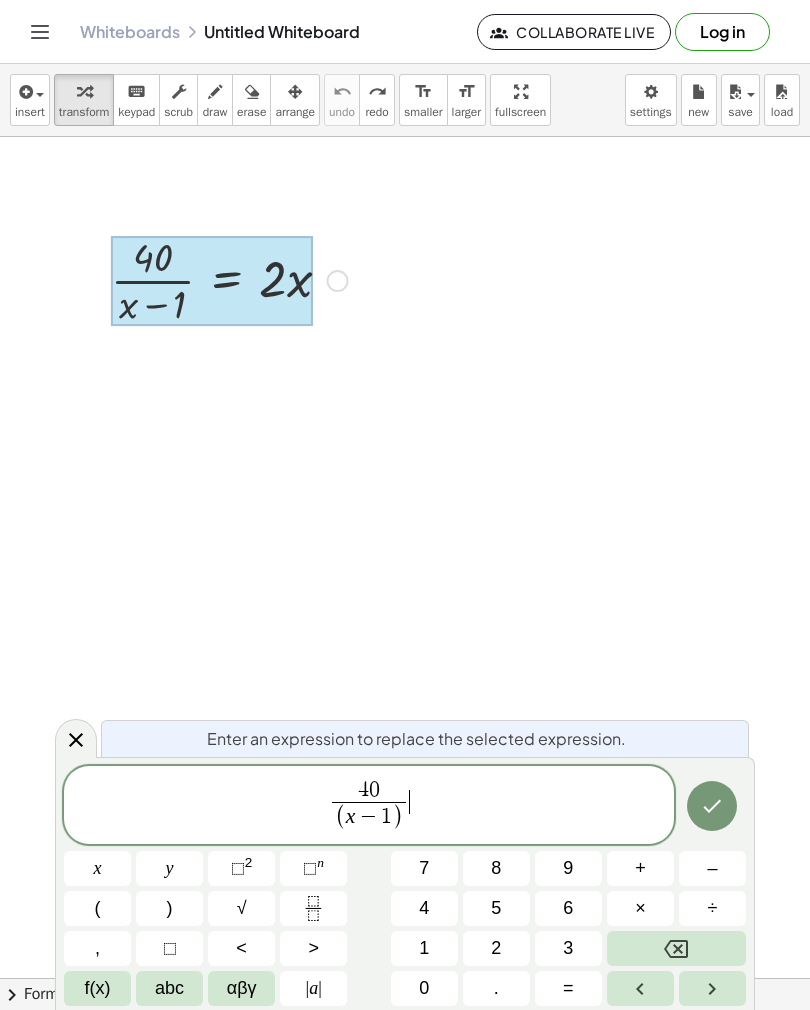 click on "=" at bounding box center [568, 988] 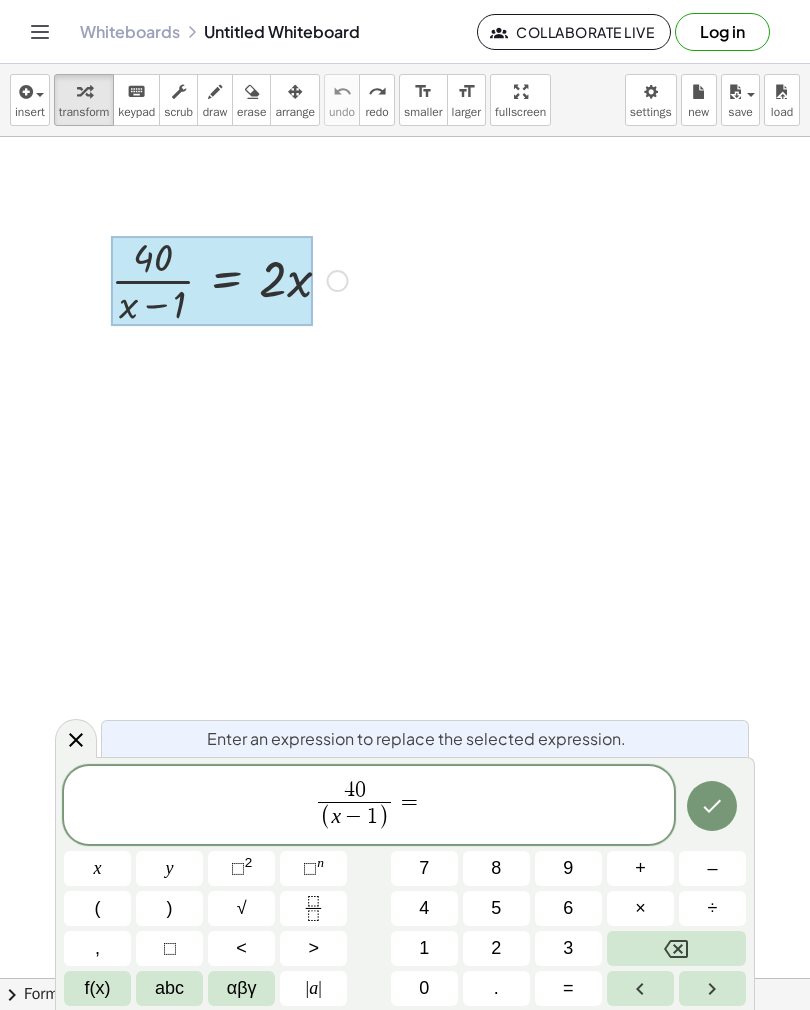 click on "2" at bounding box center [496, 948] 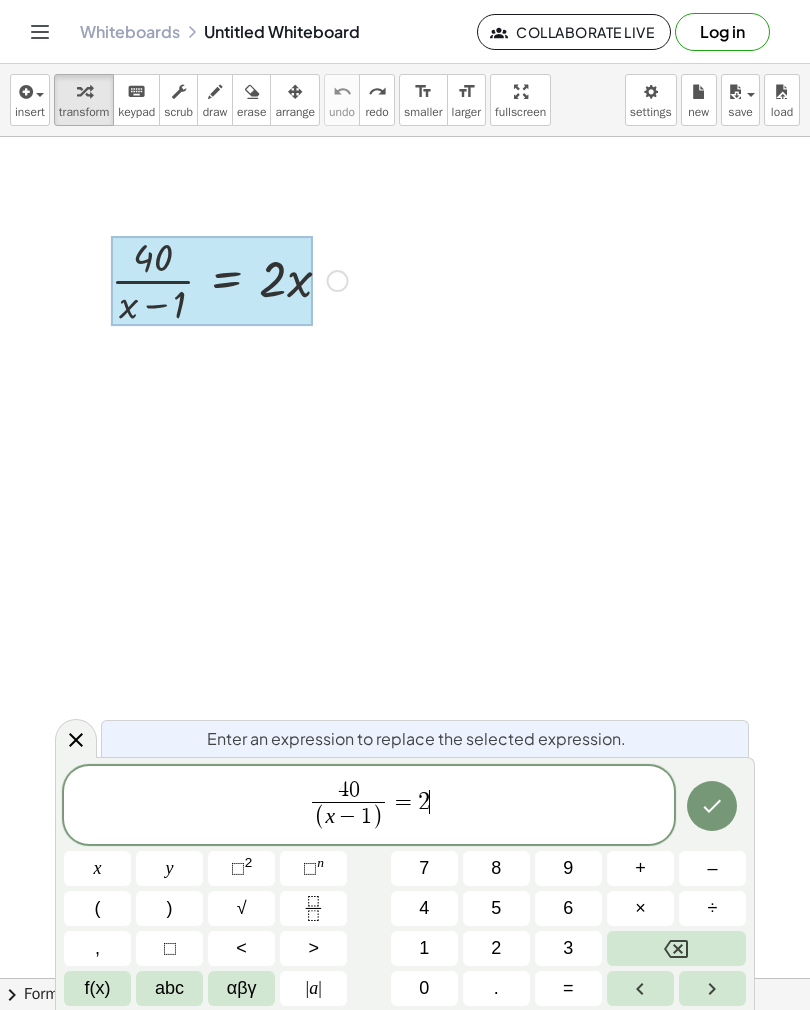 click on "x" at bounding box center [97, 868] 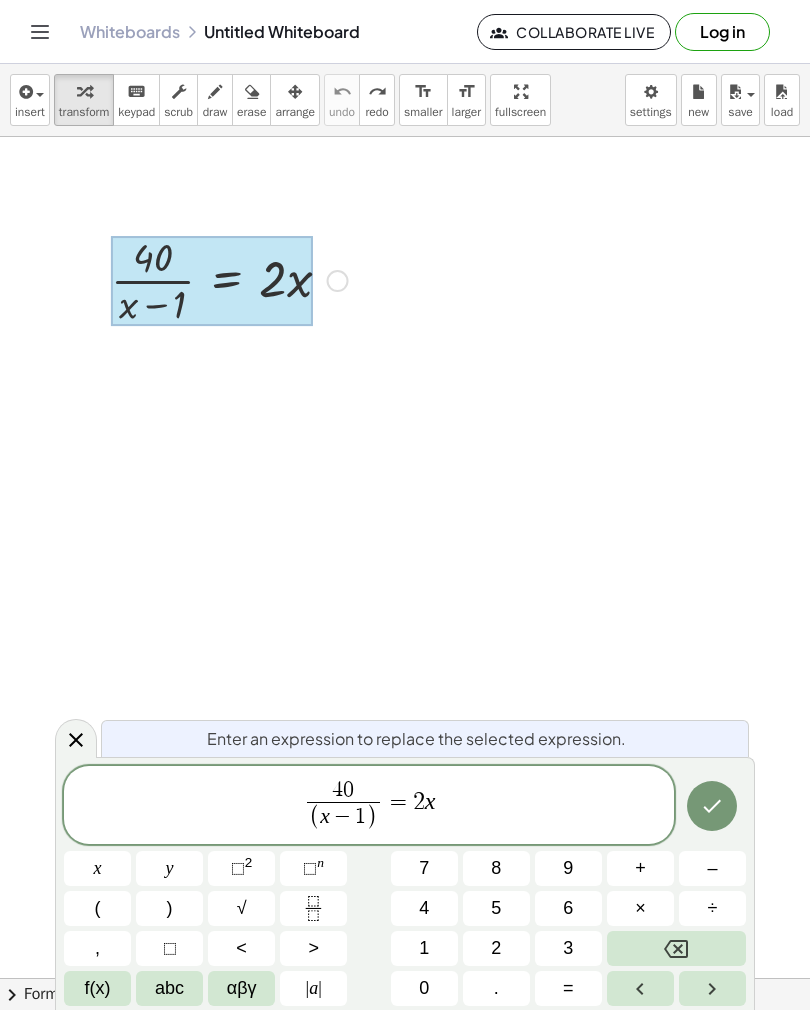 click 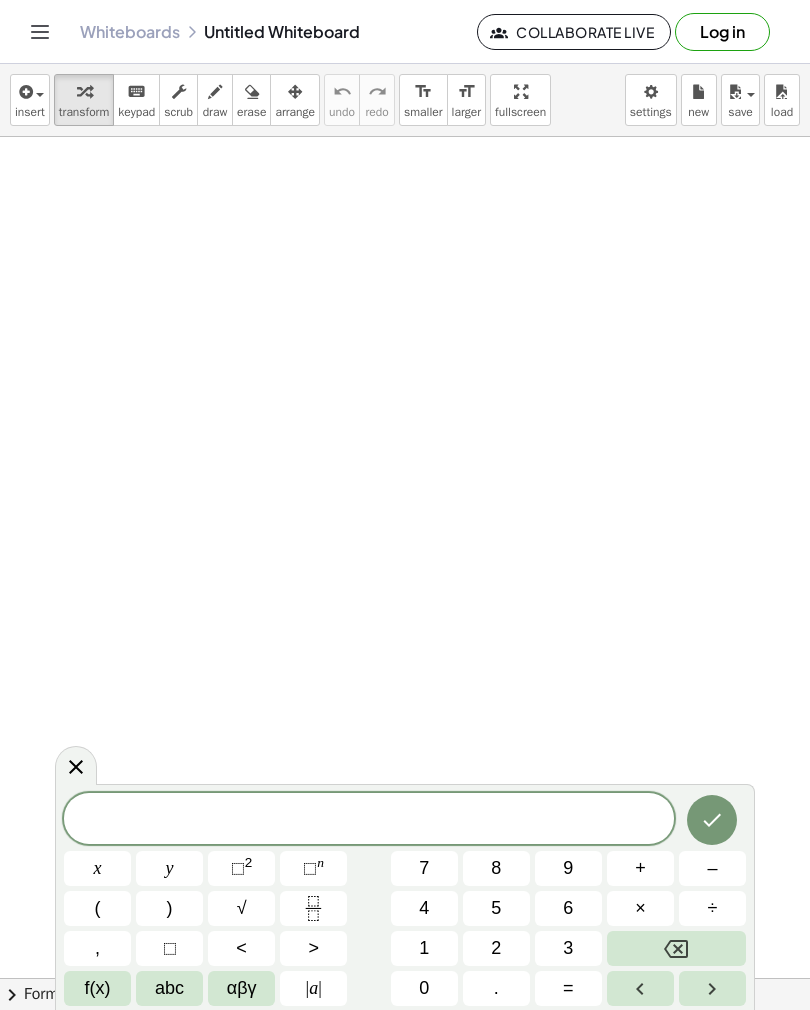 scroll, scrollTop: 0, scrollLeft: 0, axis: both 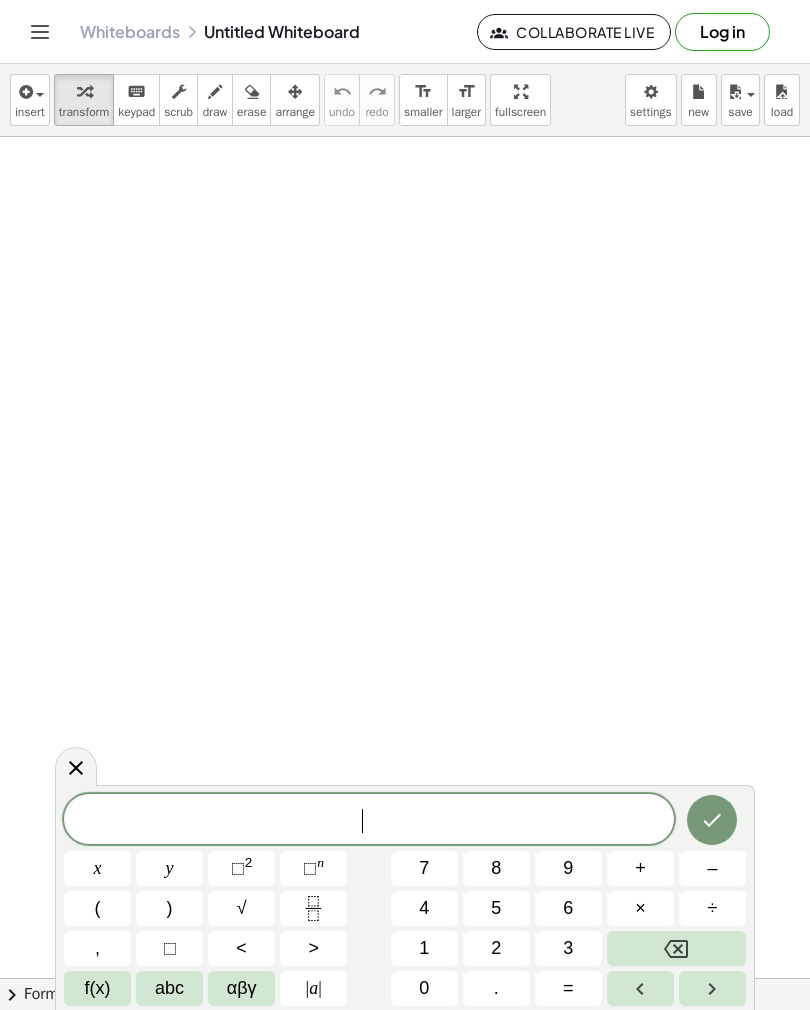 click 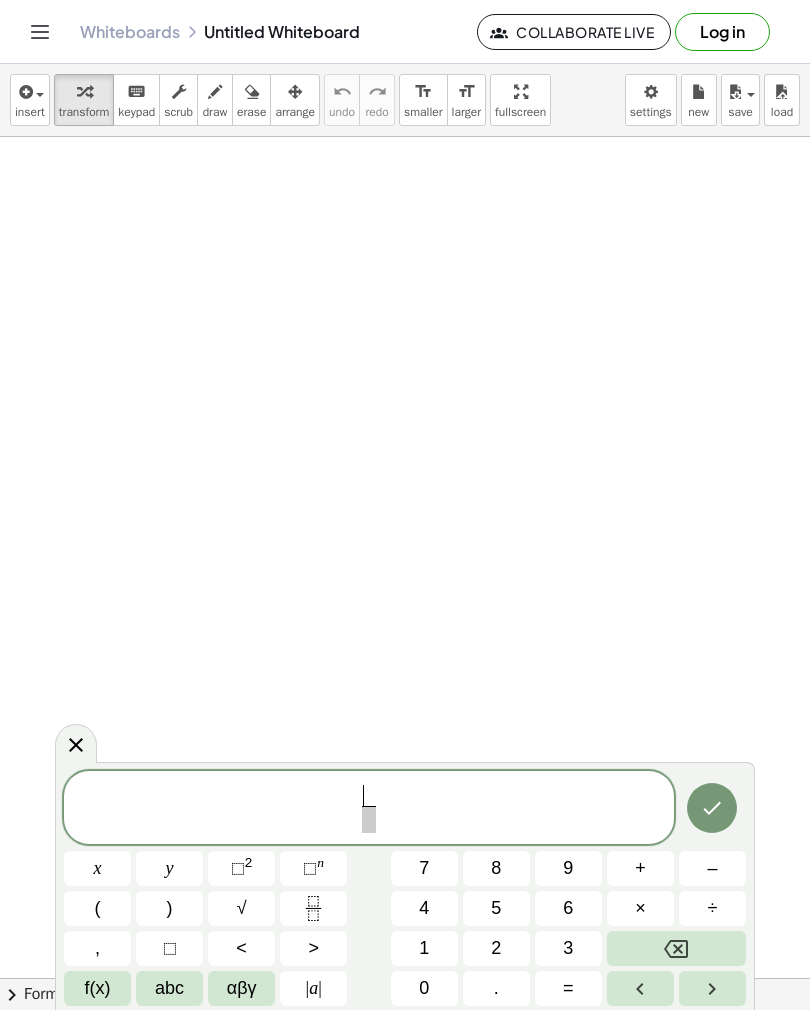 click on "1" at bounding box center [424, 948] 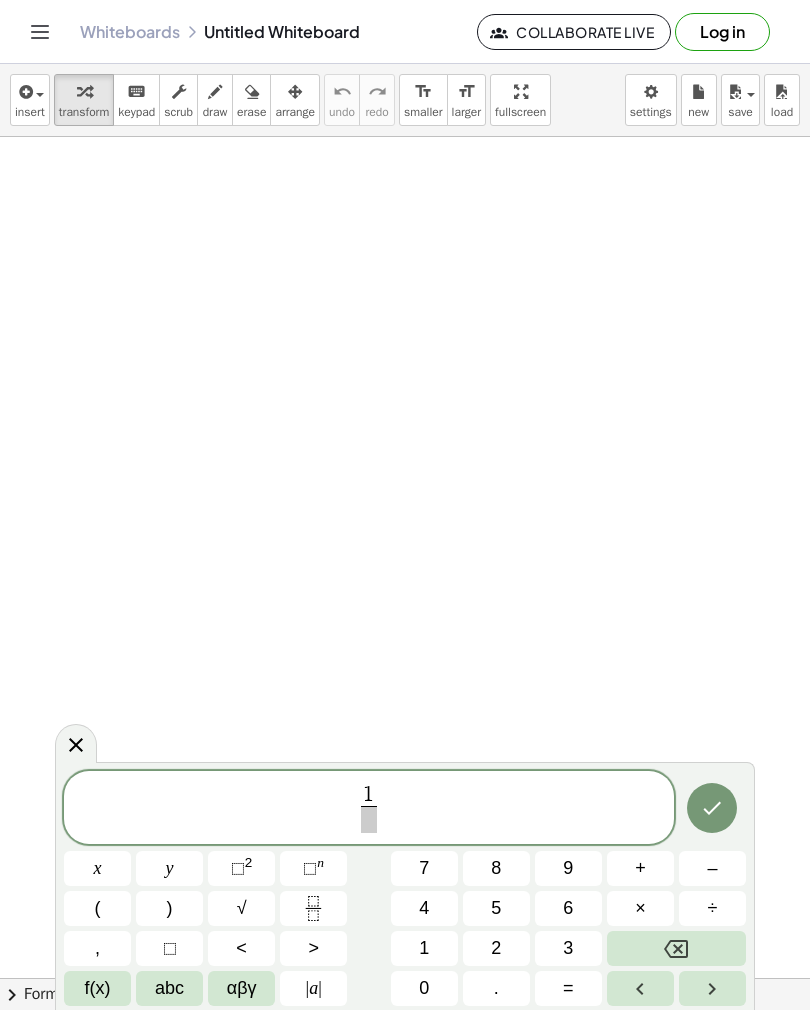 click at bounding box center (676, 948) 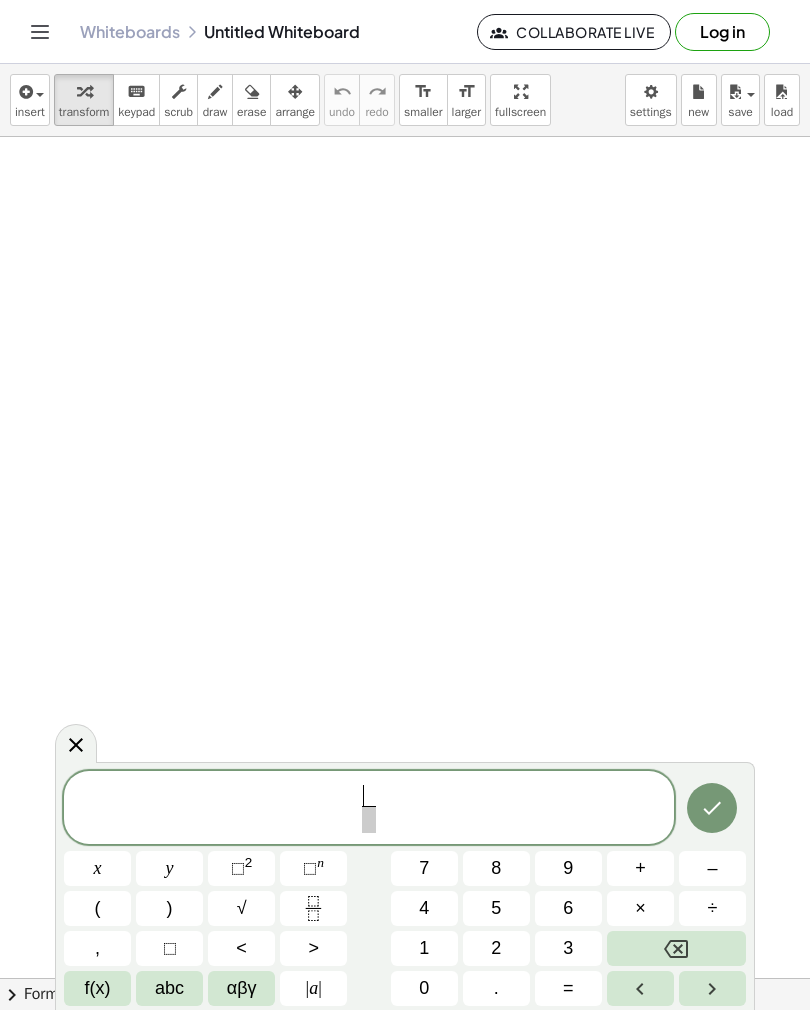 click at bounding box center (676, 948) 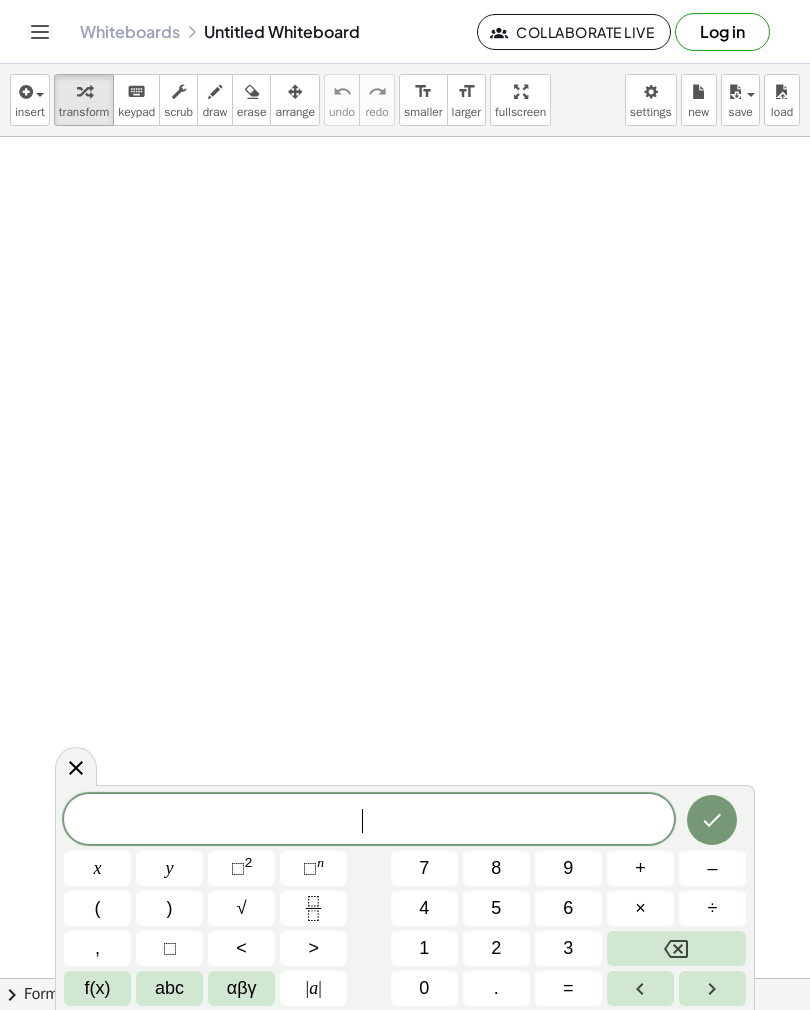click on "4" at bounding box center [424, 908] 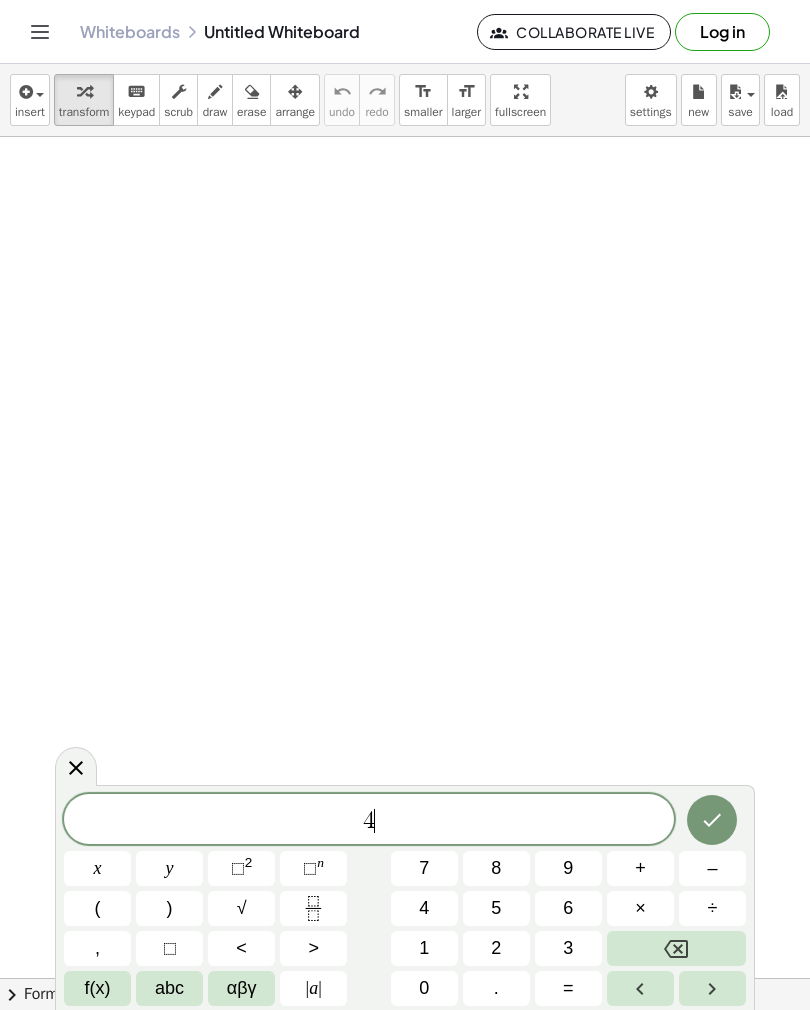 click 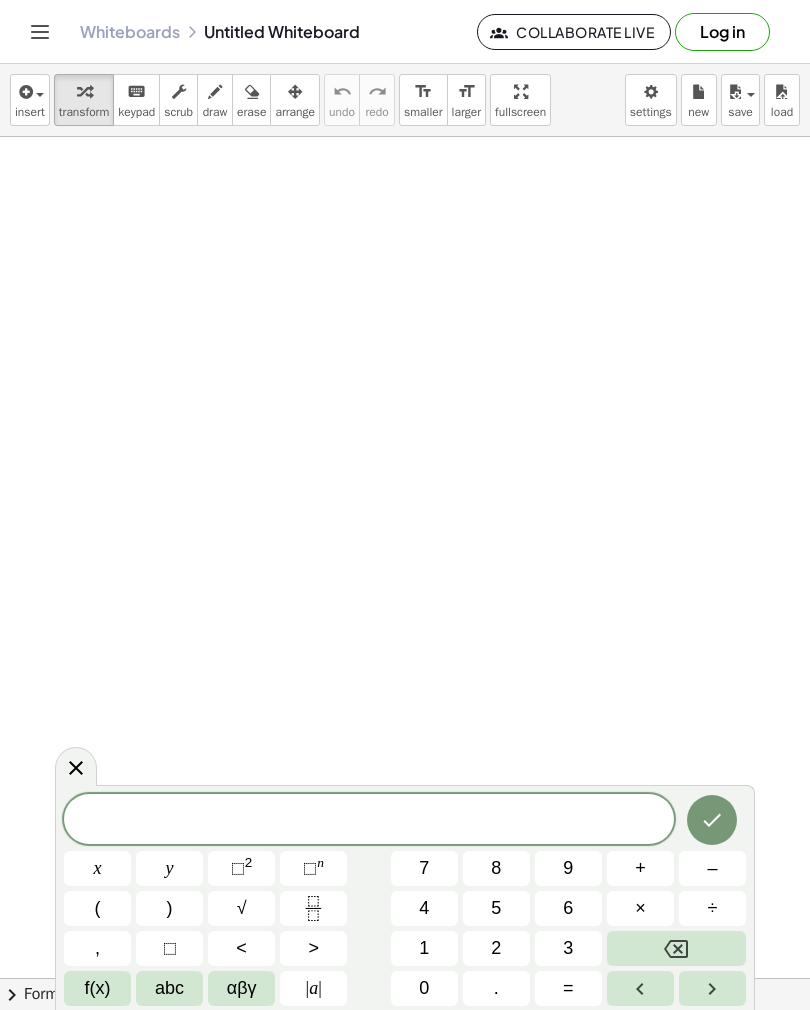 click at bounding box center (313, 908) 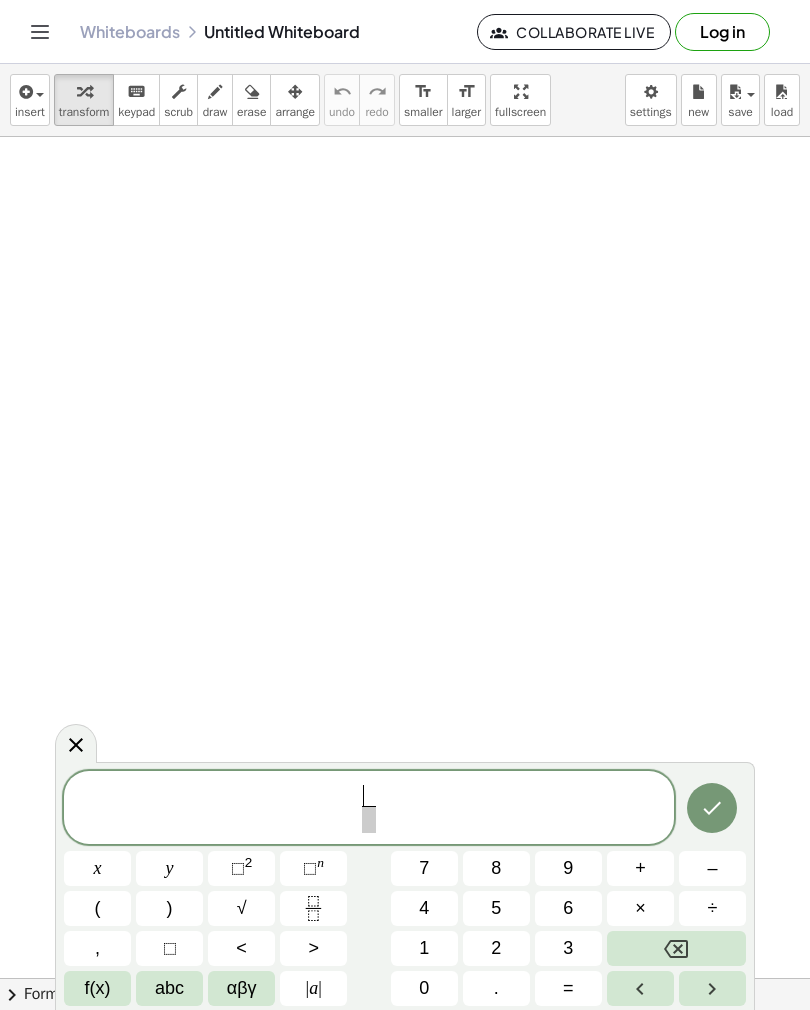 click on "4" at bounding box center [424, 908] 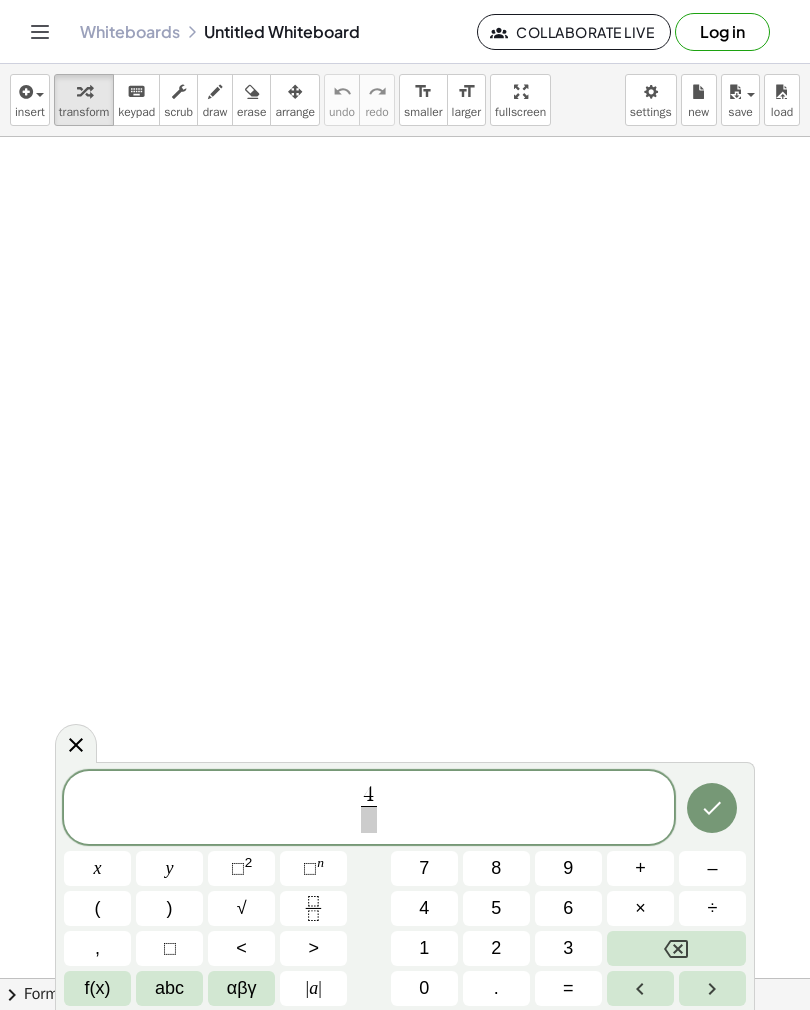 click on "0" at bounding box center (424, 988) 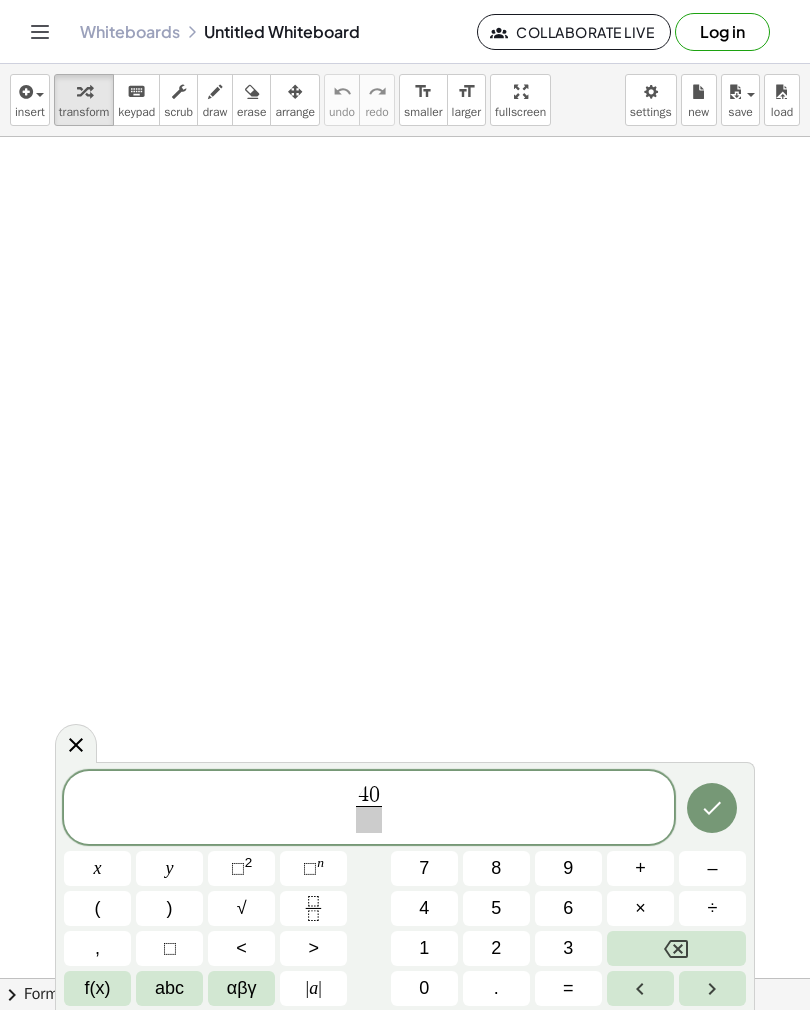 click at bounding box center [369, 819] 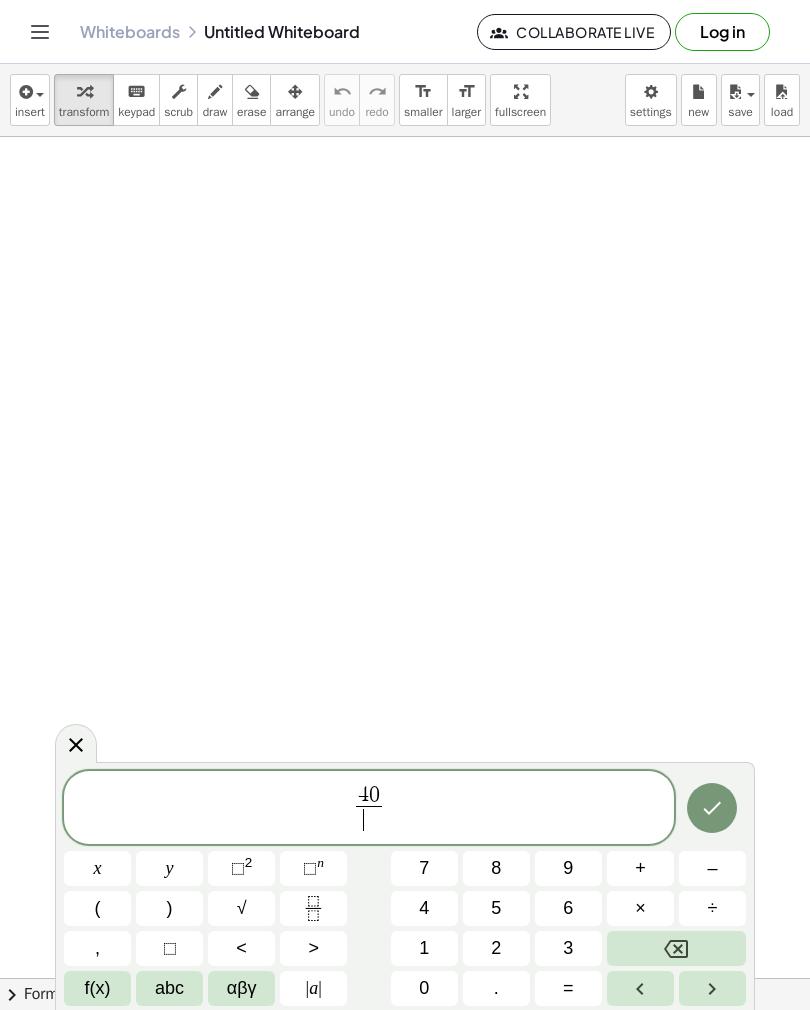 click on "(" at bounding box center (98, 908) 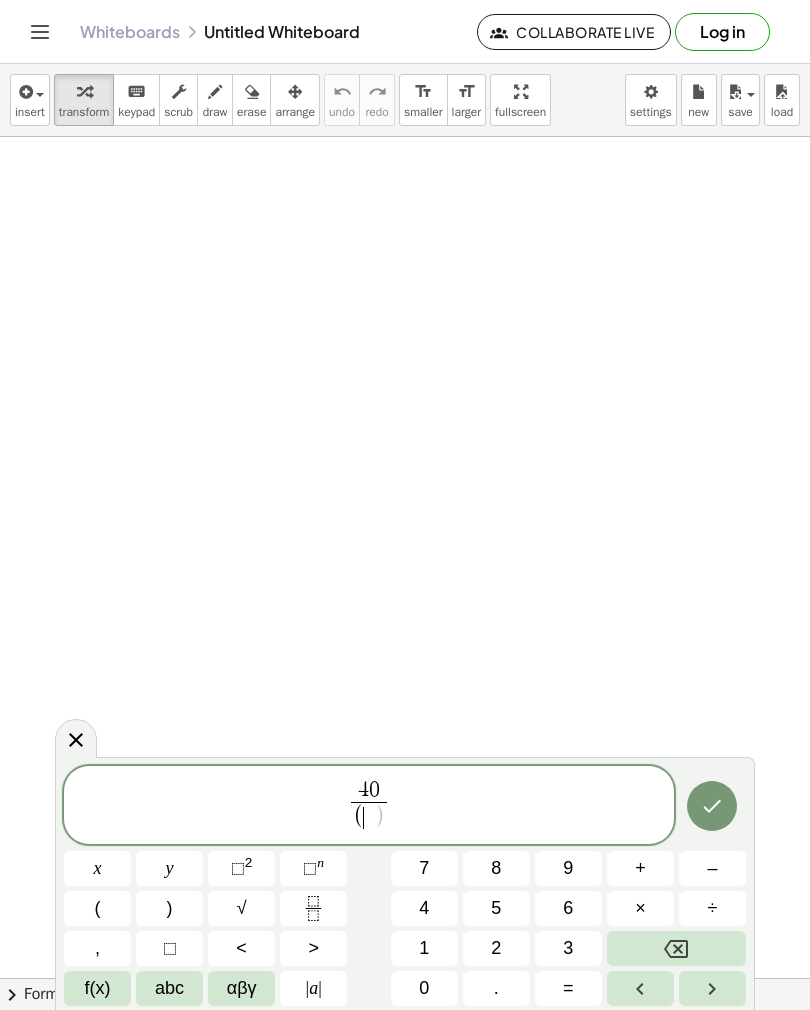 click on "x" at bounding box center (98, 868) 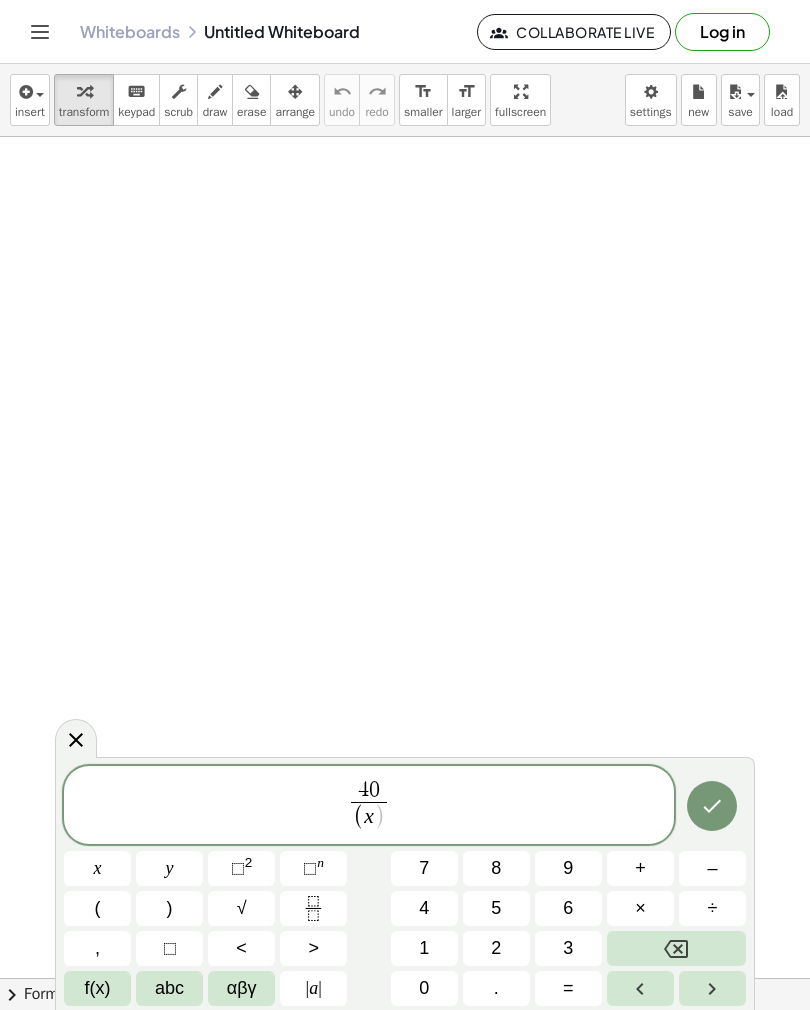 click on "–" at bounding box center (712, 868) 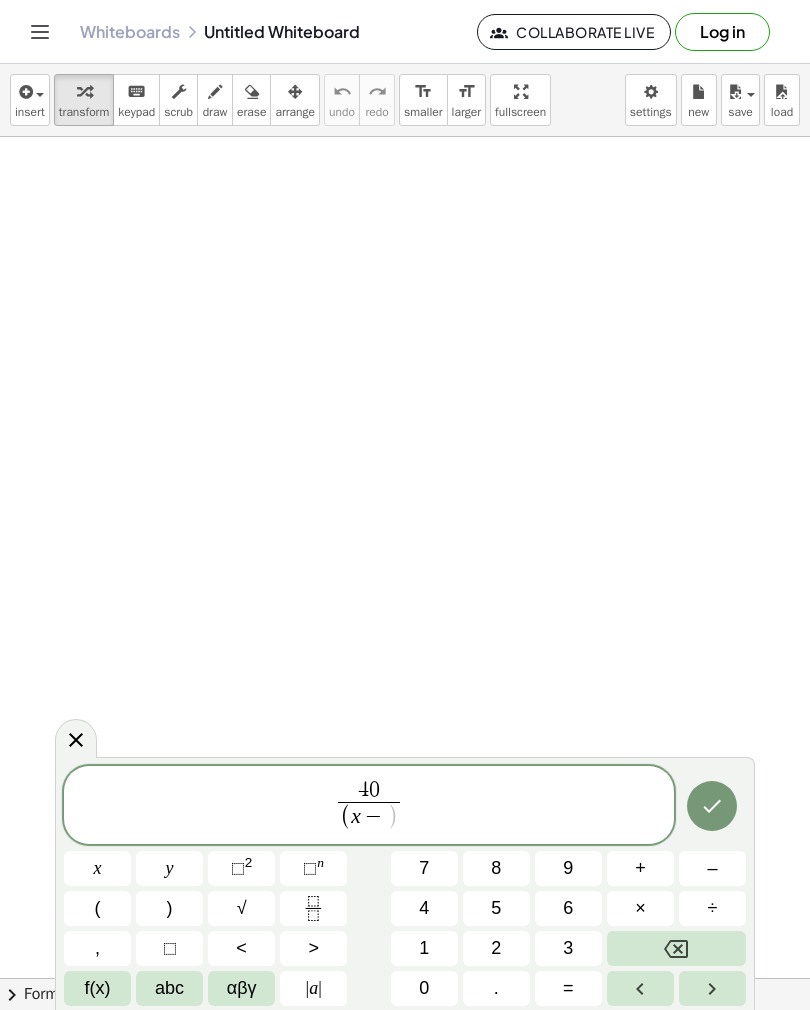 click on "1" at bounding box center [424, 948] 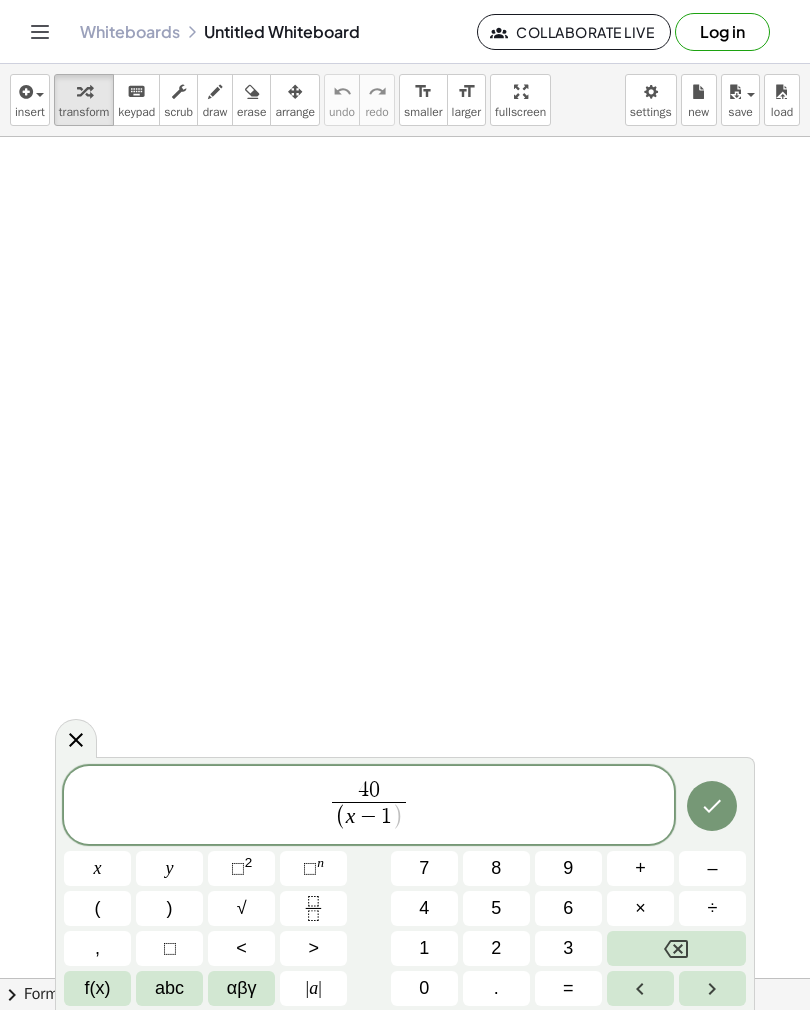 click on ")" at bounding box center [169, 908] 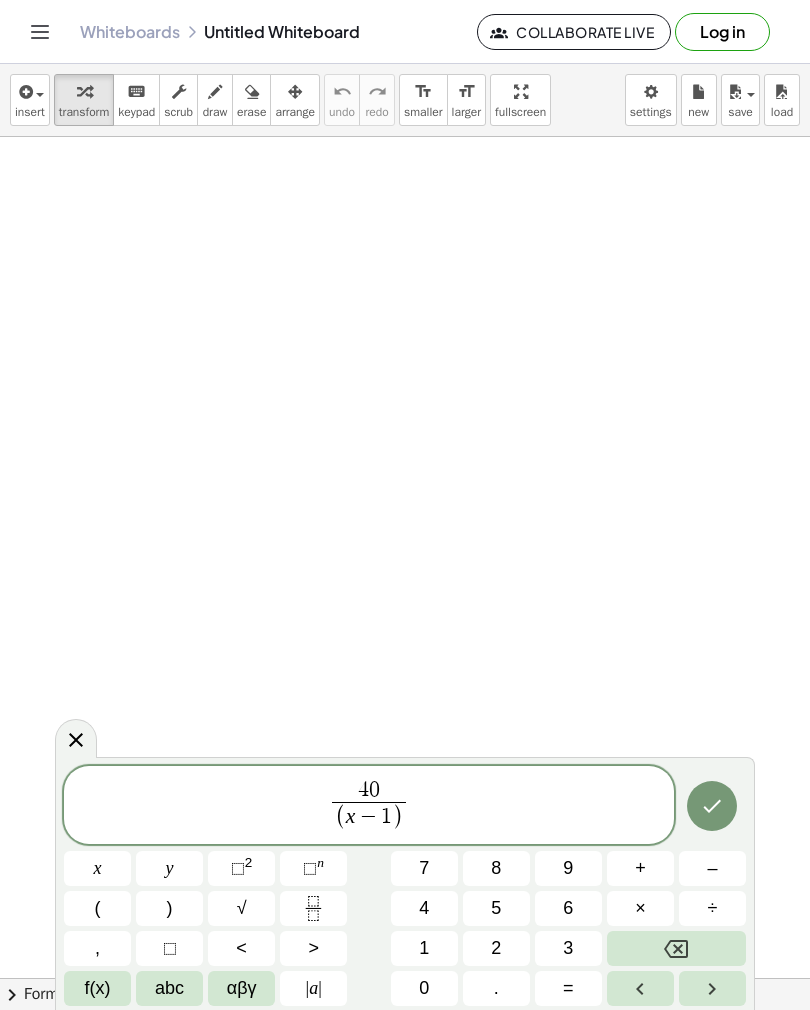 click on "4 0" at bounding box center [368, 791] 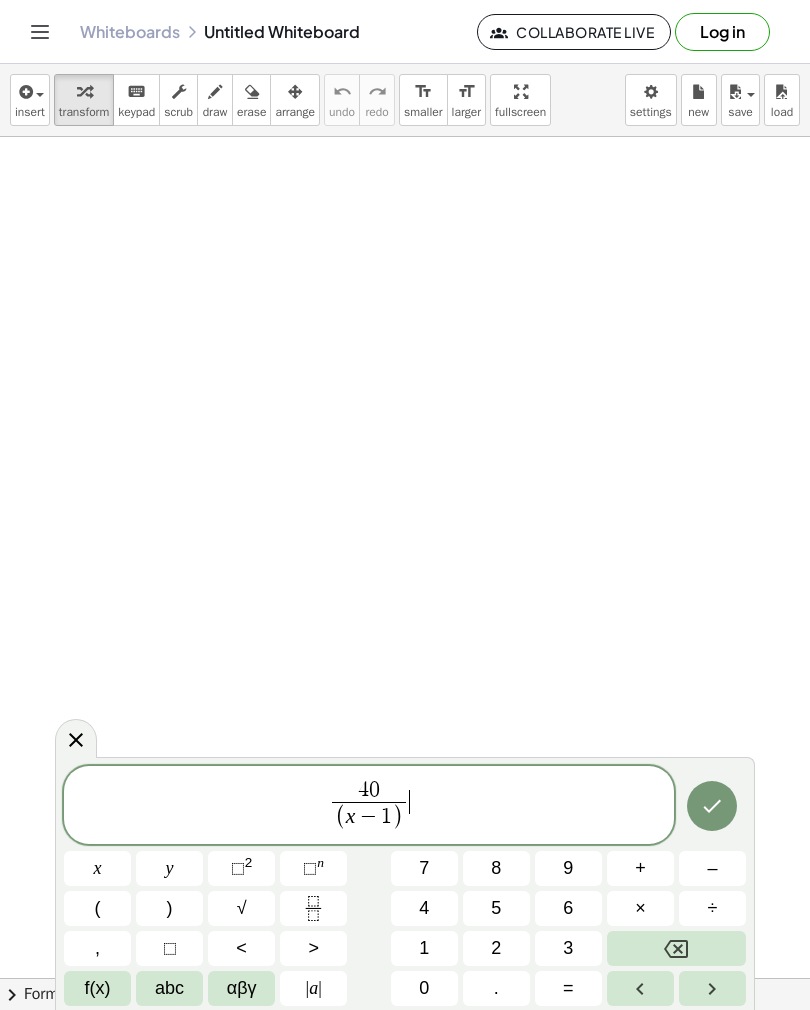 click on "4 0 ( x − 1 ) ​ ​" at bounding box center [369, 806] 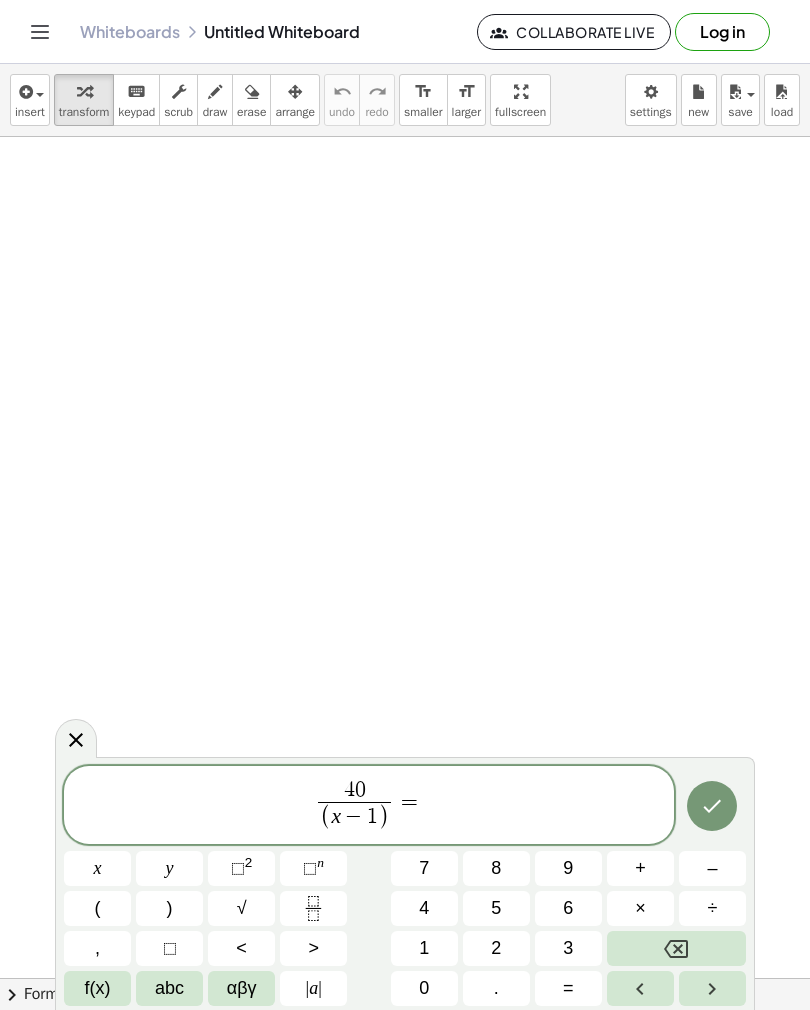 click on "2" at bounding box center [496, 948] 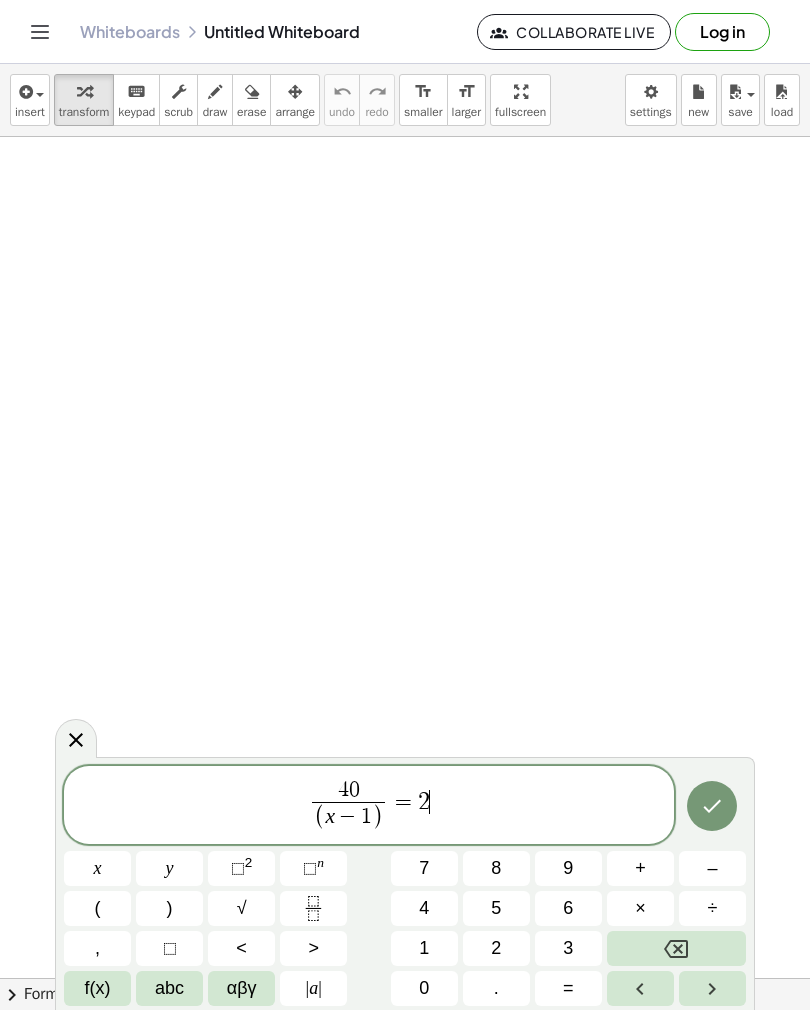 click on "×" at bounding box center [640, 908] 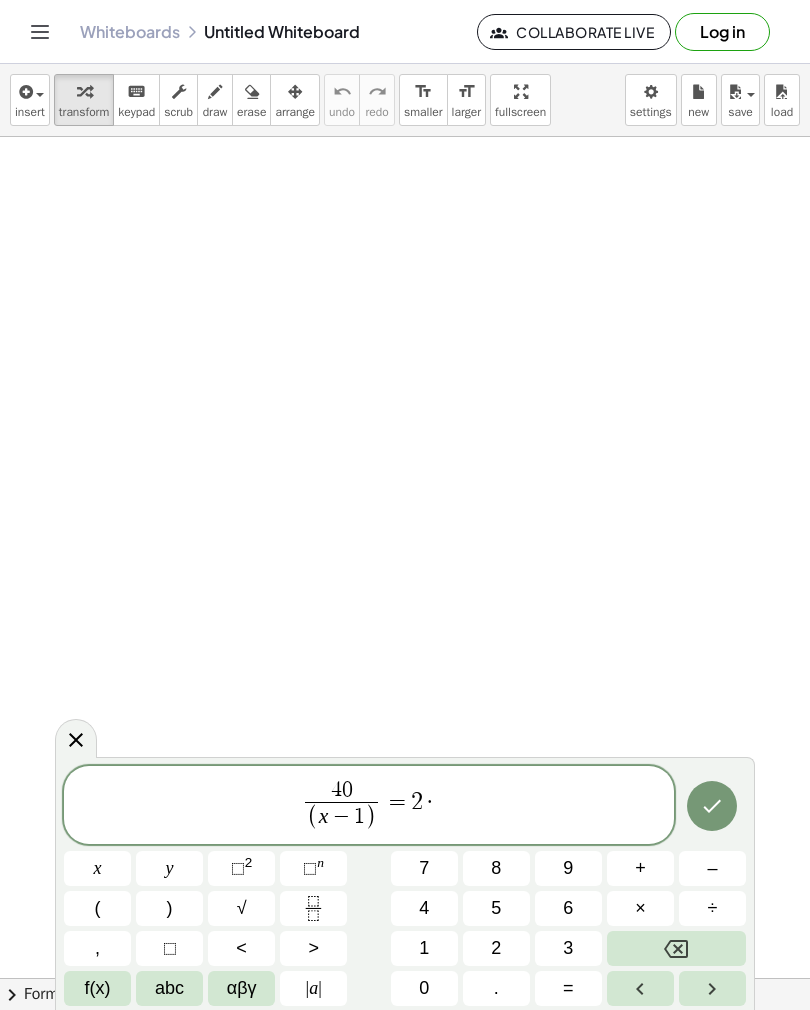 click on "x" at bounding box center (98, 868) 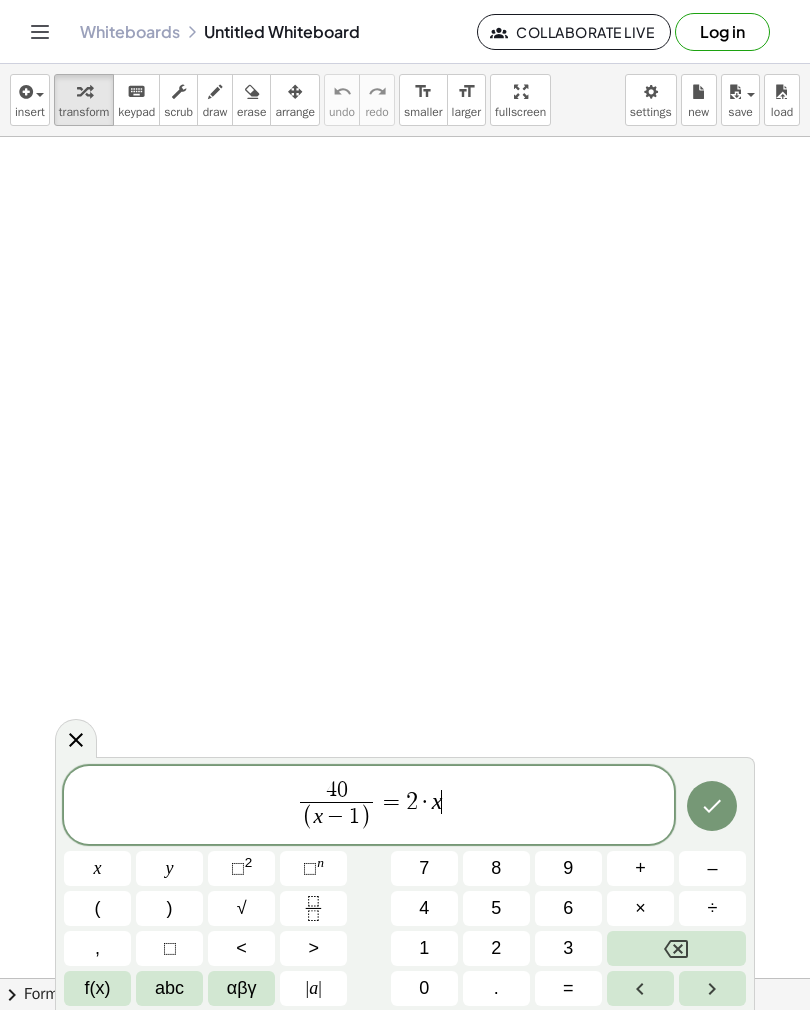 click 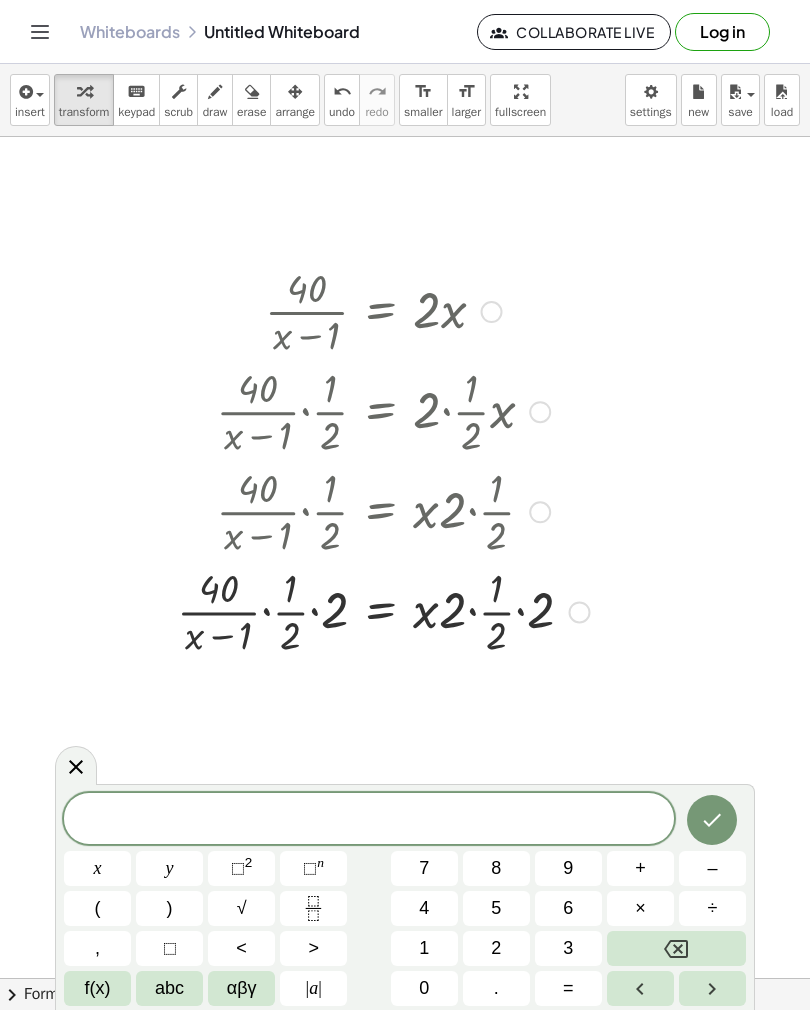 click at bounding box center (383, 310) 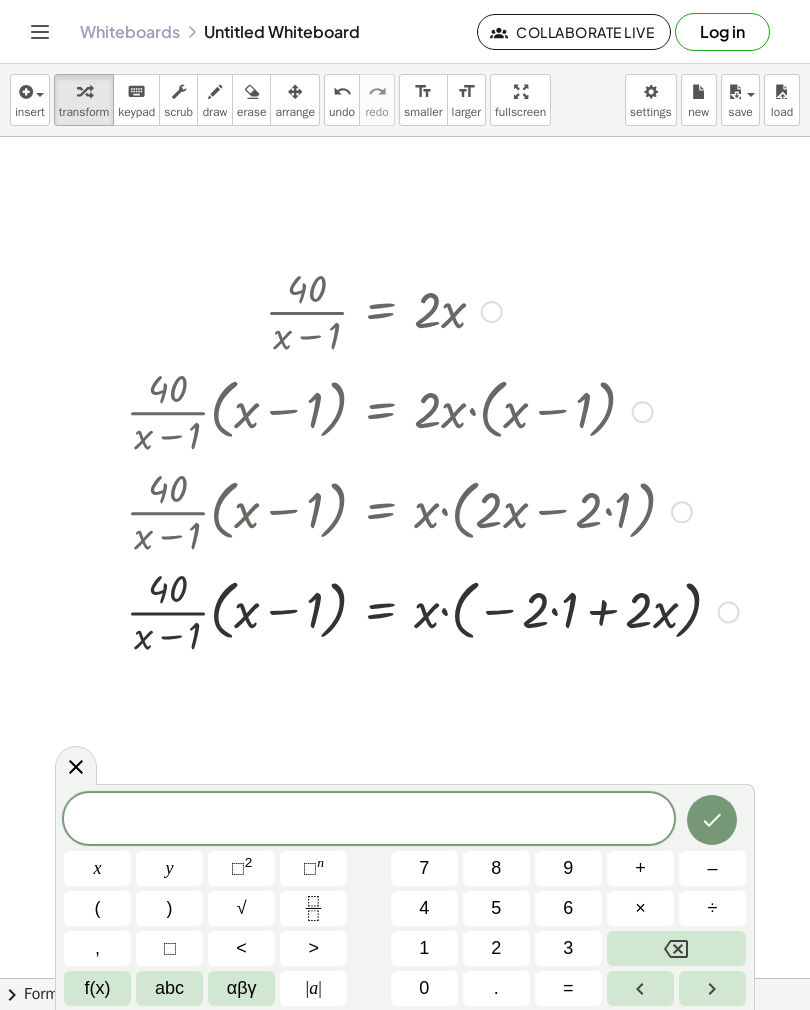 click at bounding box center [676, 948] 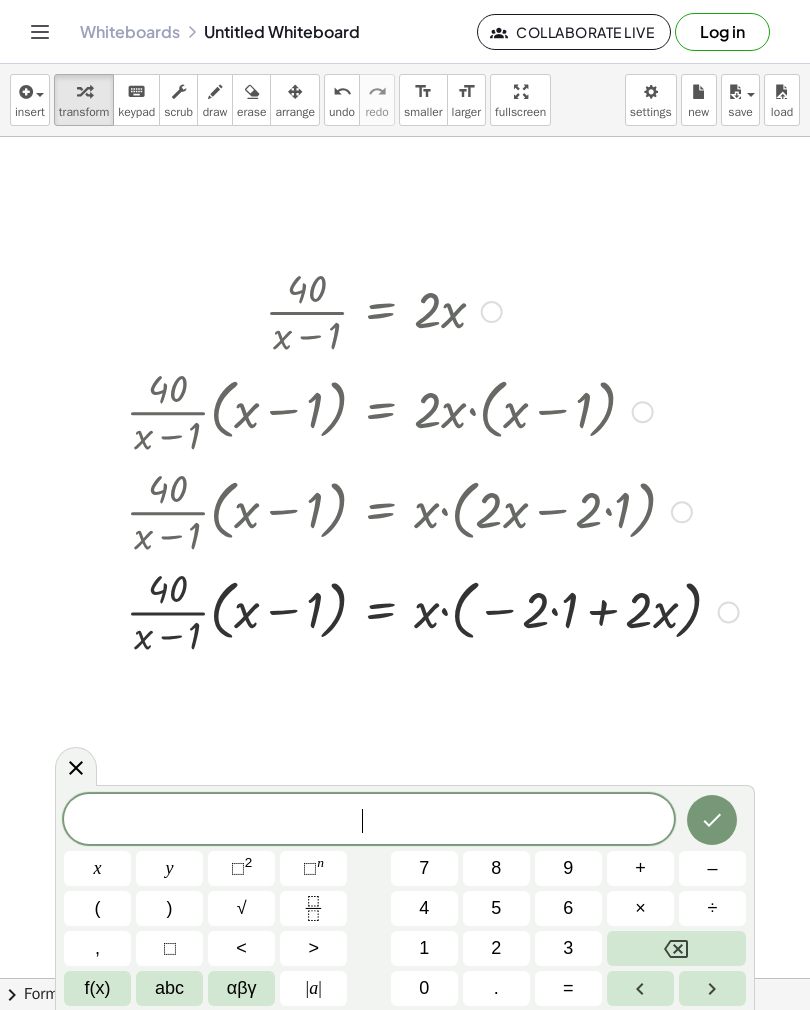 click on "​ x y ⬚ 2 ⬚ n 7 8 9 + – ( ) √ 4 5 6 × ÷ , ⬚ < > 1 2 3 f(x) abc αβγ | a | 0 . =" at bounding box center [405, 900] 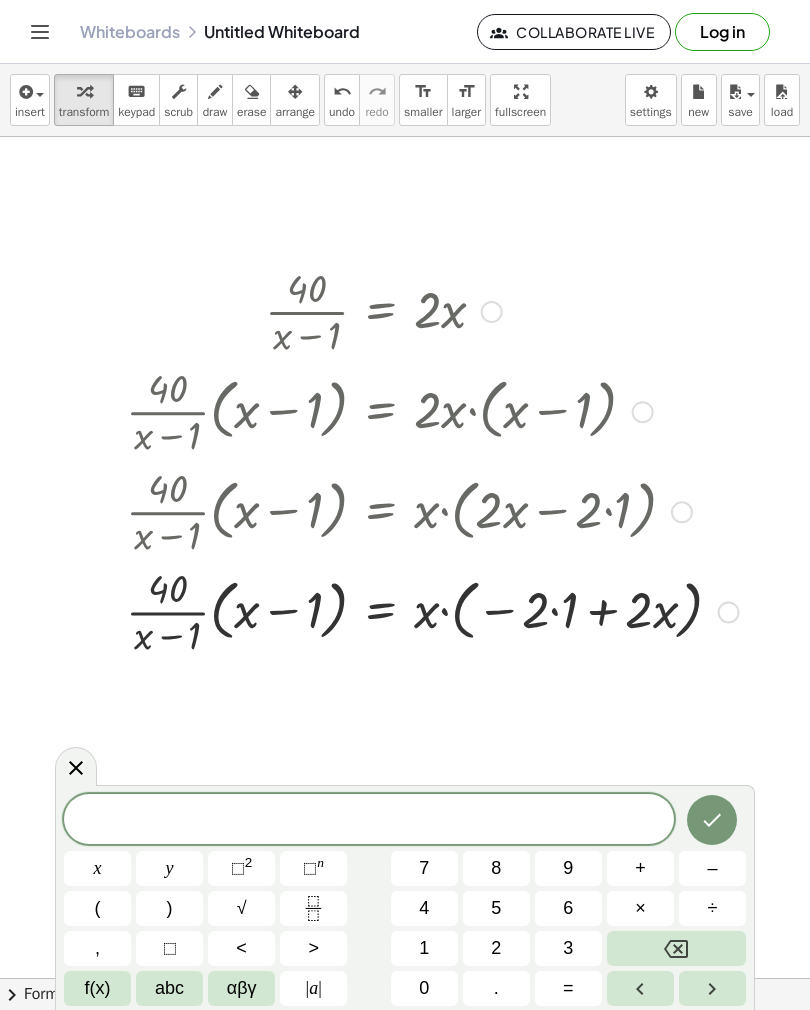 click on "1" at bounding box center [424, 948] 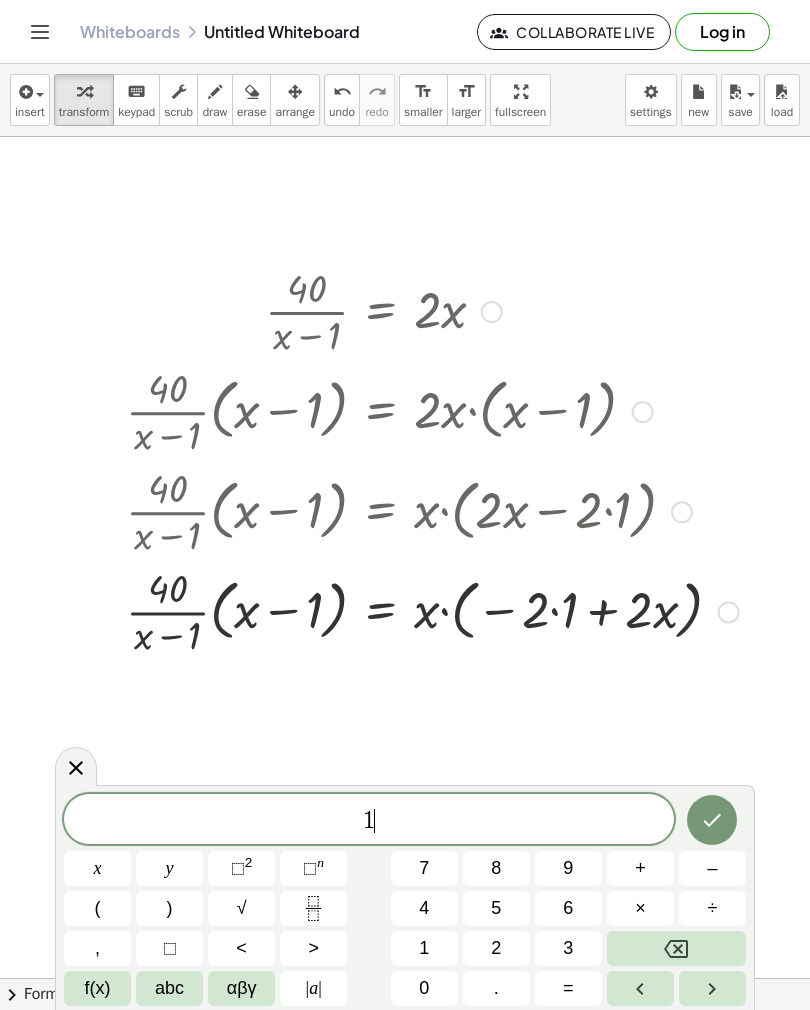 click at bounding box center [313, 908] 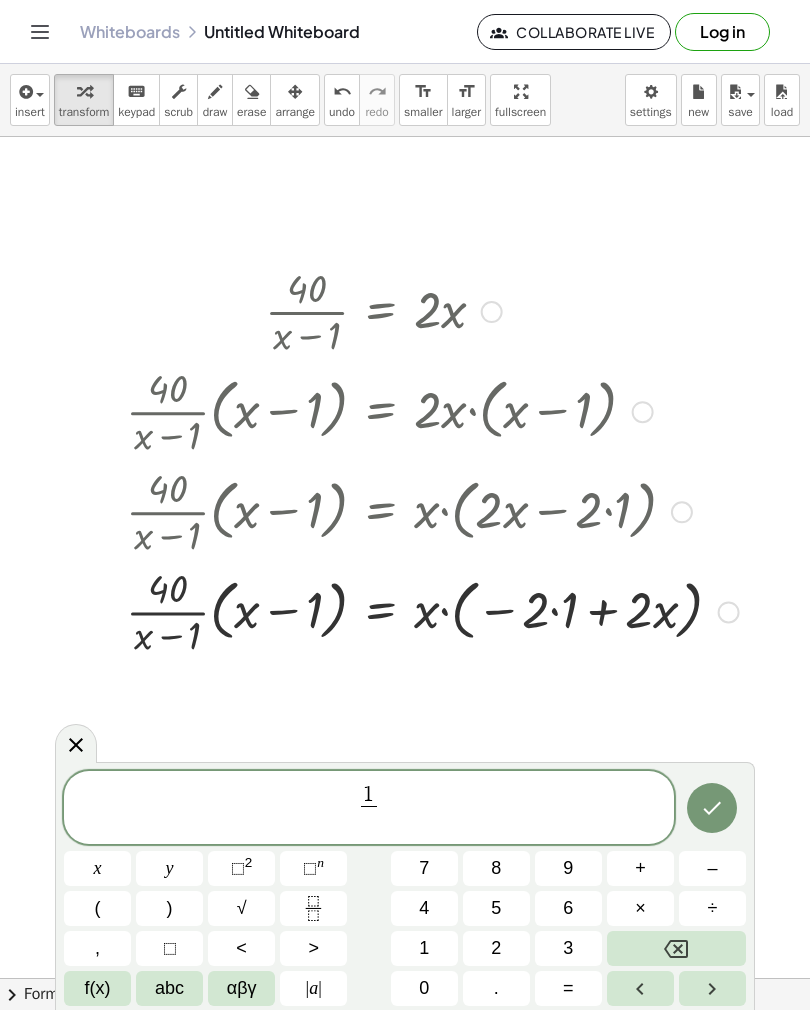 click on "x" at bounding box center (97, 868) 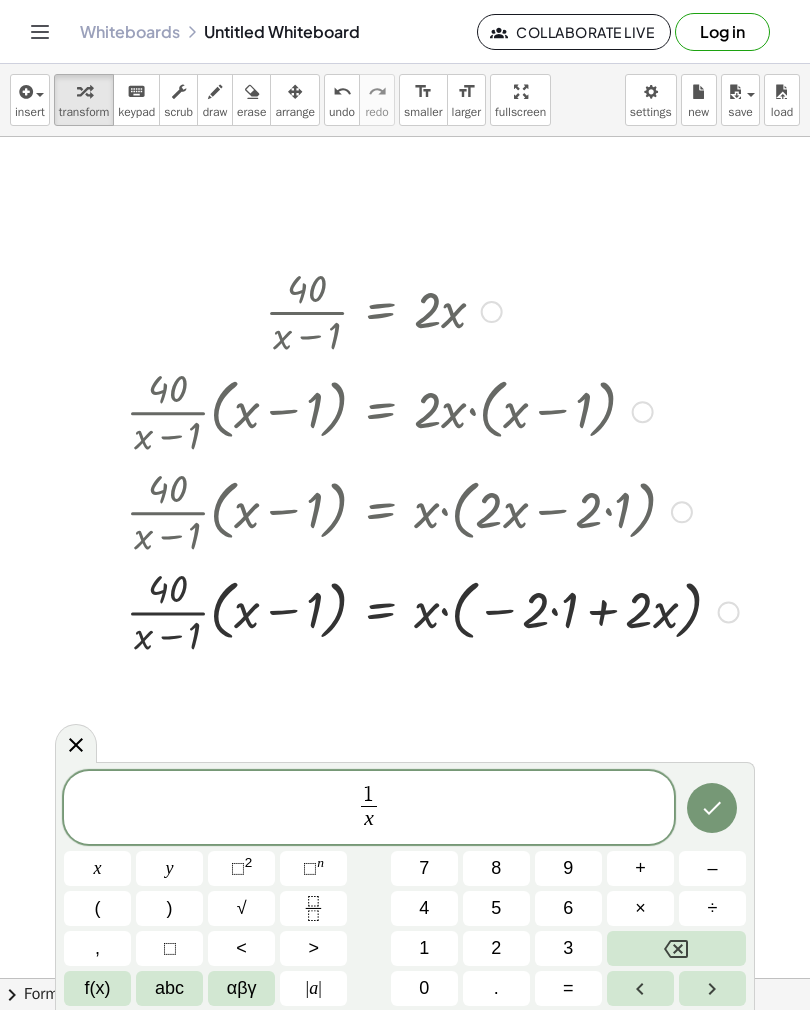 click on "=" at bounding box center [568, 988] 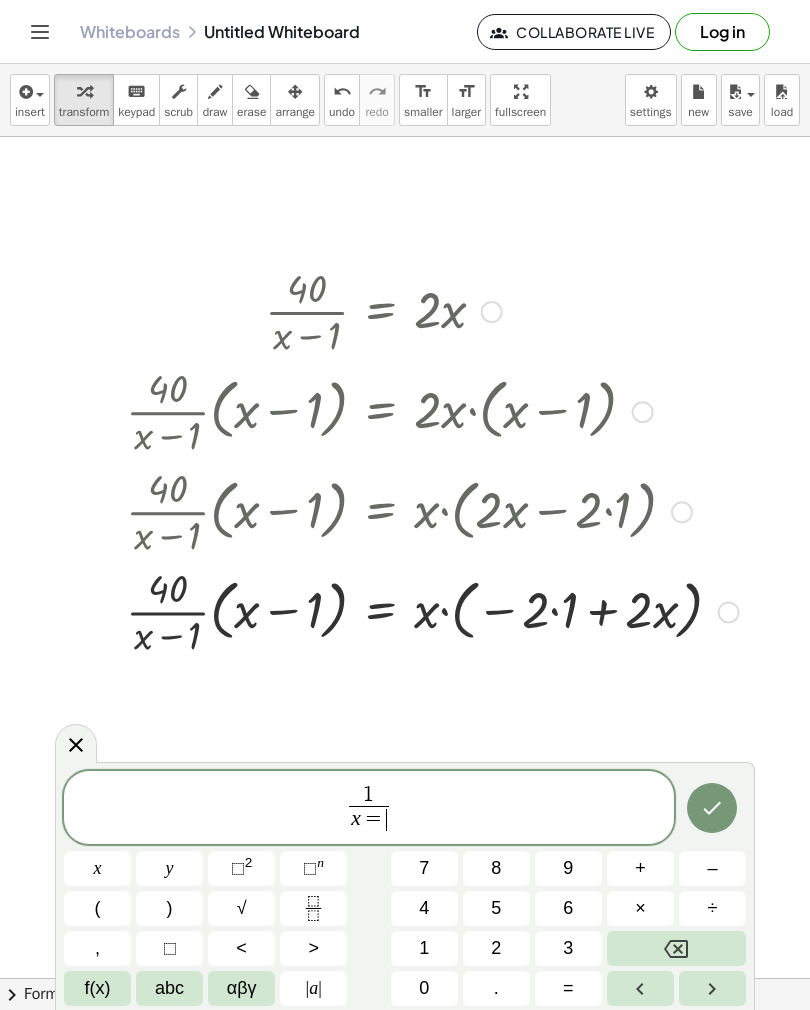 click at bounding box center [676, 948] 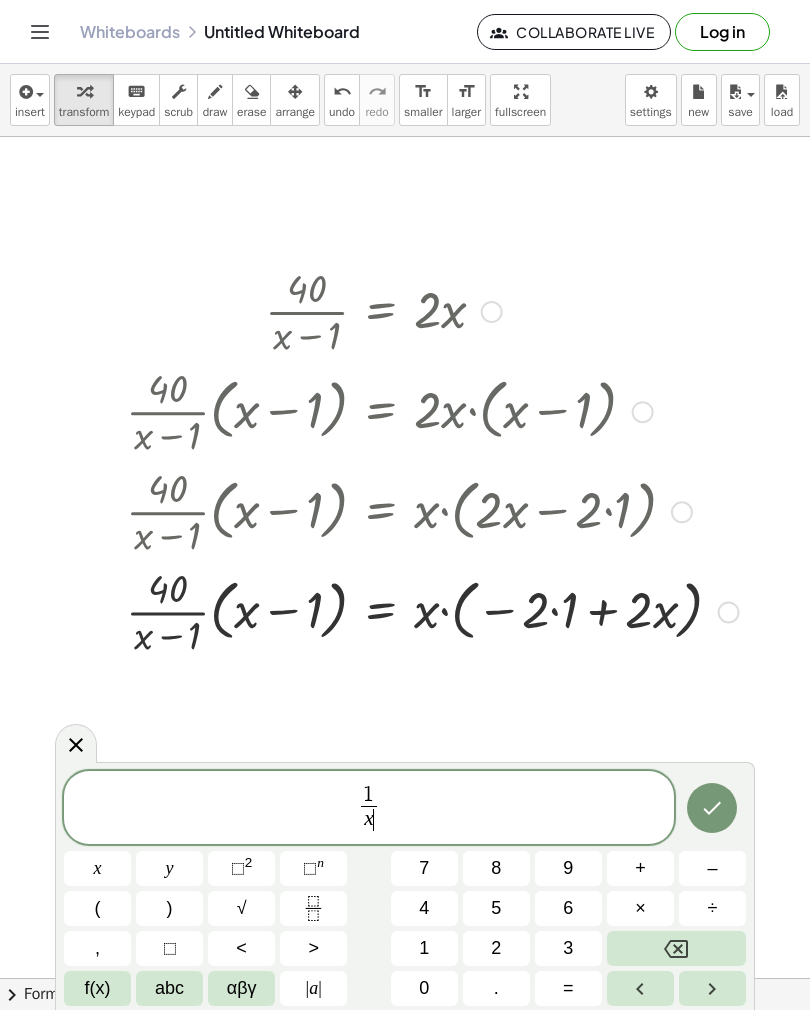 click on "1 x ​ ​" at bounding box center (369, 809) 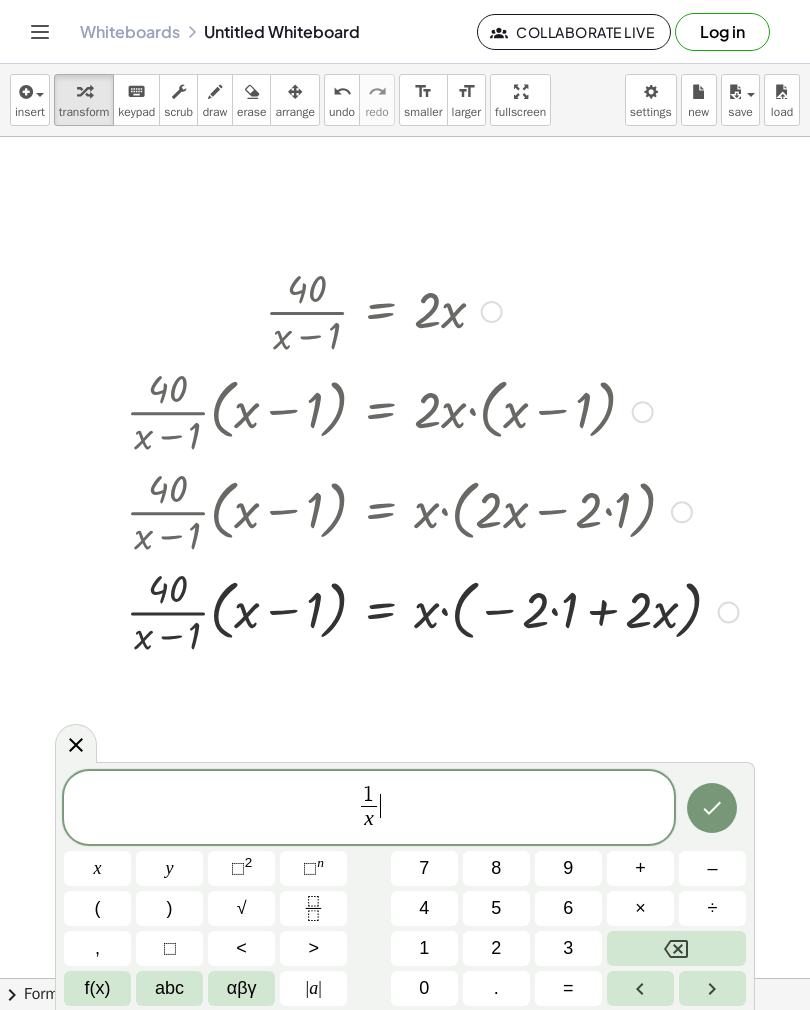 click on "=" at bounding box center (568, 988) 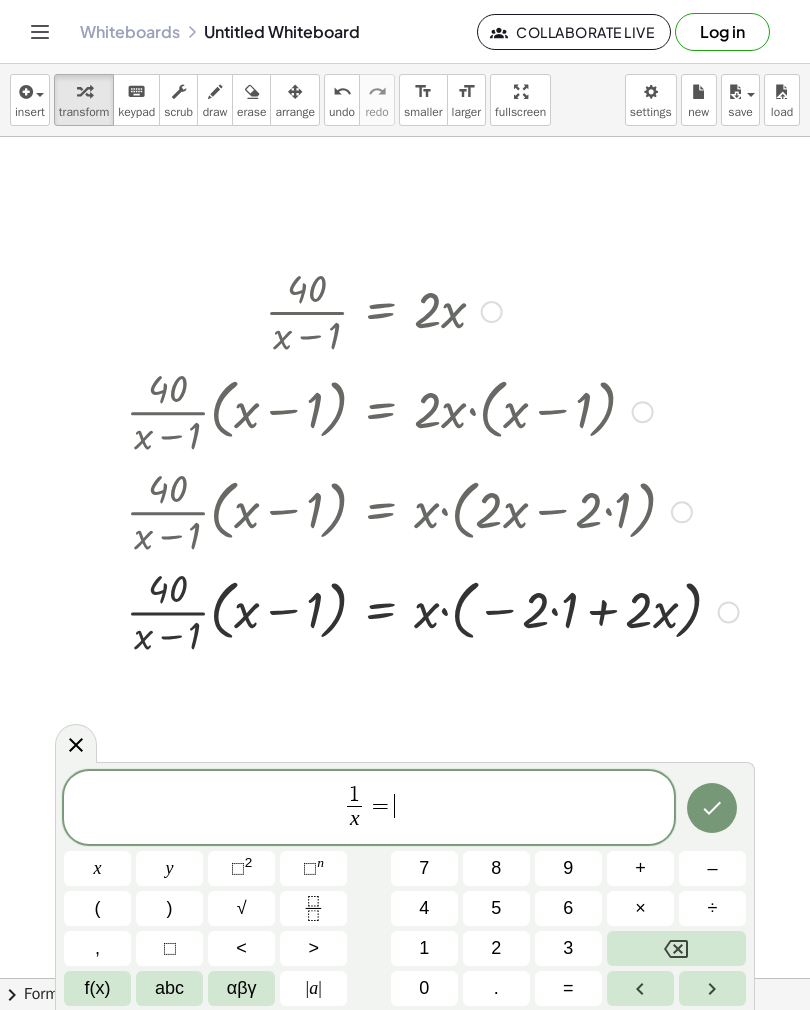 click on "x" at bounding box center (98, 868) 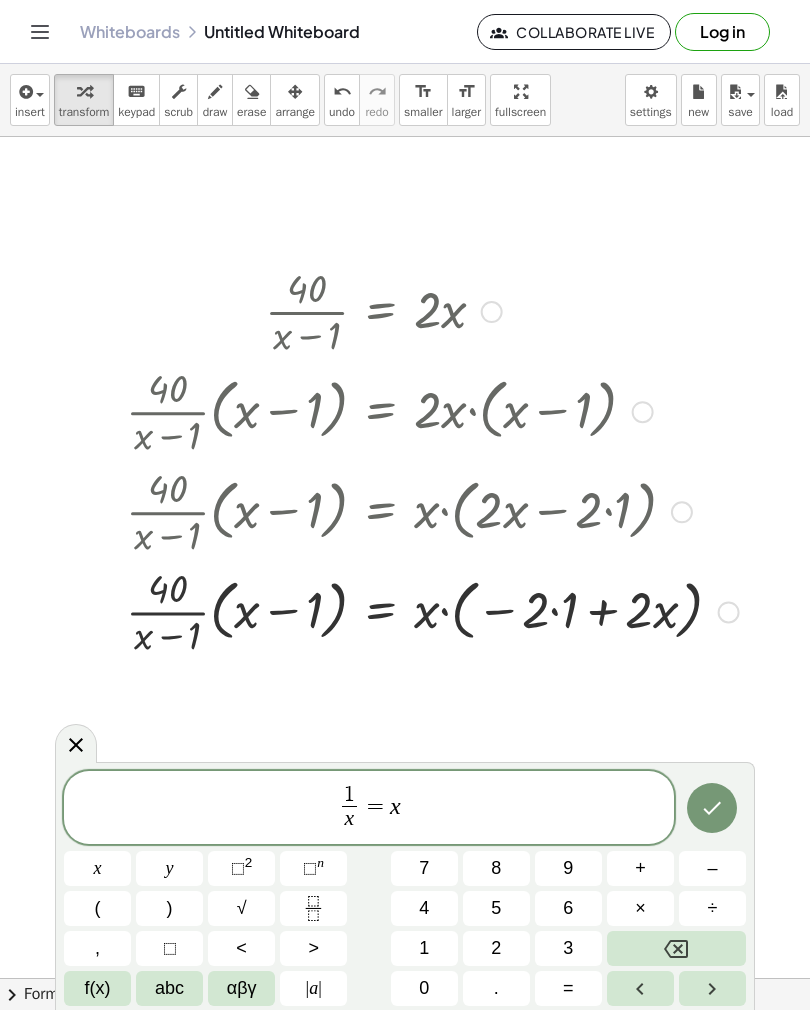 click 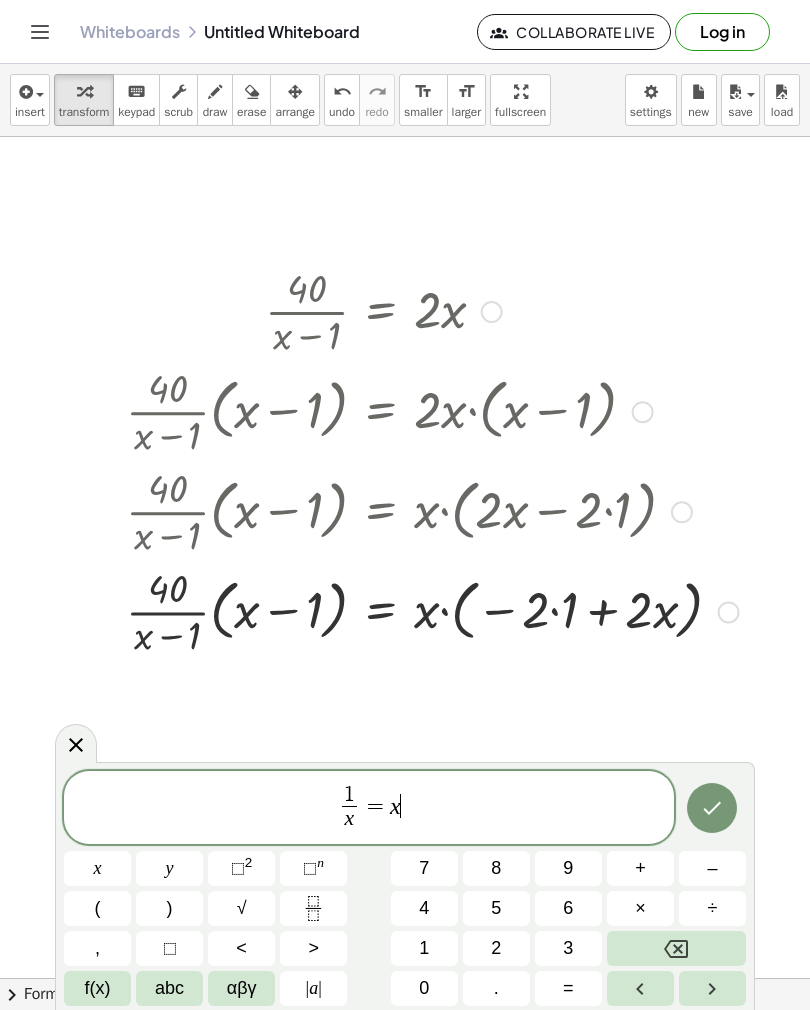 click at bounding box center (712, 808) 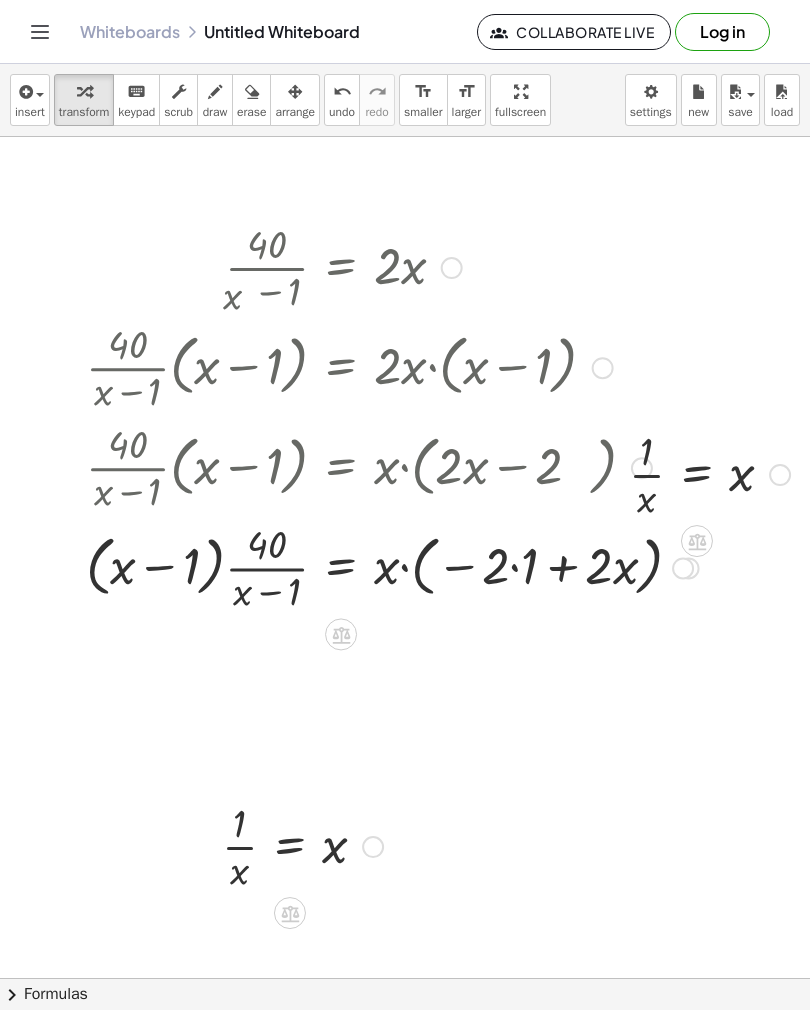 scroll, scrollTop: 0, scrollLeft: 40, axis: horizontal 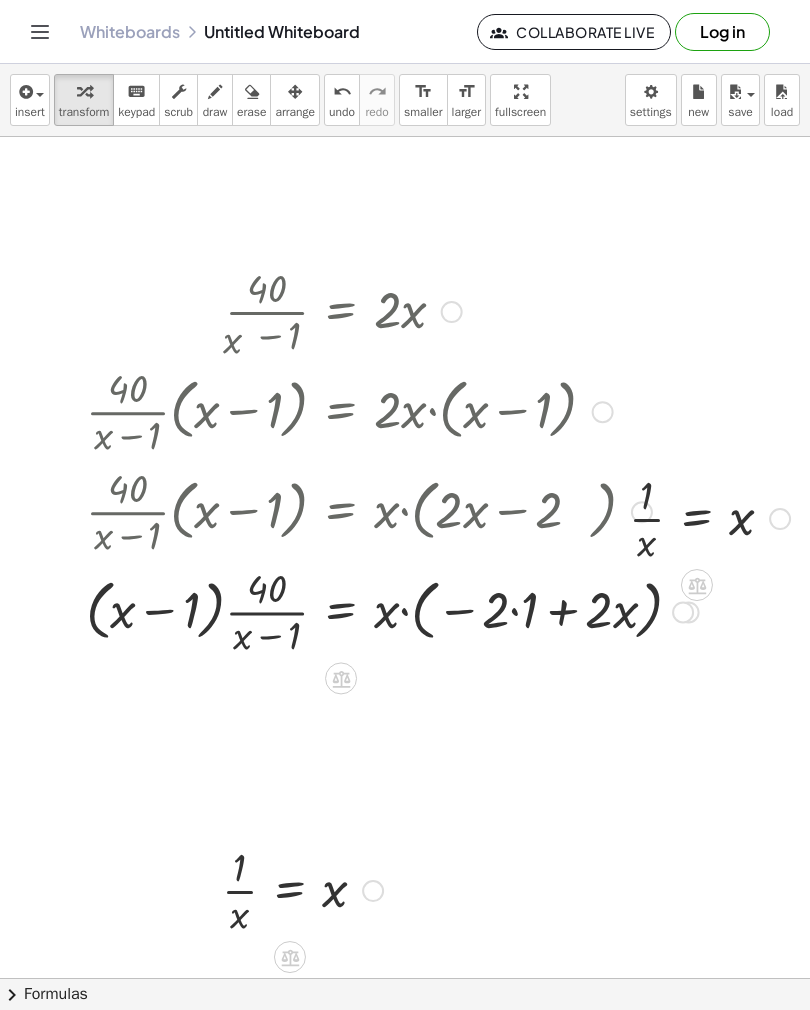 click on "insert select one: Math Expression Function Text Youtube Video Graphing Geometry Geometry 3D transform keyboard keypad scrub draw erase arrange undo undo redo redo format_size smaller format_size larger fullscreen load   save new settings" at bounding box center [405, 100] 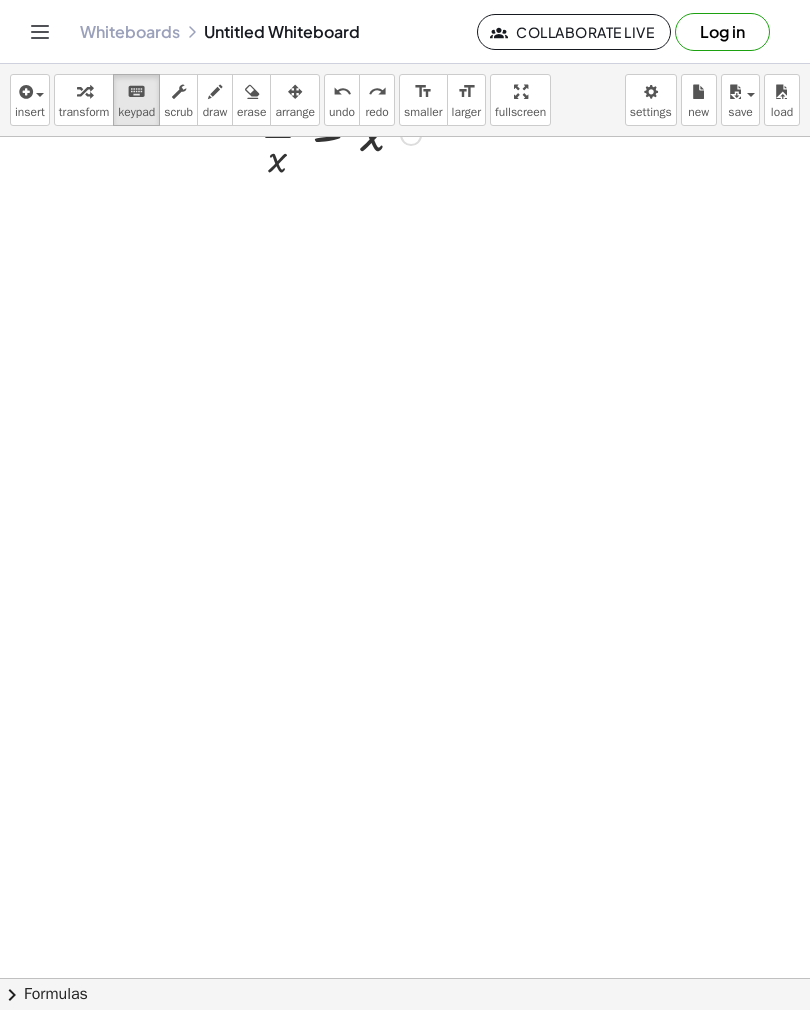 scroll, scrollTop: 565, scrollLeft: 0, axis: vertical 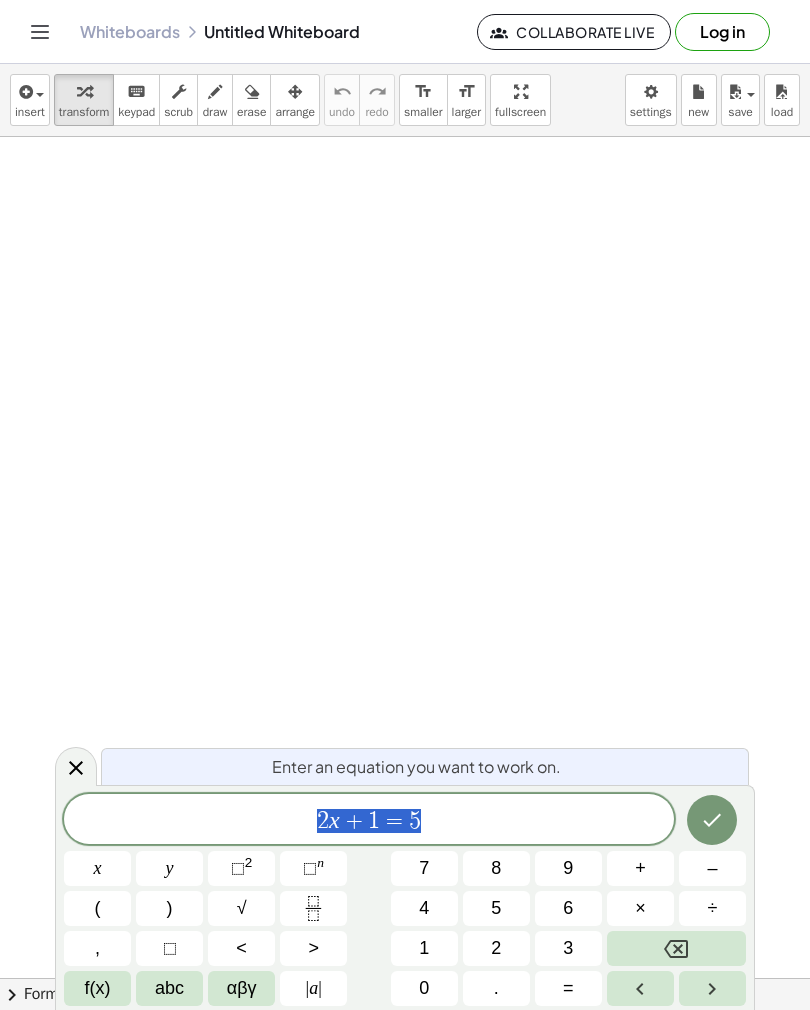 click 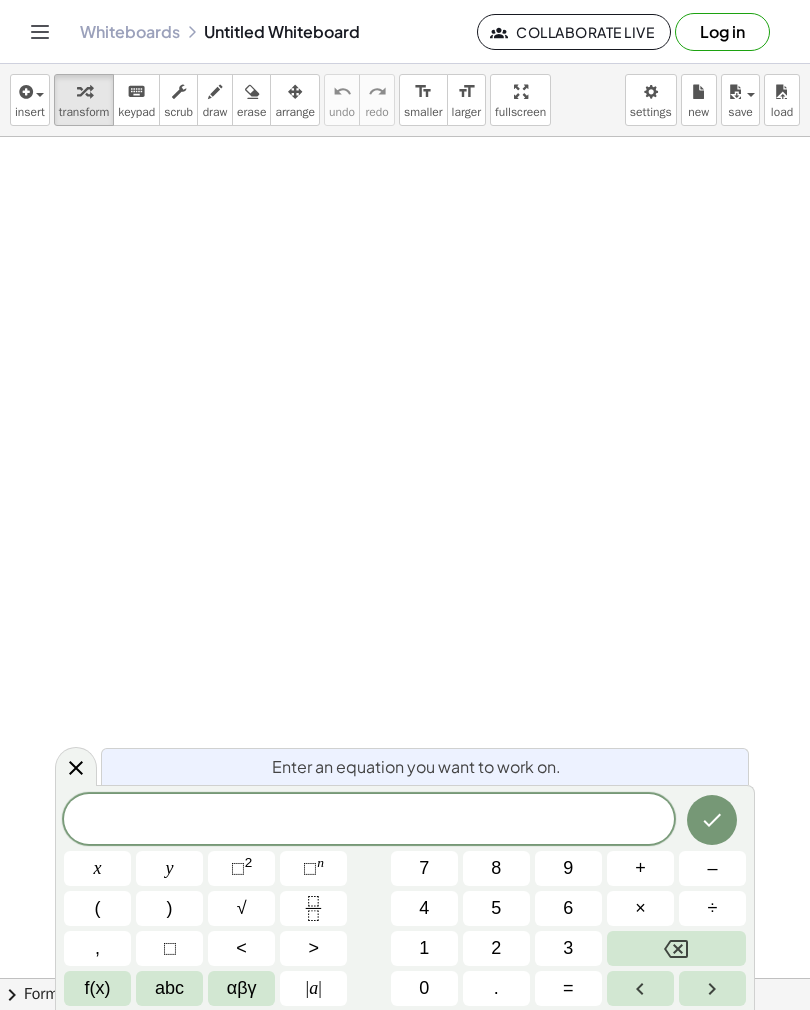 click on "1" at bounding box center (424, 948) 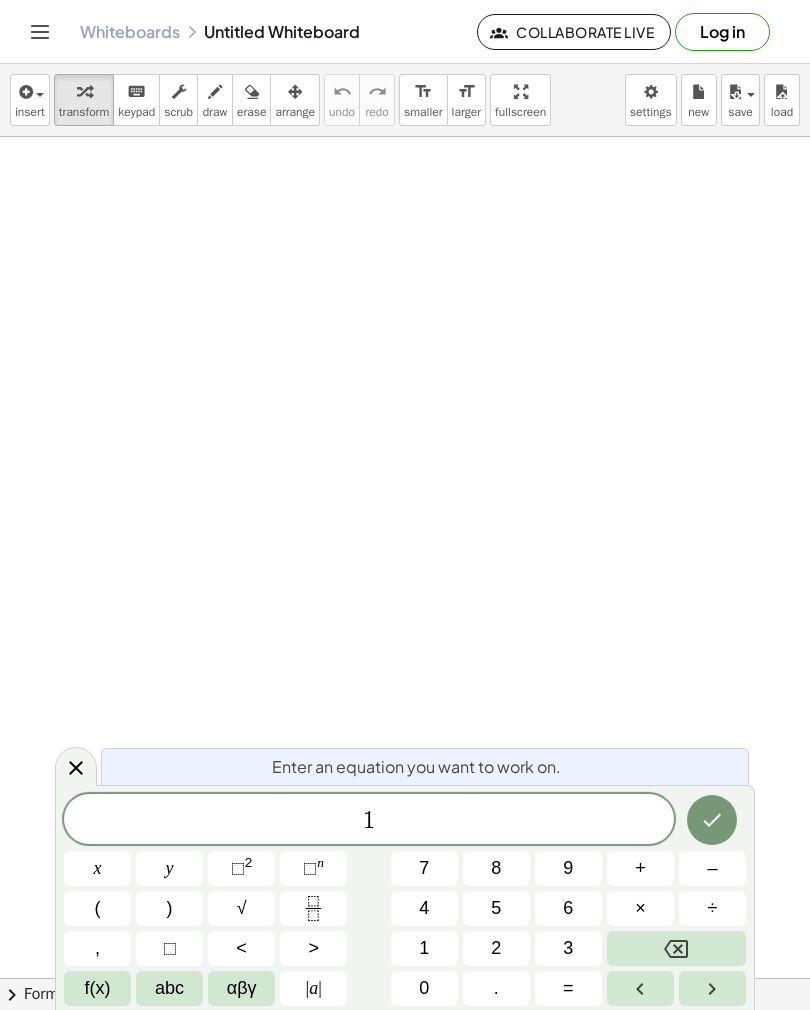 click 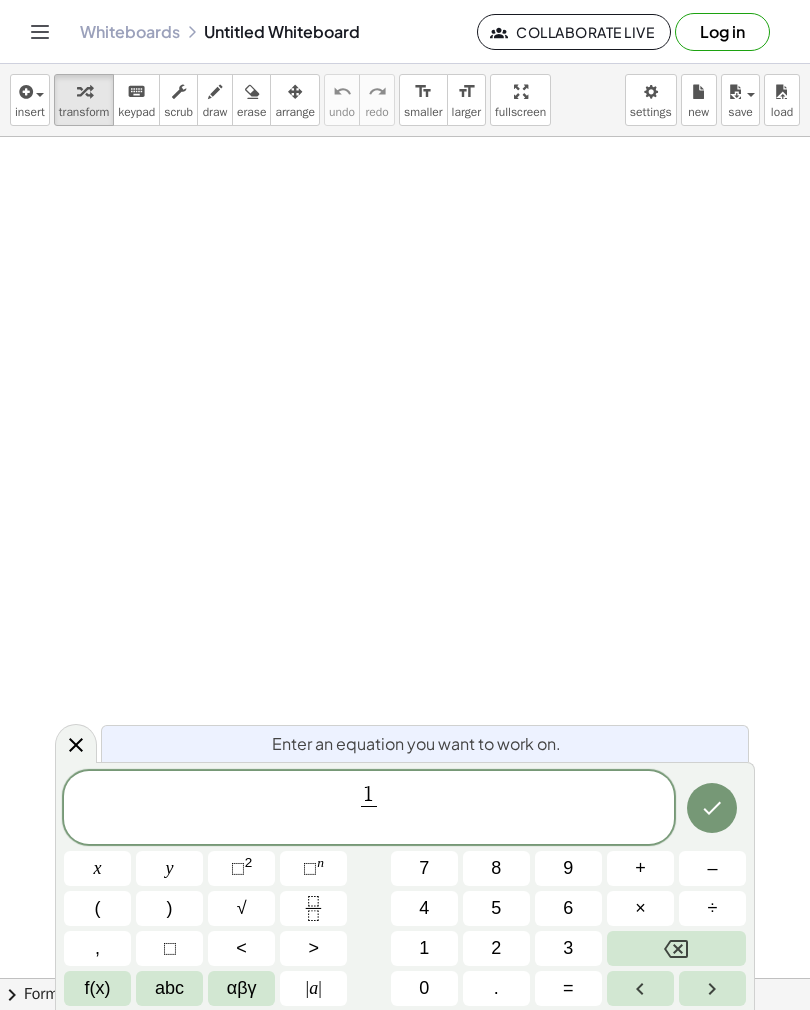 click on "x" at bounding box center (98, 868) 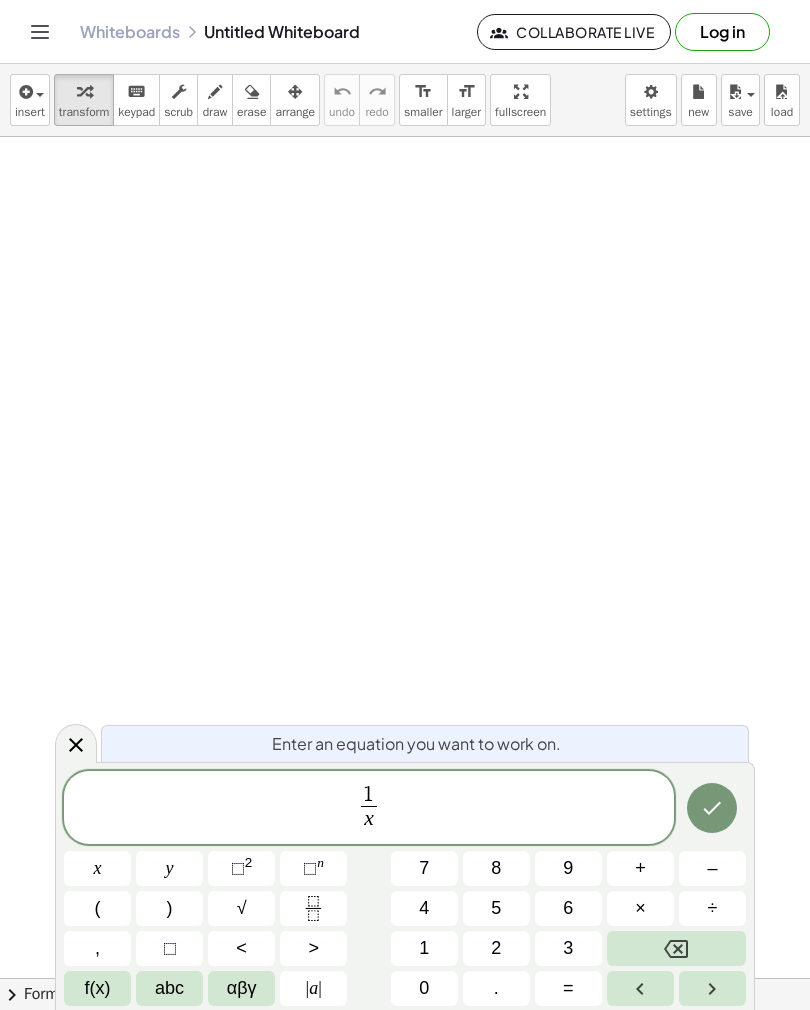 click on "1 x ​ ​" at bounding box center (369, 809) 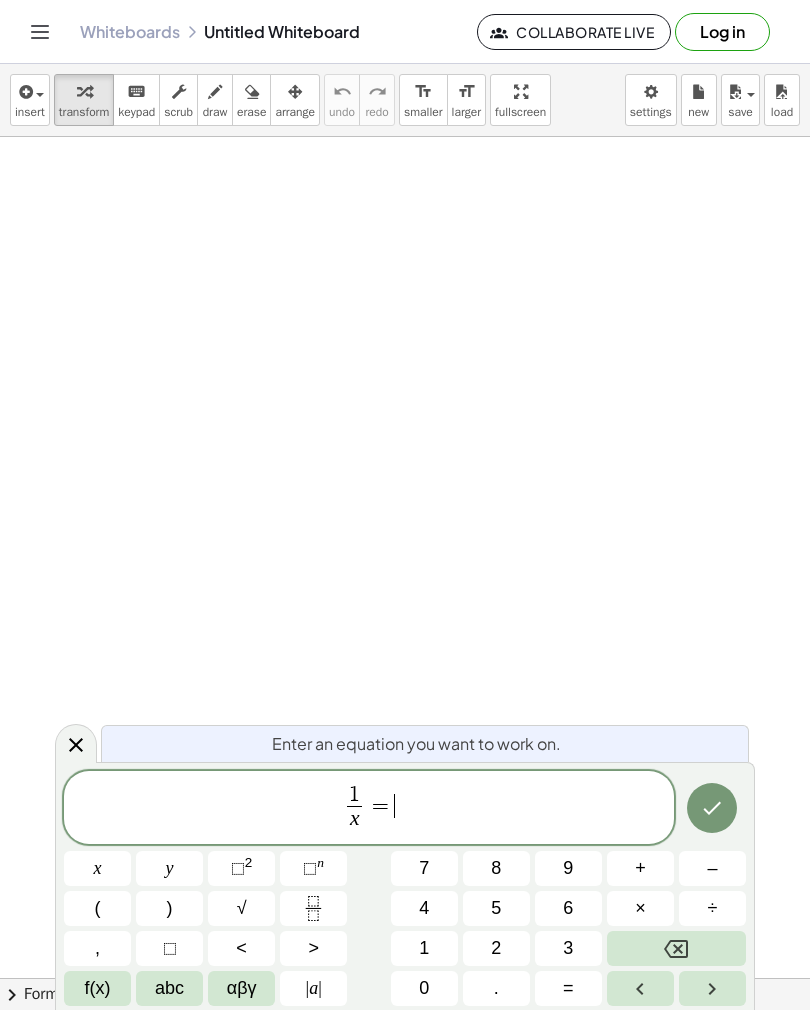click at bounding box center [712, 808] 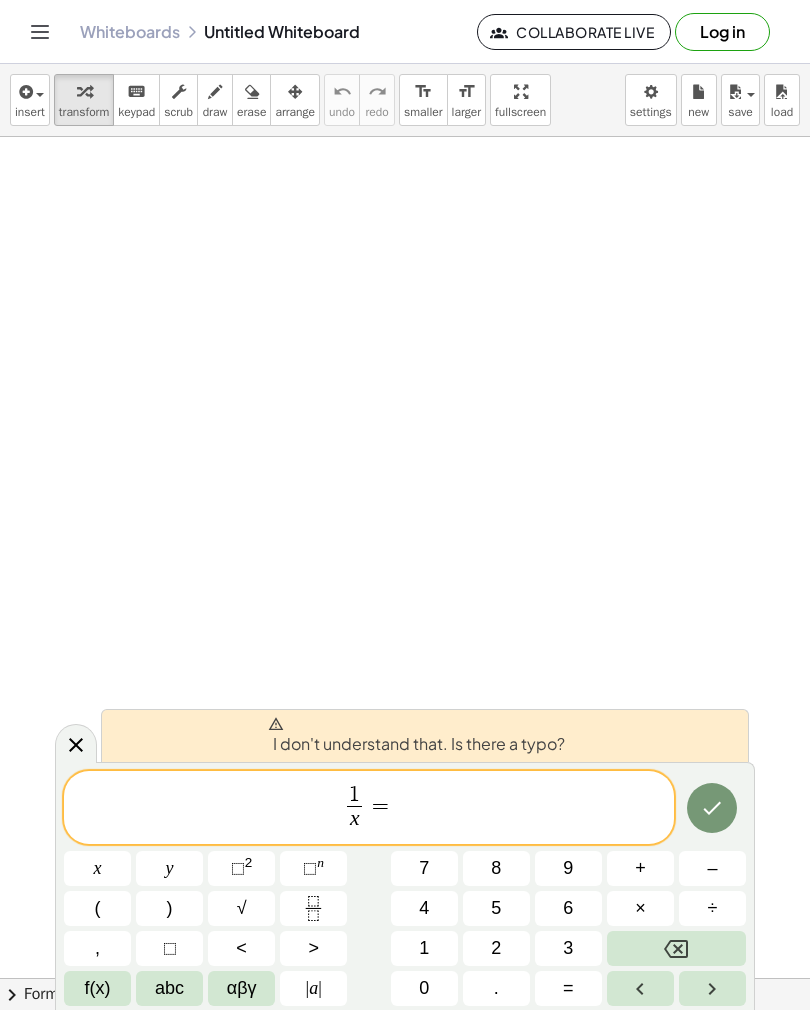 click on "x" at bounding box center [98, 868] 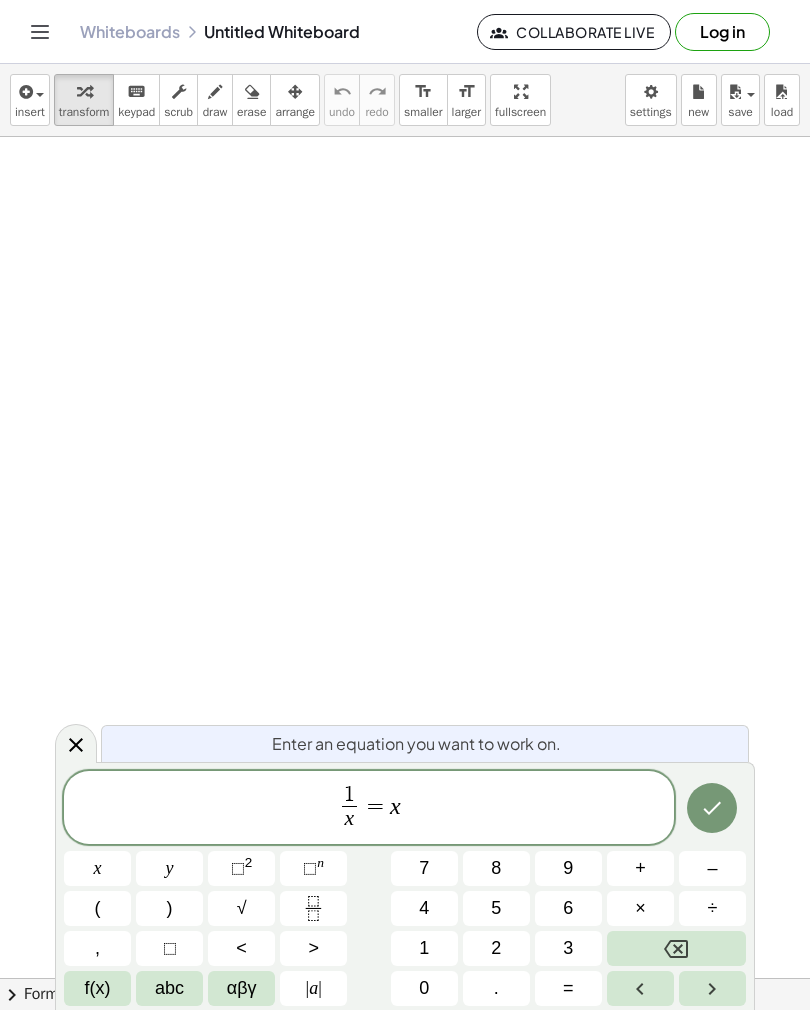 click at bounding box center [712, 808] 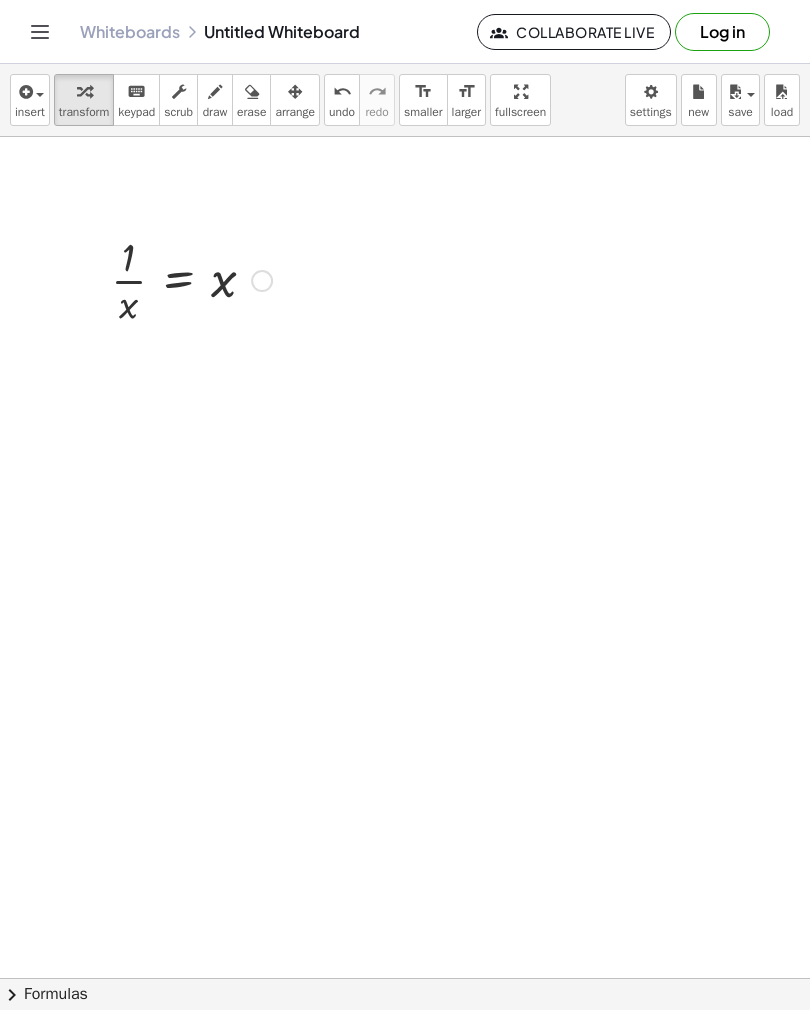scroll, scrollTop: 0, scrollLeft: 0, axis: both 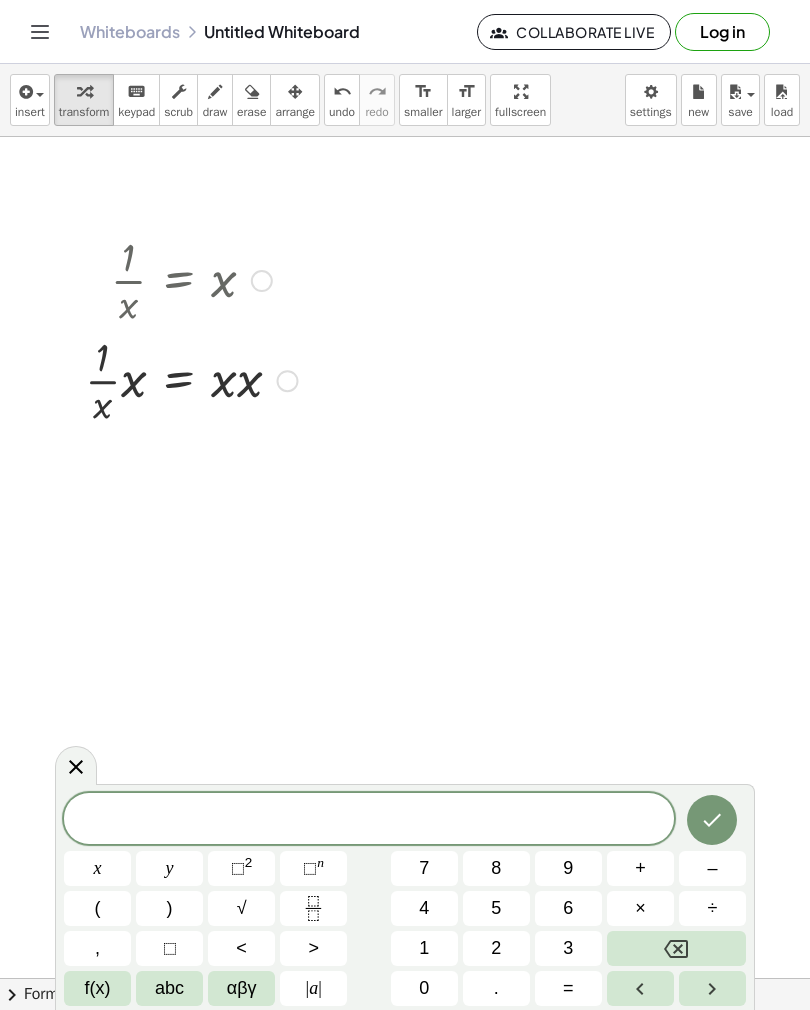 click 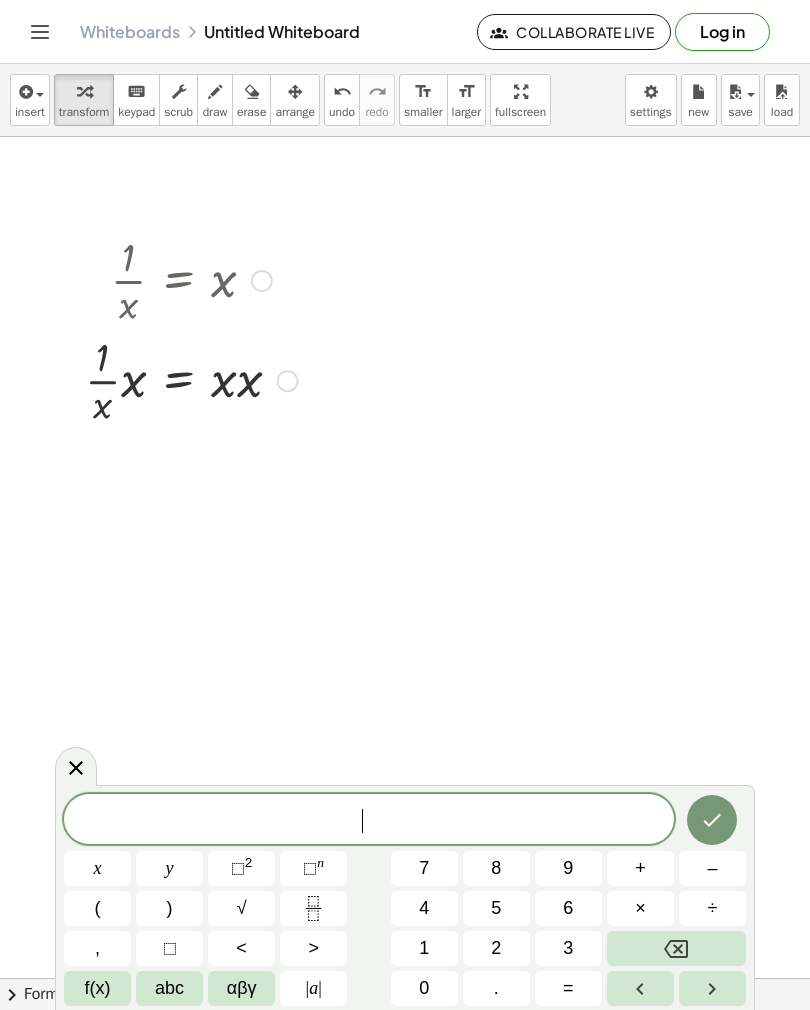 click on "4" at bounding box center [424, 908] 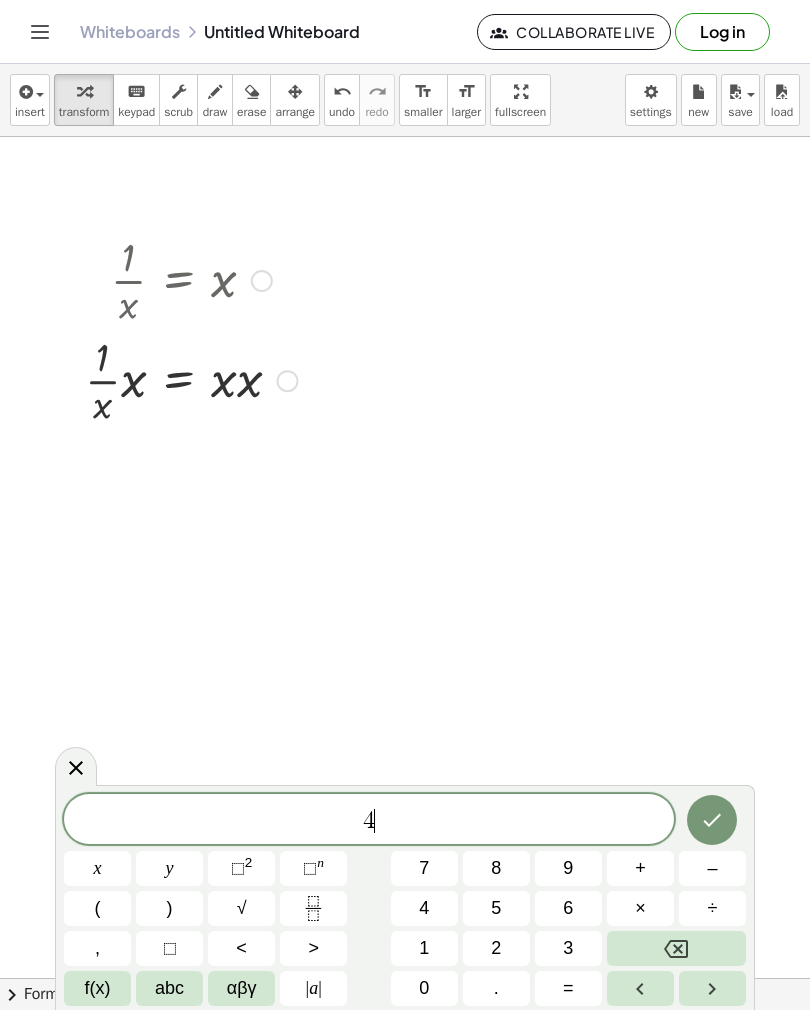 click at bounding box center (313, 908) 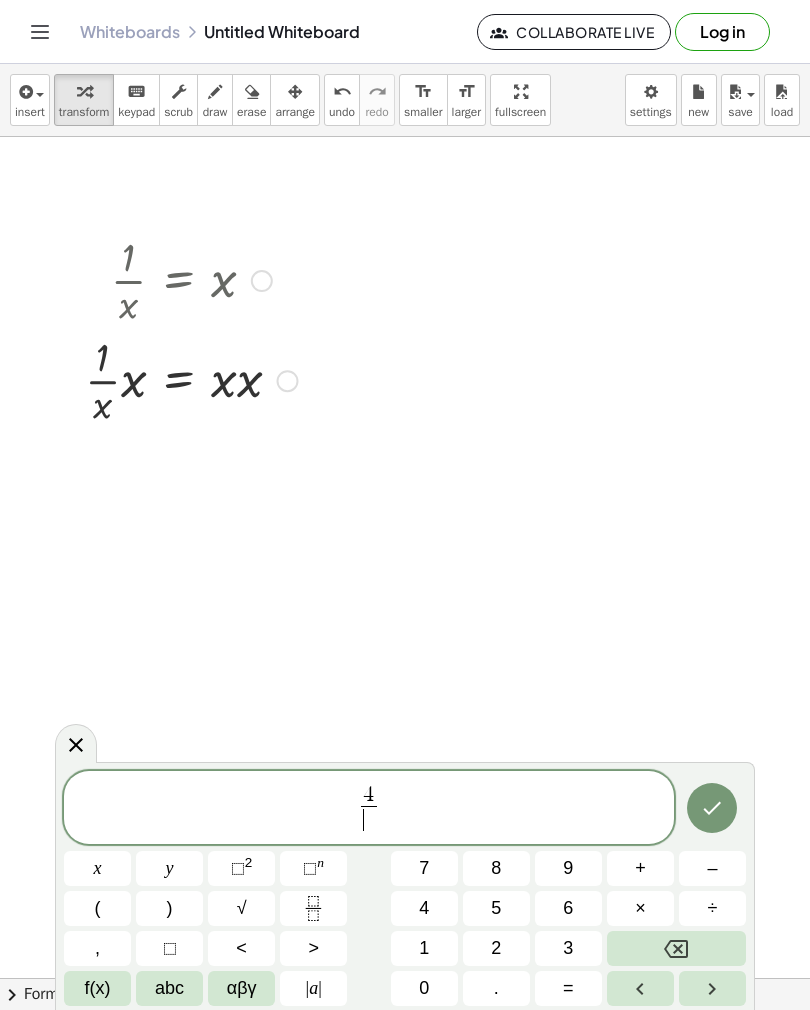 click on "x" at bounding box center [98, 868] 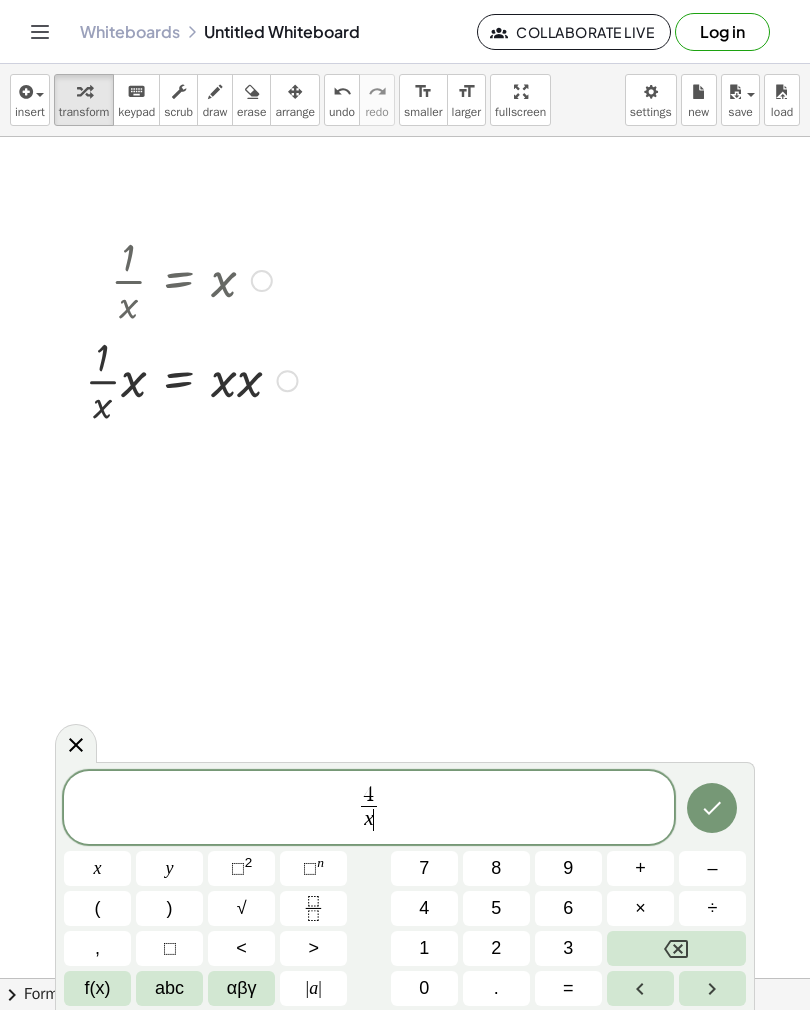 click on "2" at bounding box center (249, 862) 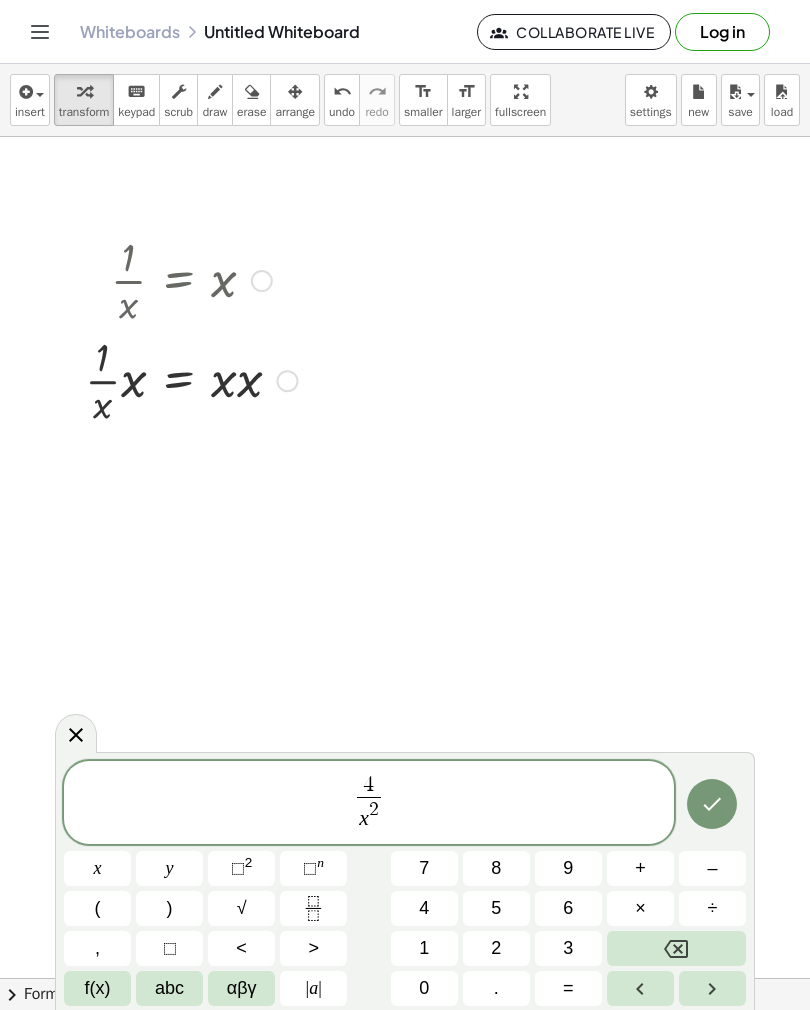 click on "4 x 2 ​ ​" at bounding box center (369, 804) 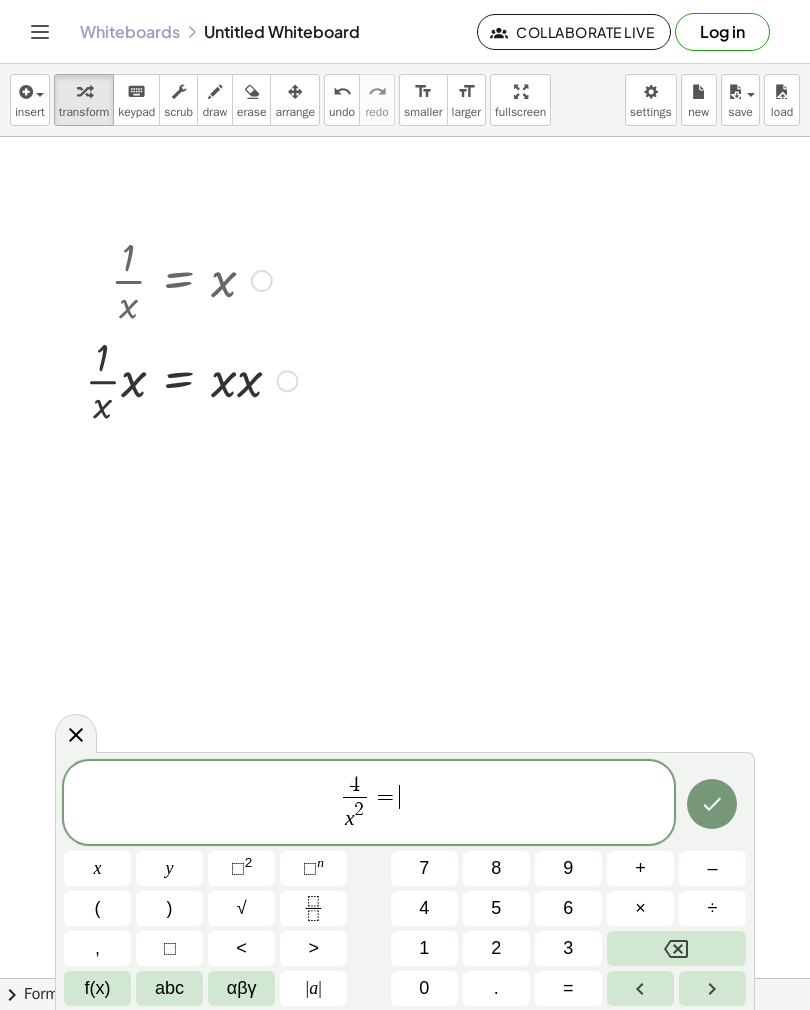 click on "1" at bounding box center (424, 948) 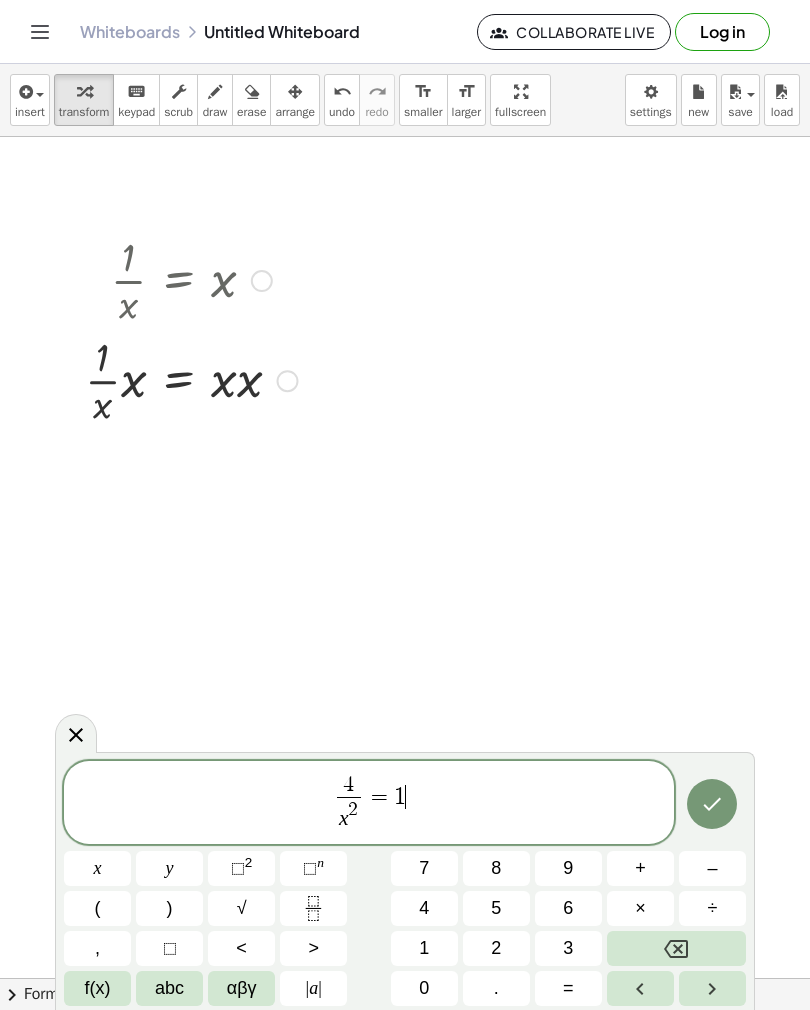 click 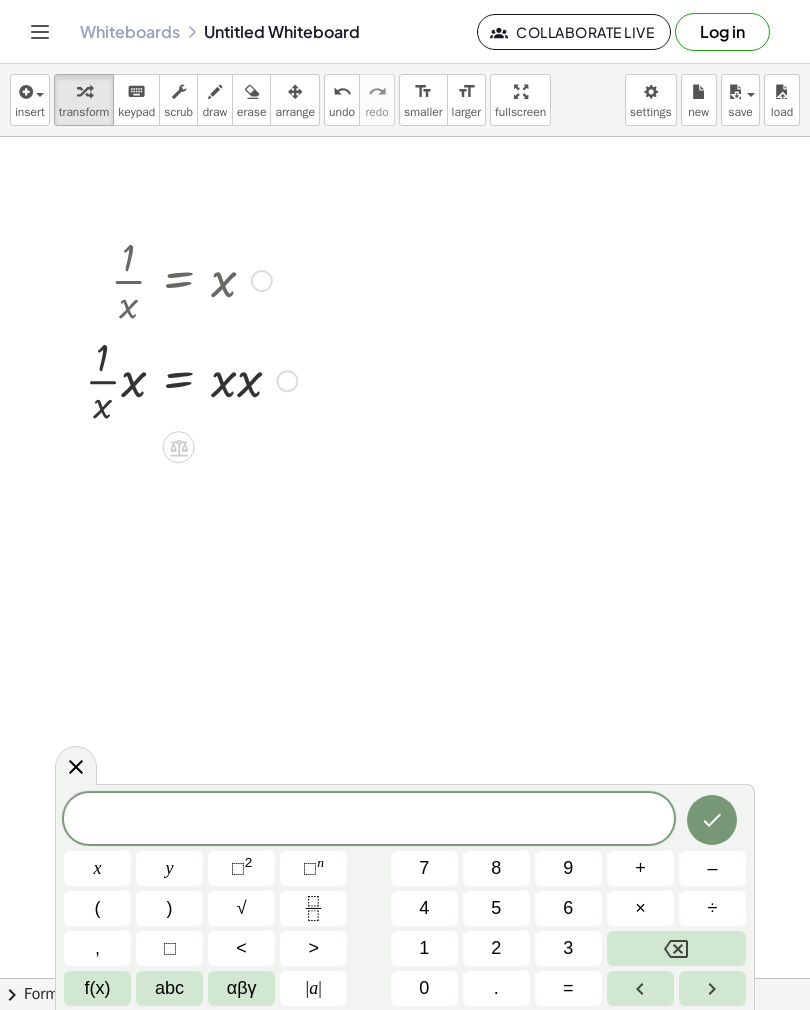 click on "4" at bounding box center [424, 908] 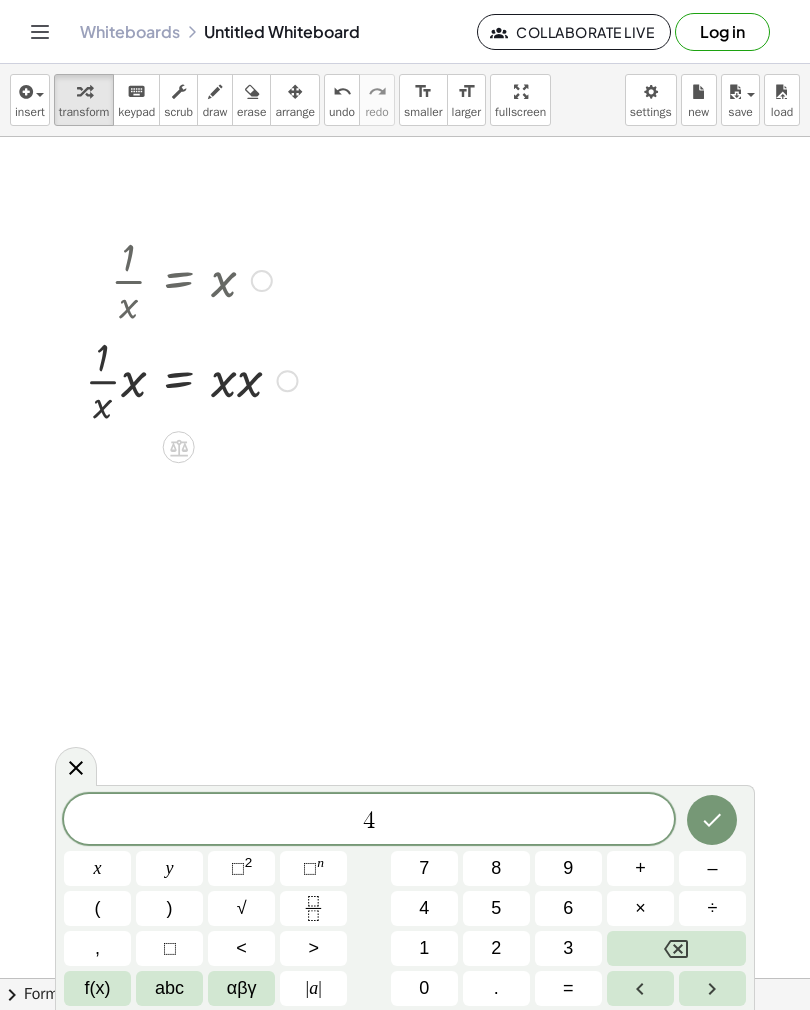 click at bounding box center [313, 908] 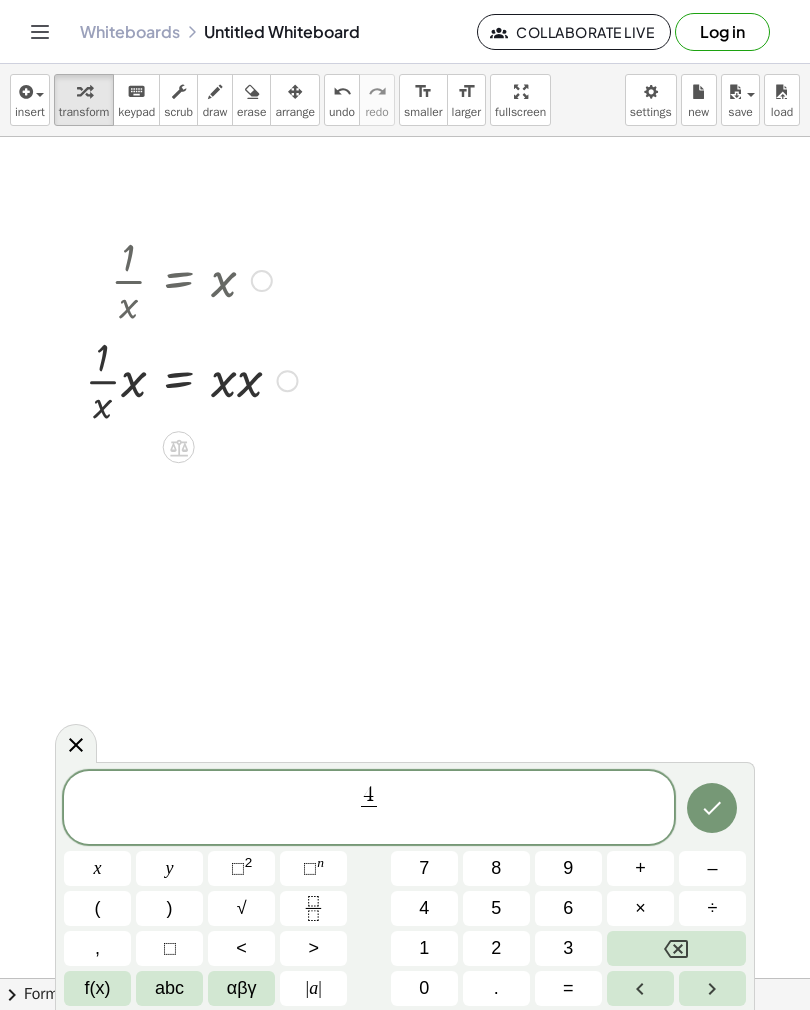 click on "x" at bounding box center [97, 868] 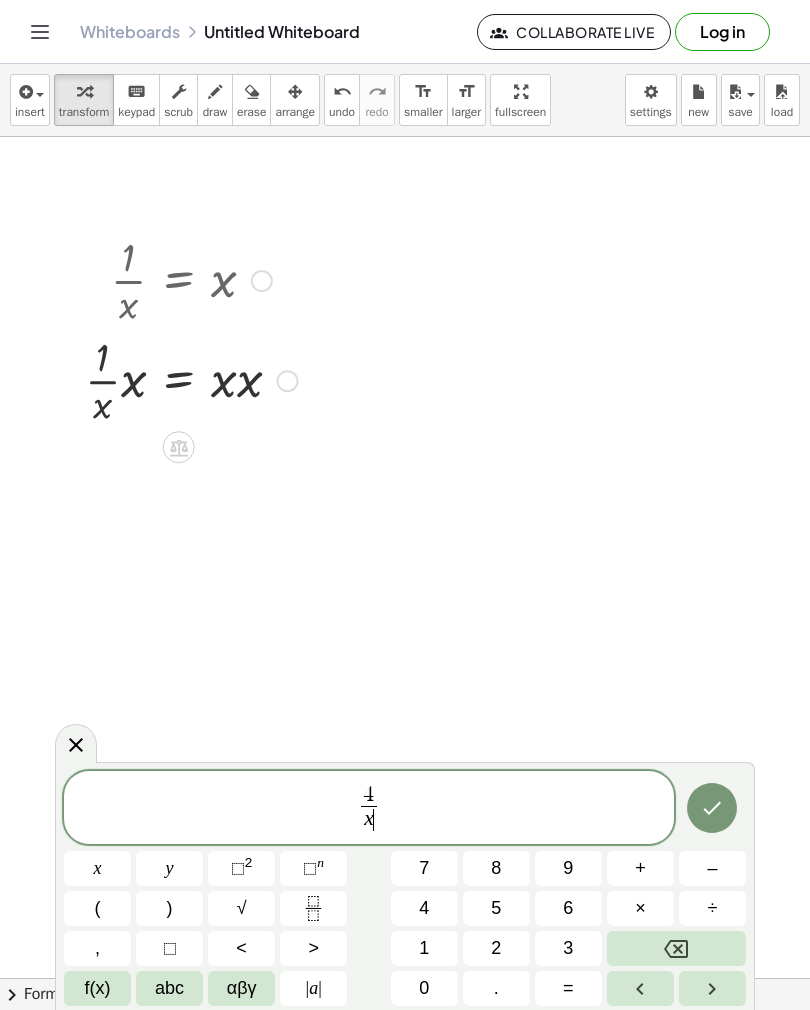 click on "⬚ 2" at bounding box center (241, 868) 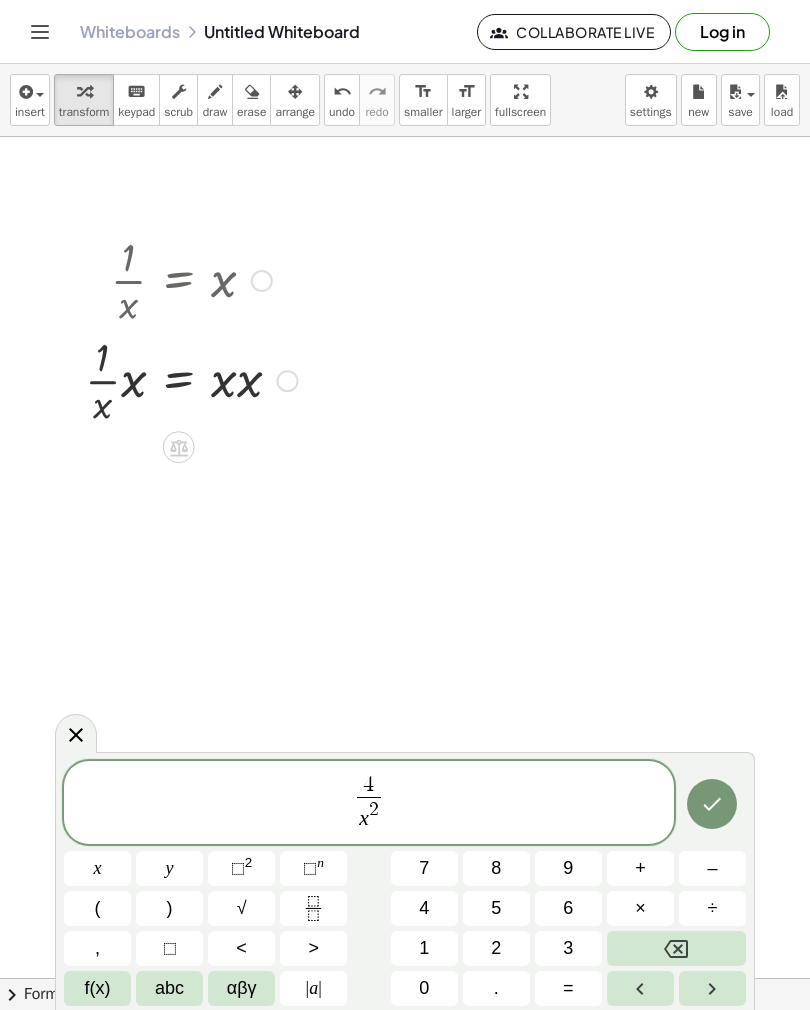 click on "4 x 2 ​ ​" at bounding box center (369, 804) 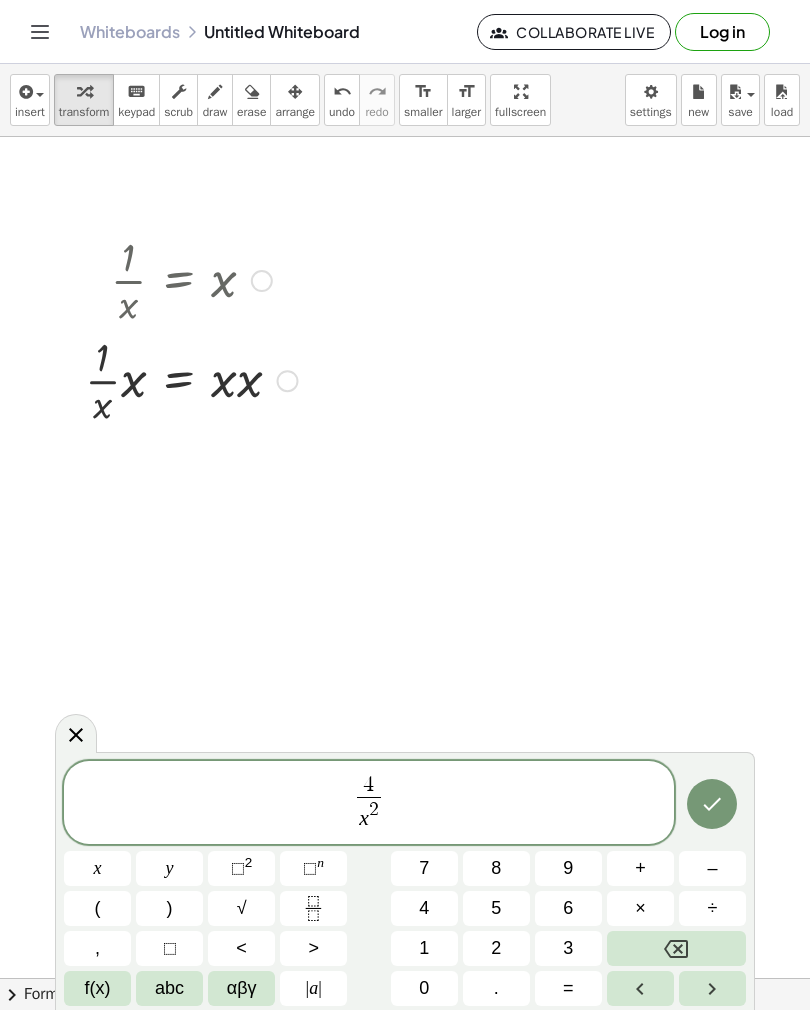 click on "=" at bounding box center (568, 988) 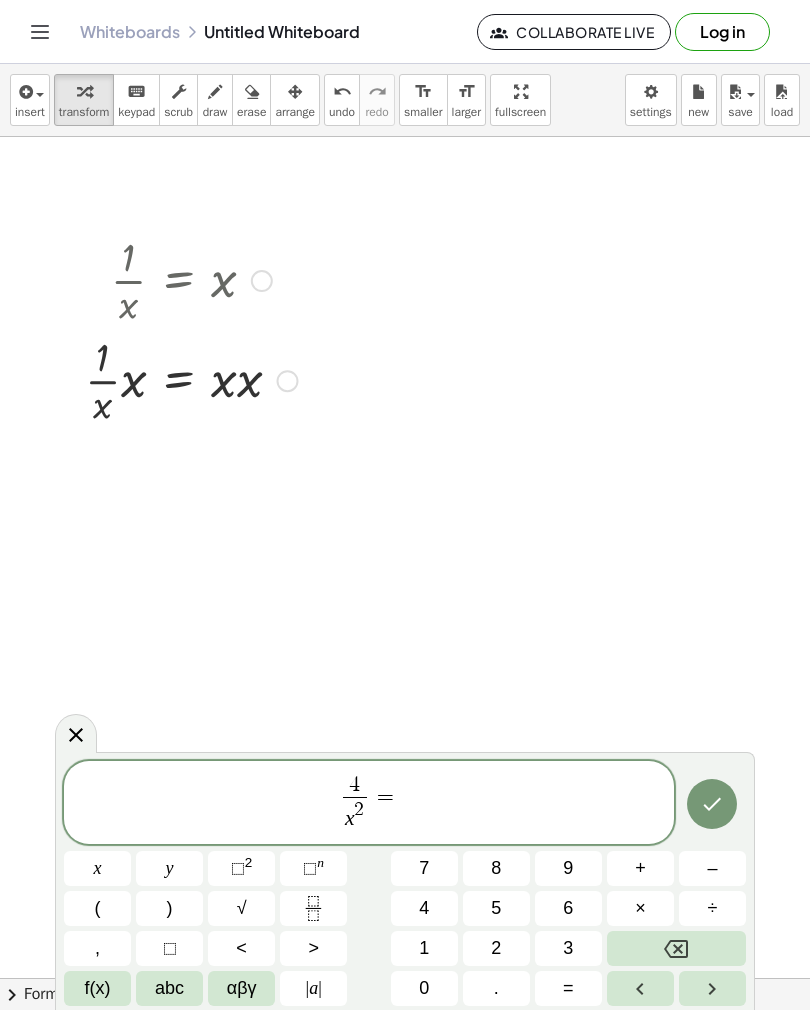 click on "1" at bounding box center (424, 948) 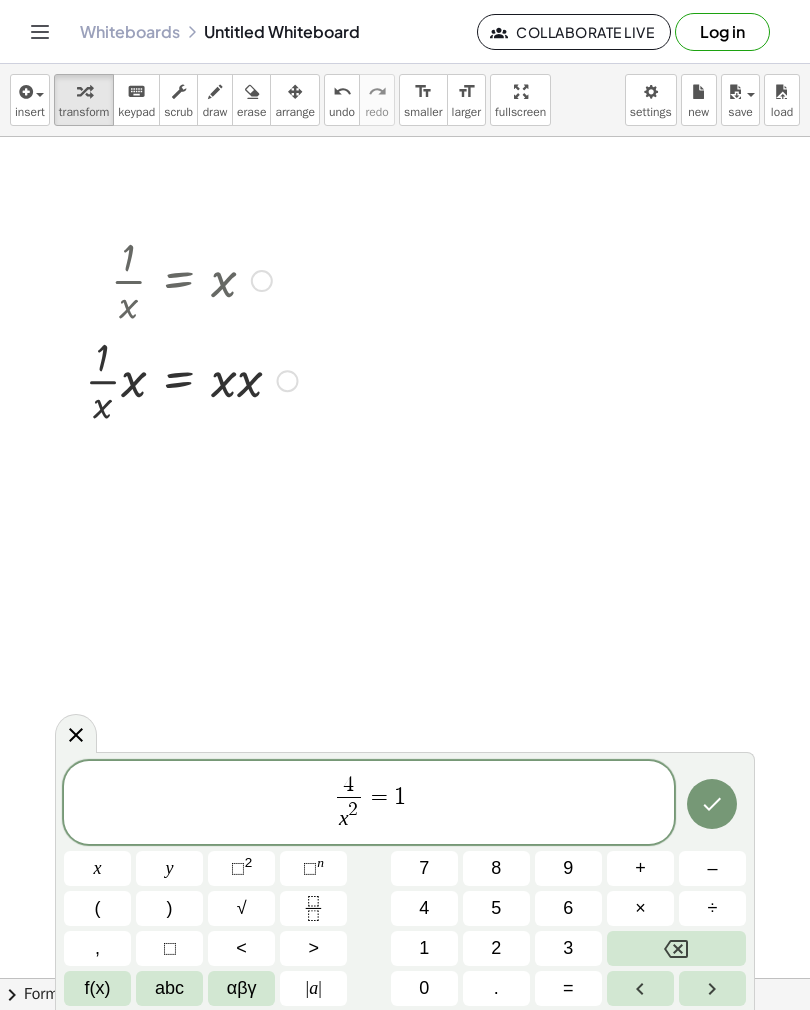 click at bounding box center [712, 804] 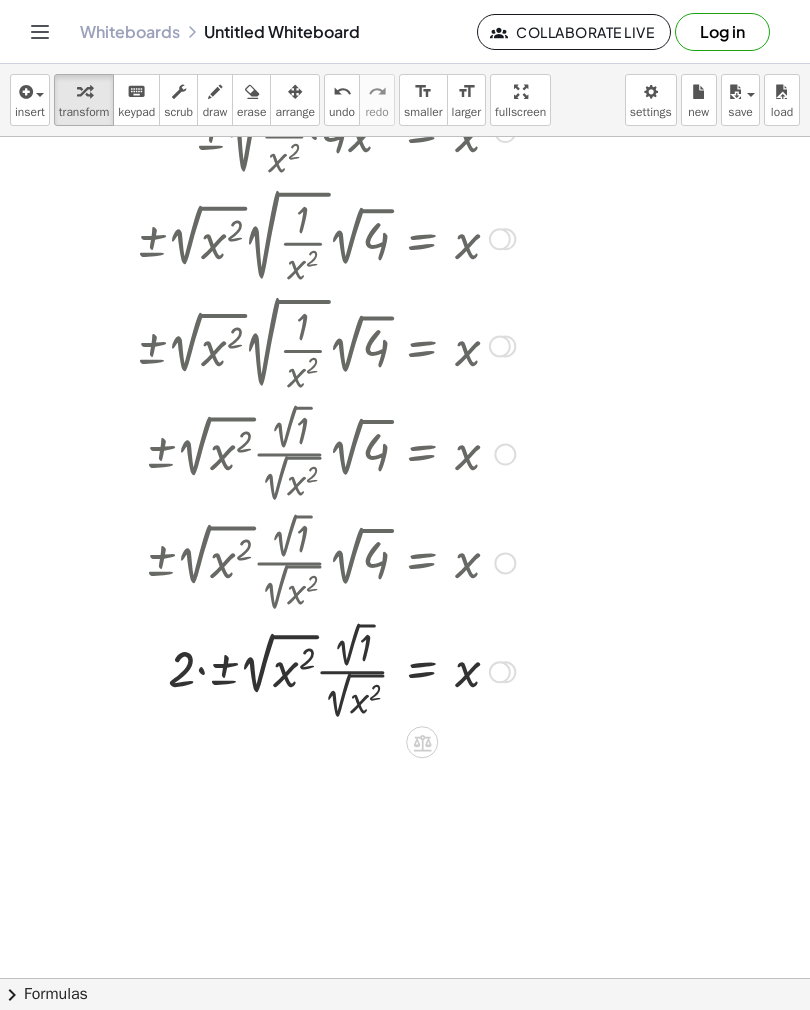 scroll, scrollTop: 816, scrollLeft: 0, axis: vertical 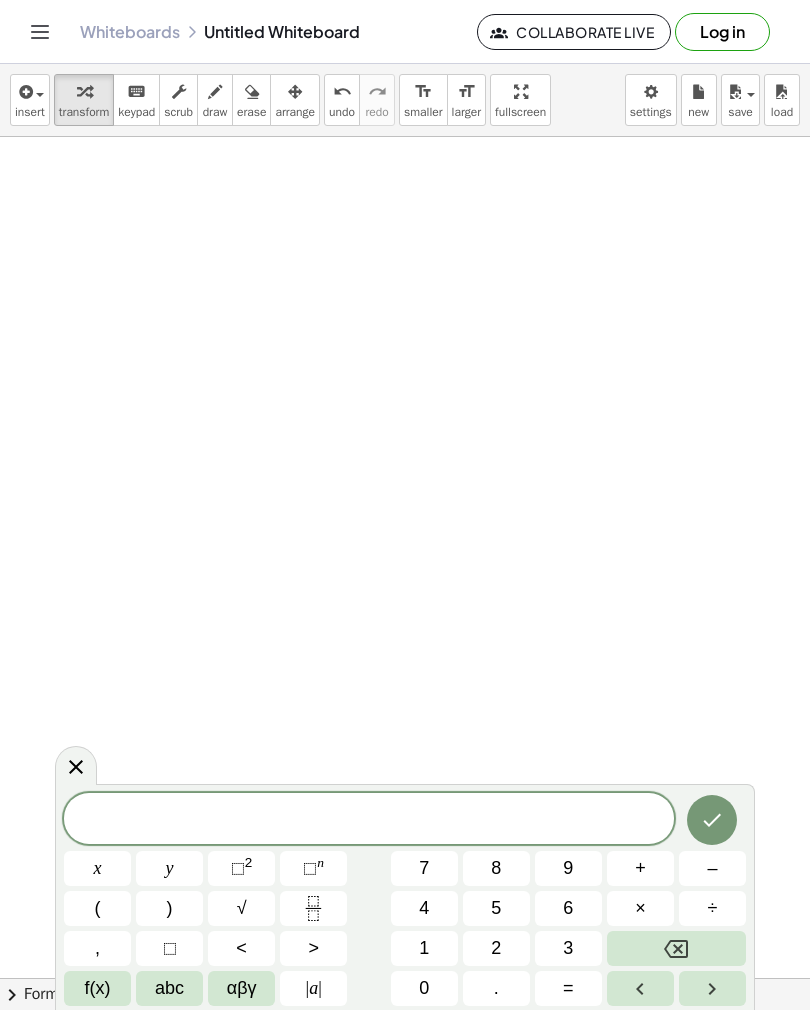click on "4" at bounding box center [424, 908] 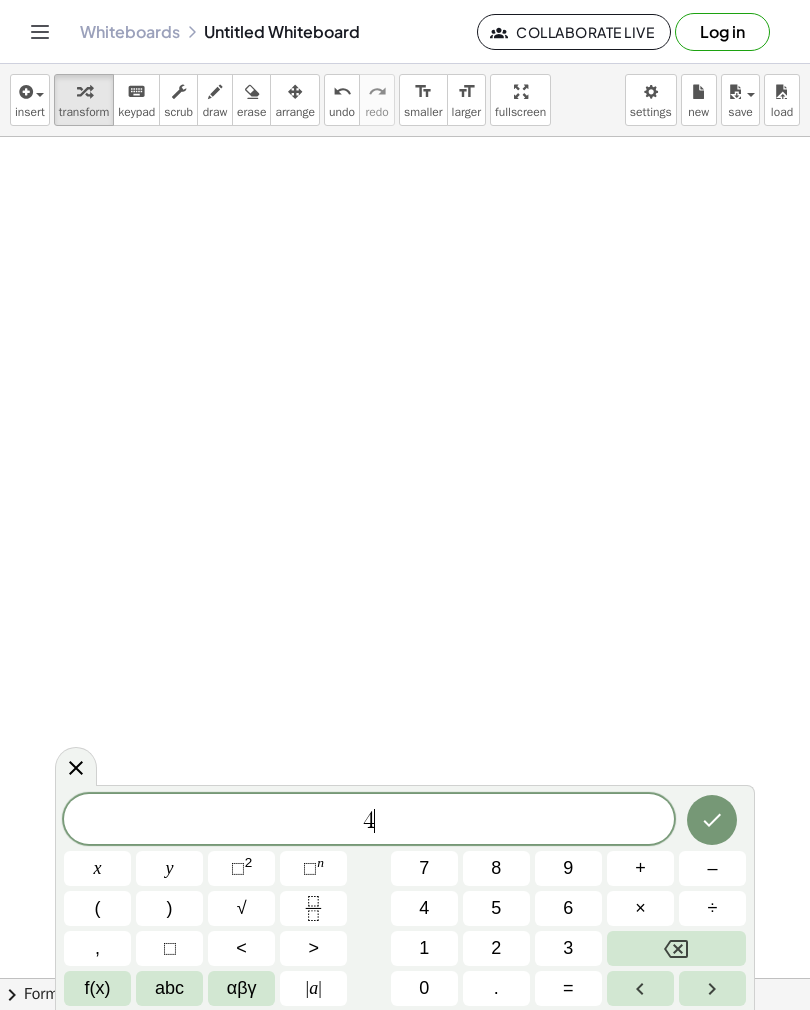 click on "0" at bounding box center (424, 988) 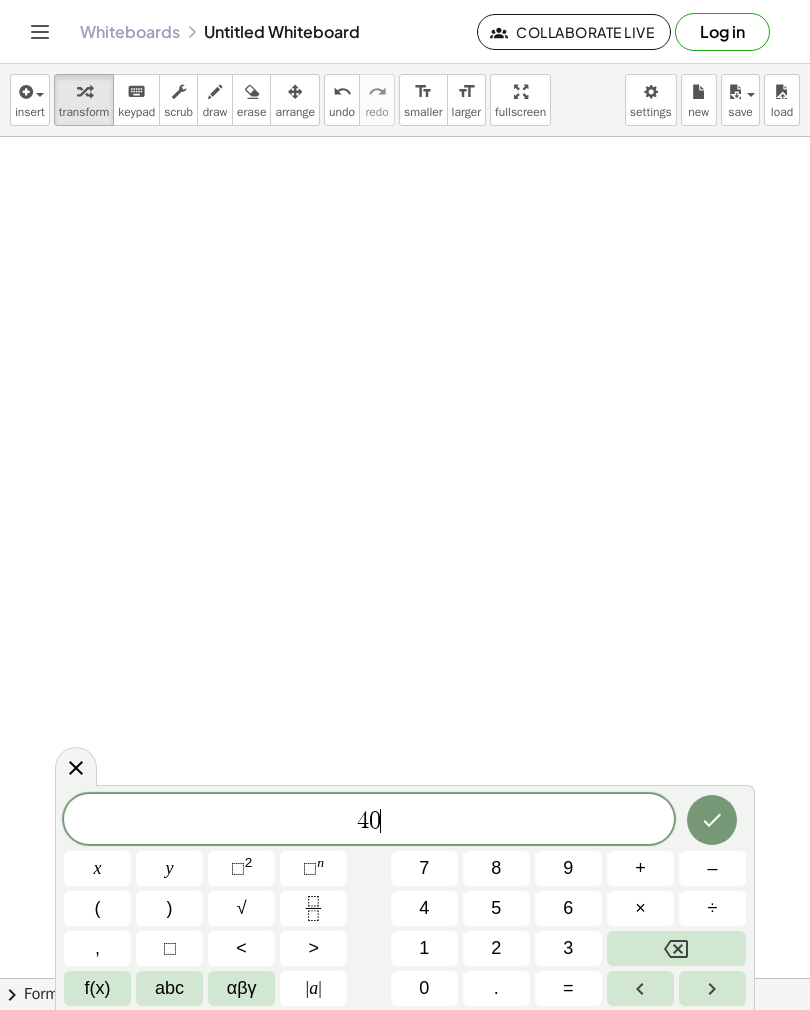 click on "=" at bounding box center (568, 988) 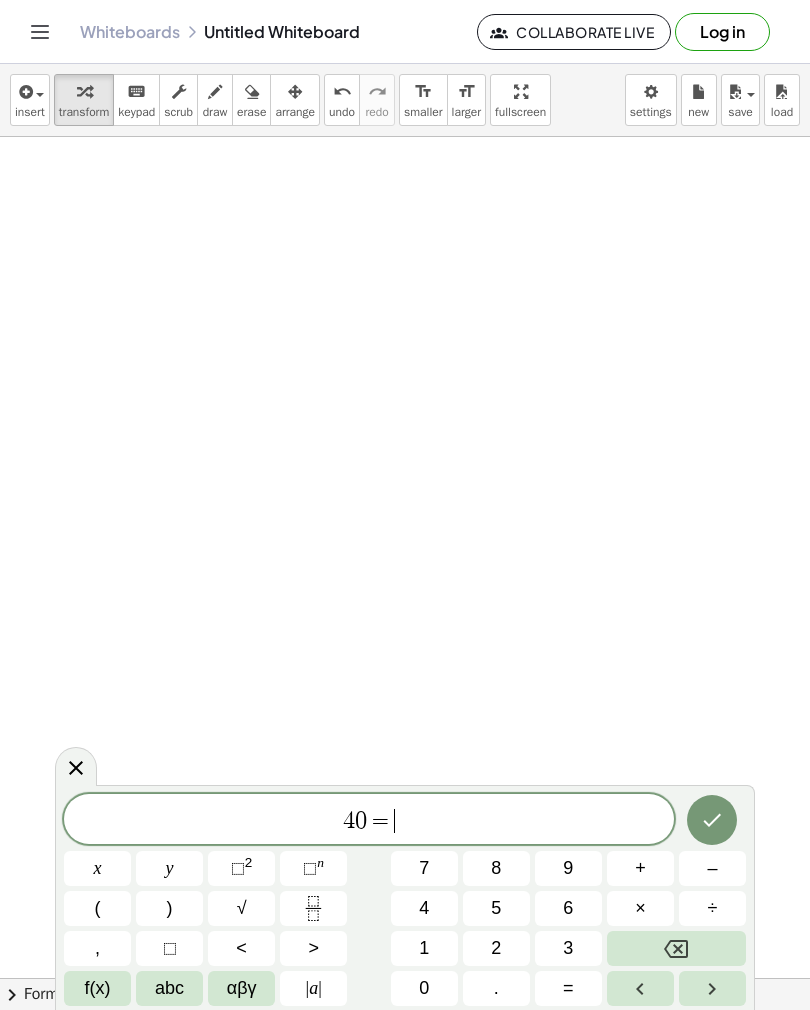 click on "(" at bounding box center (97, 908) 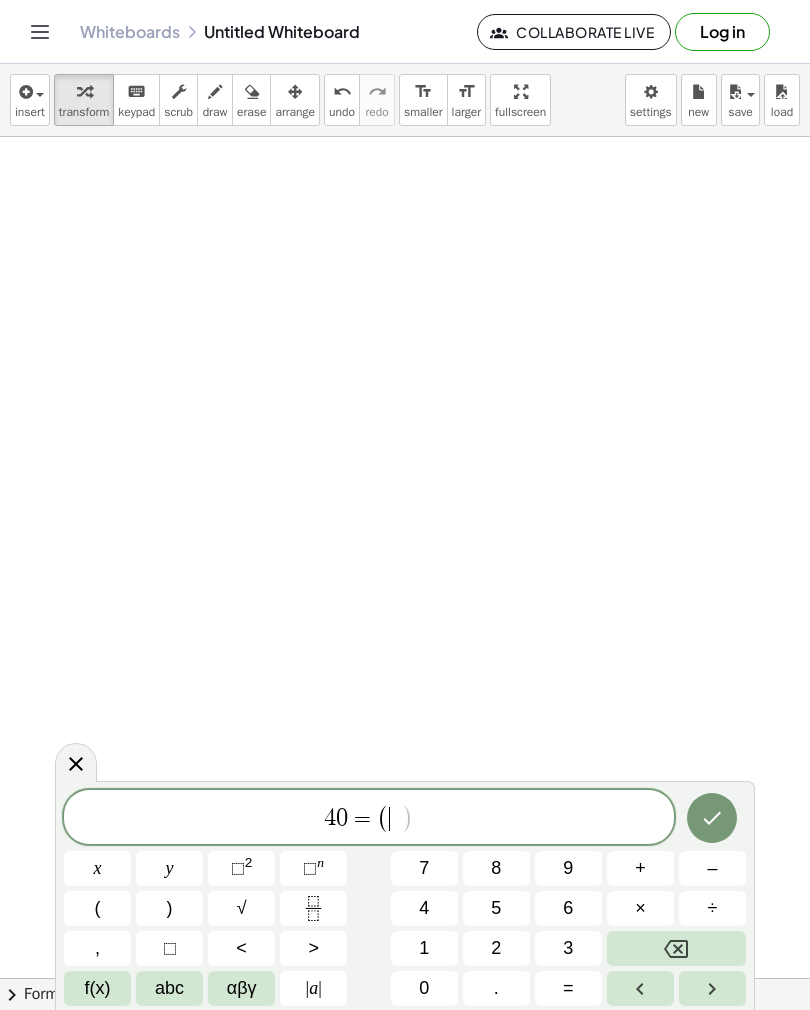 click on "x" at bounding box center [98, 868] 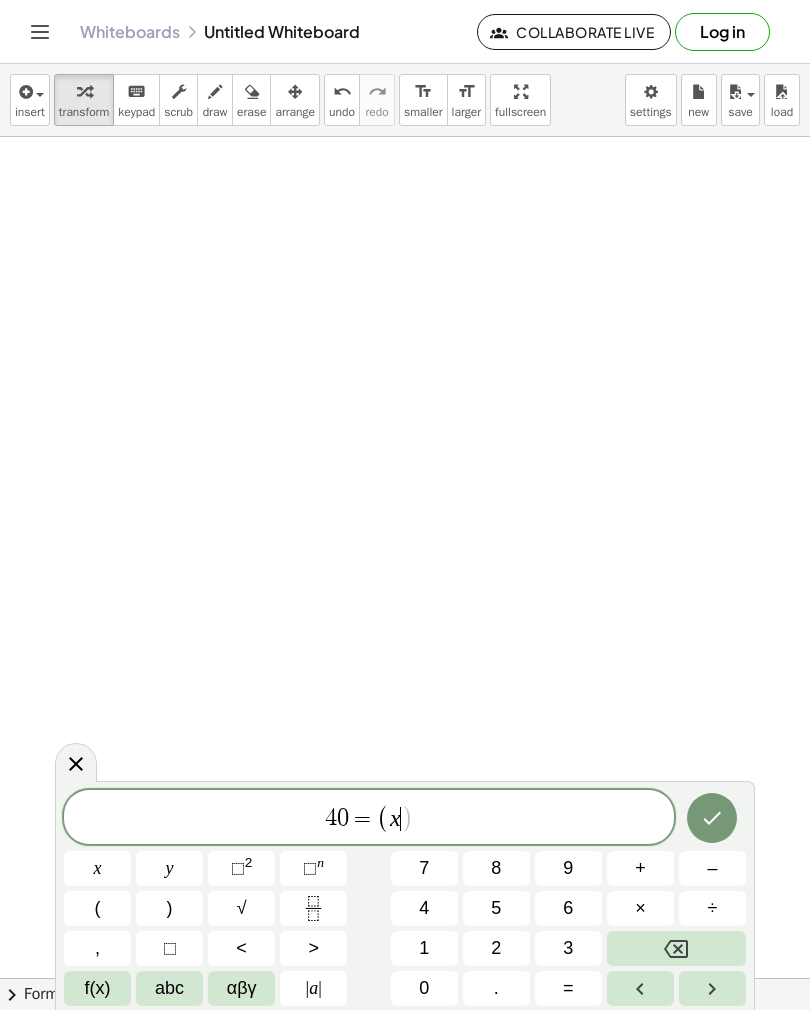 click on "–" at bounding box center (712, 868) 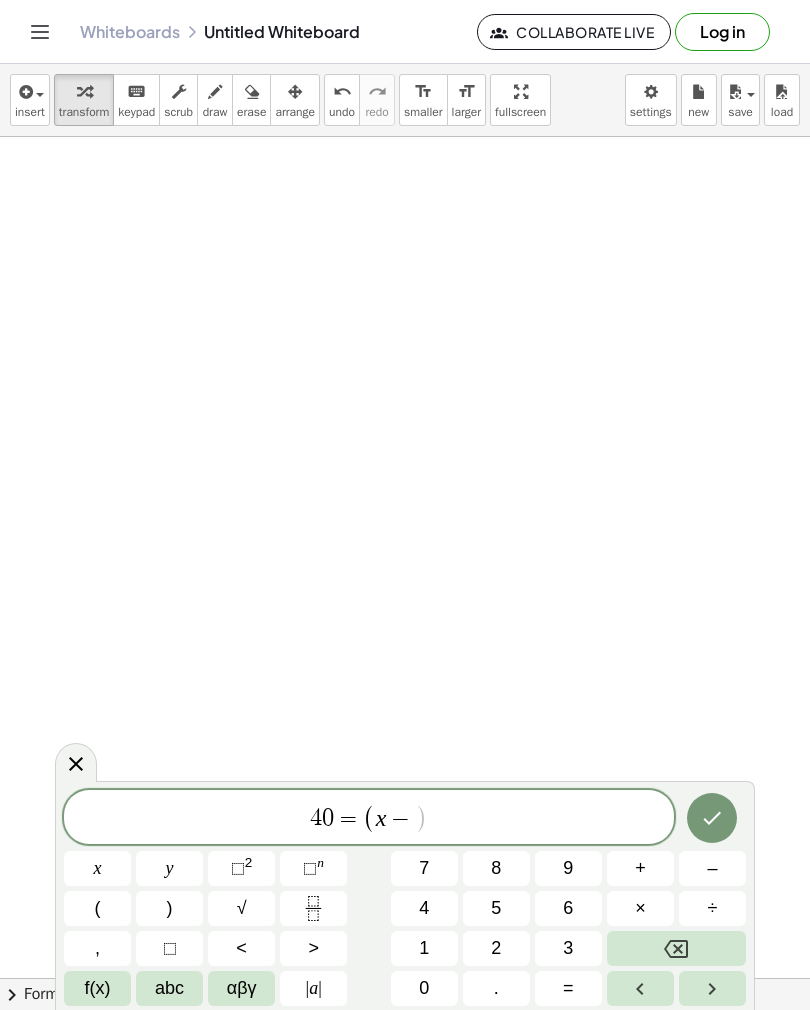 click on "2" at bounding box center [496, 948] 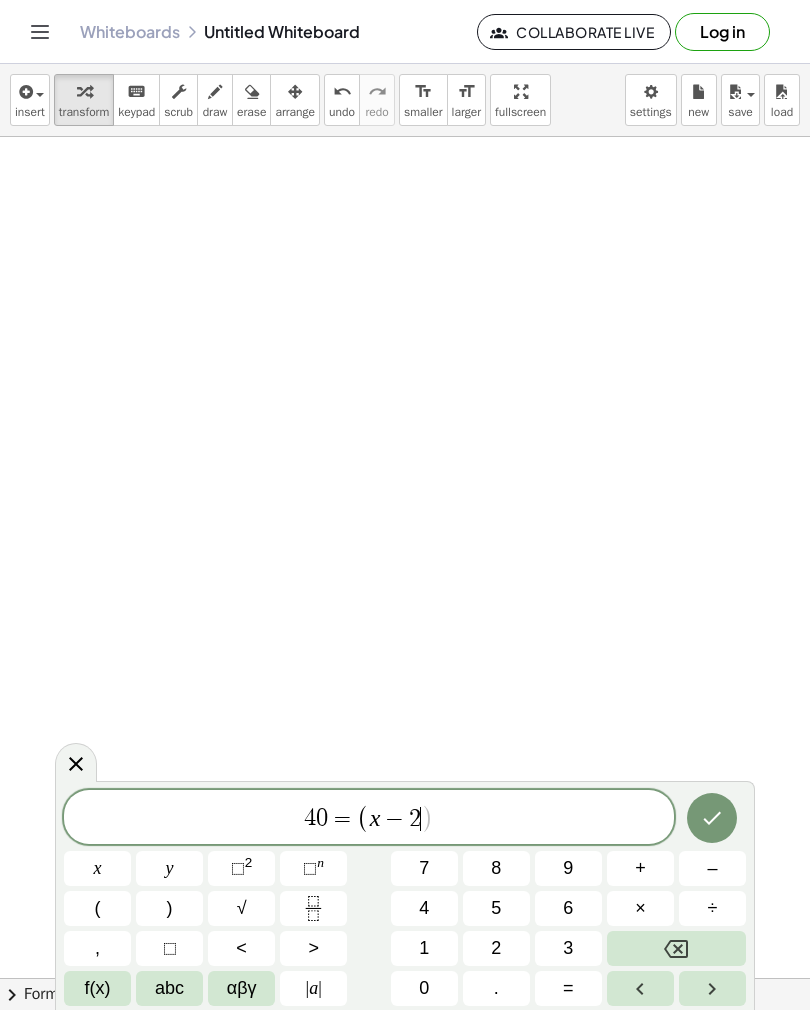 click on ")" at bounding box center (169, 908) 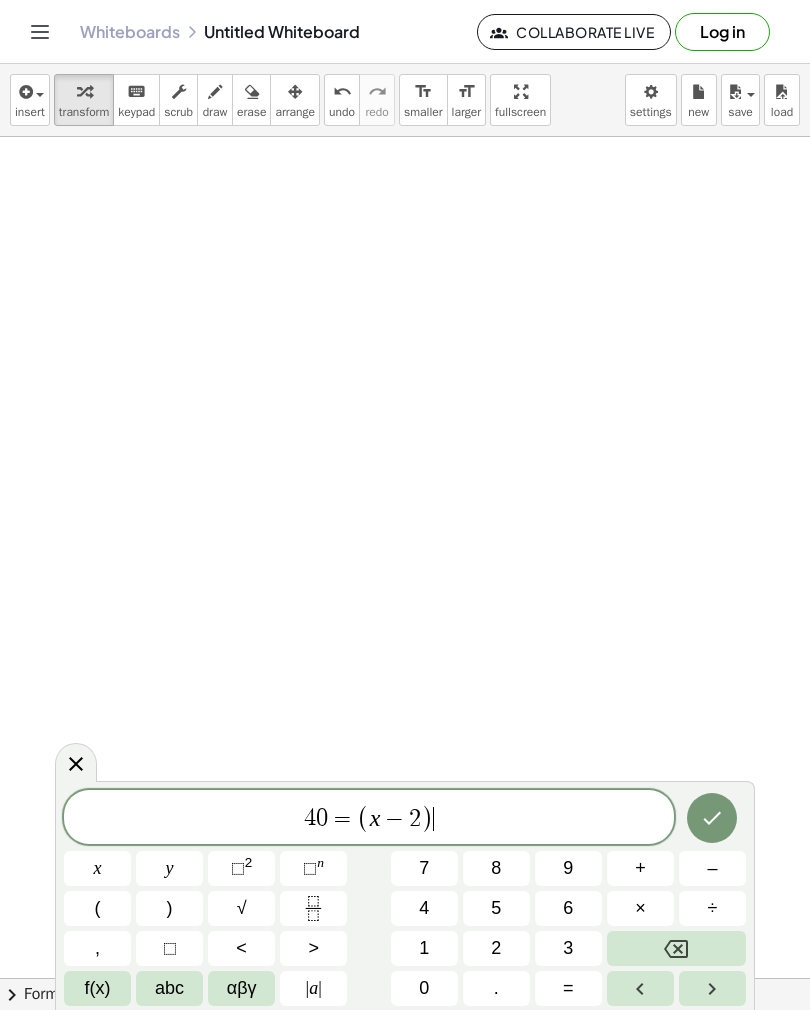 click on "×" at bounding box center [640, 908] 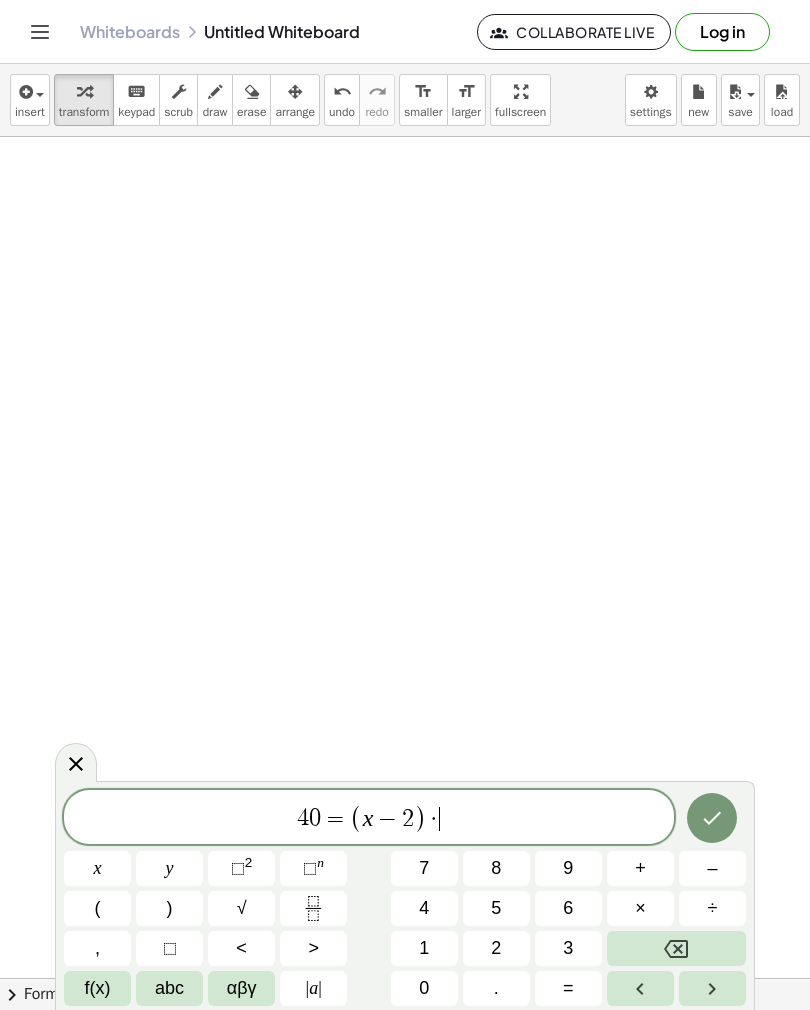 click on "(" at bounding box center [97, 908] 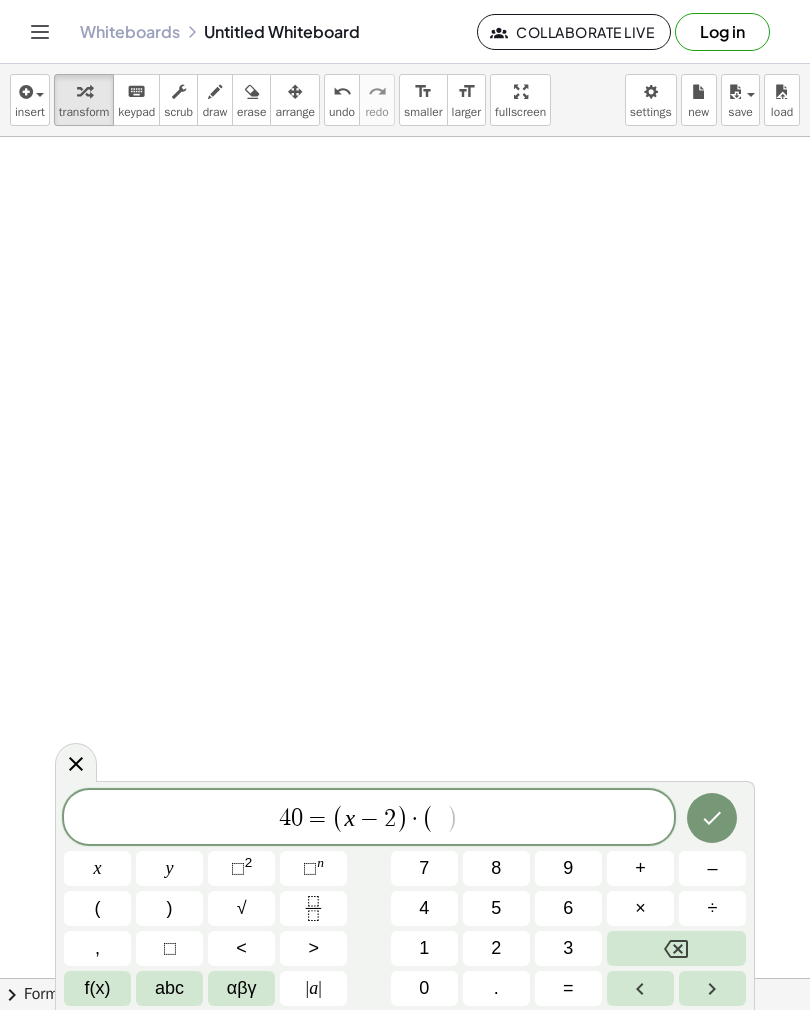 click on "1" at bounding box center [424, 948] 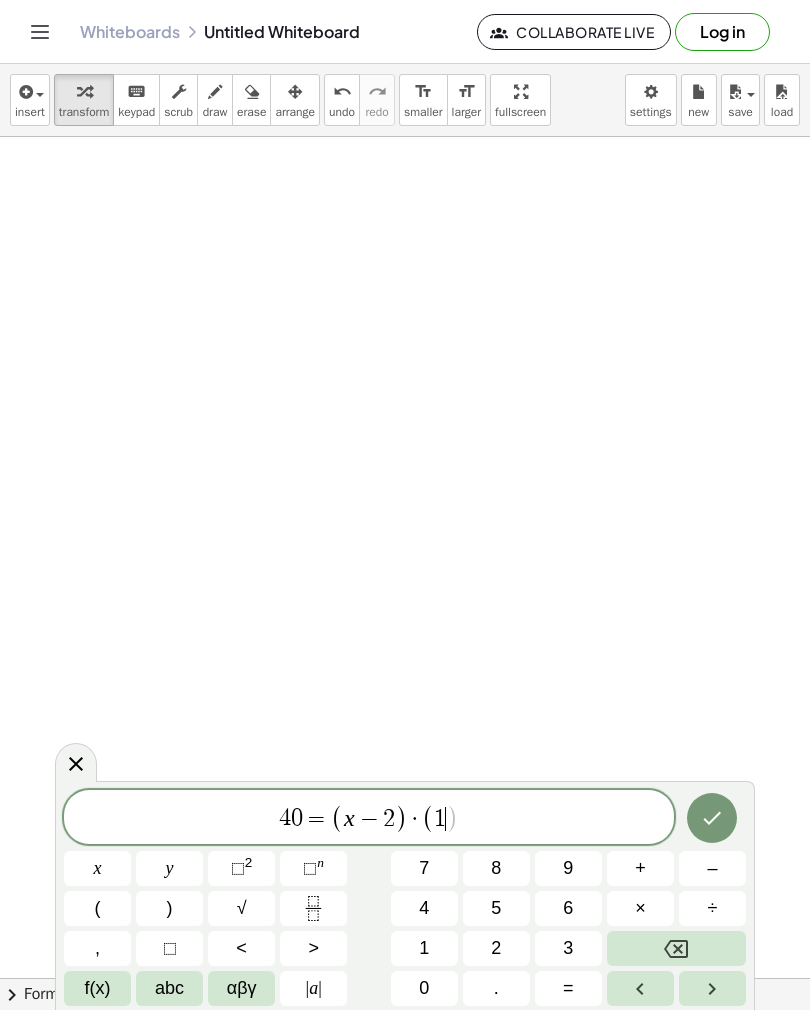 click on "+" at bounding box center (640, 868) 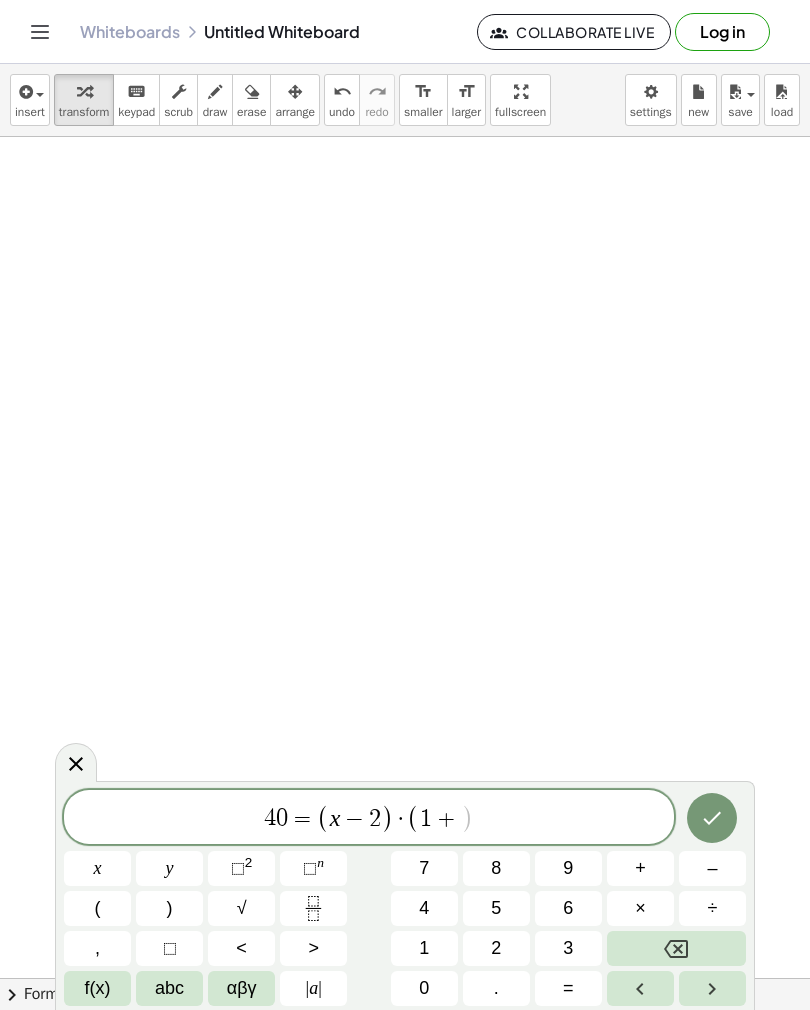 click on "x" at bounding box center [97, 868] 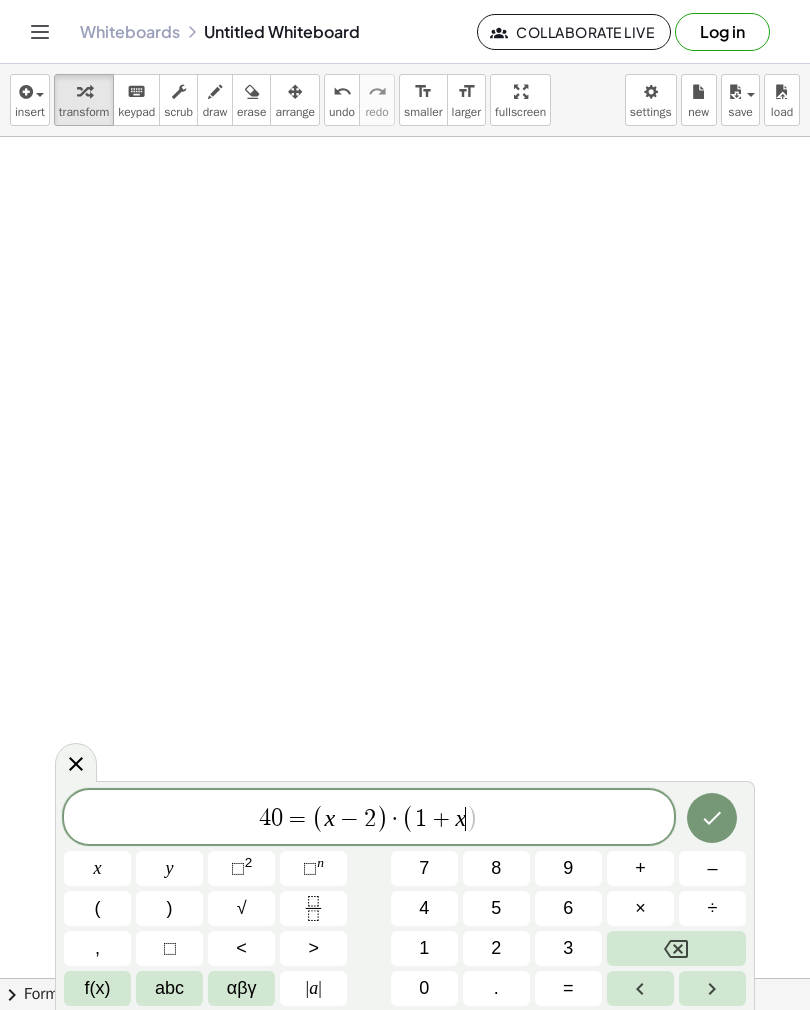click on ")" at bounding box center [169, 908] 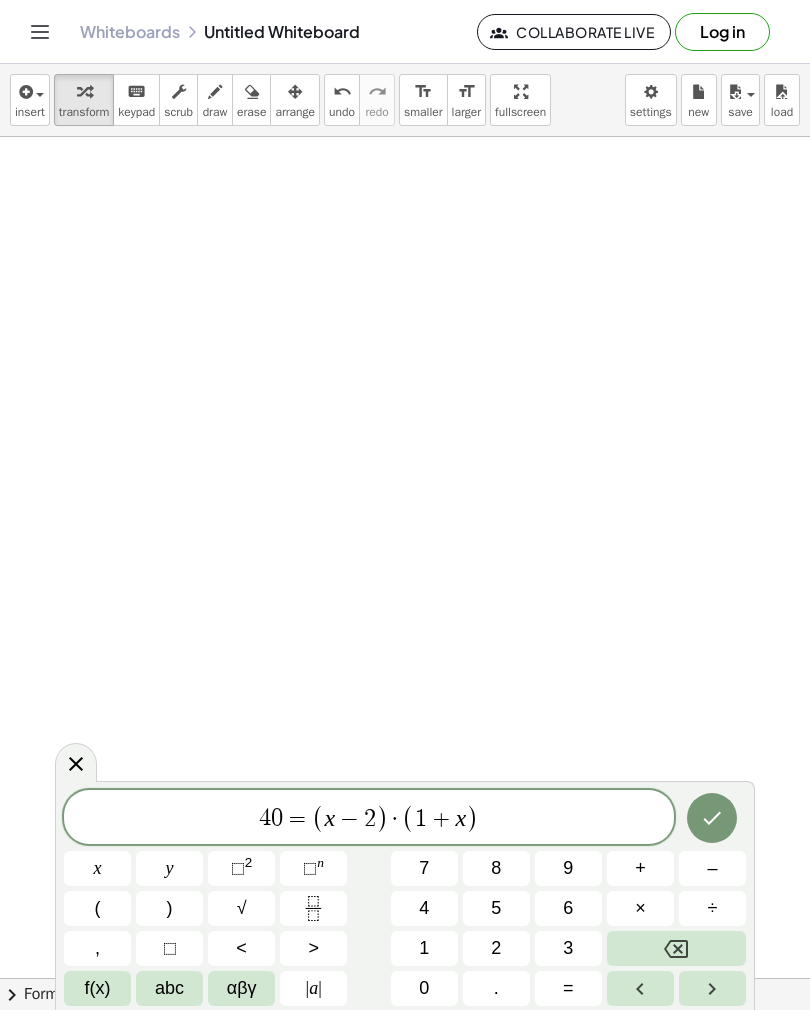click 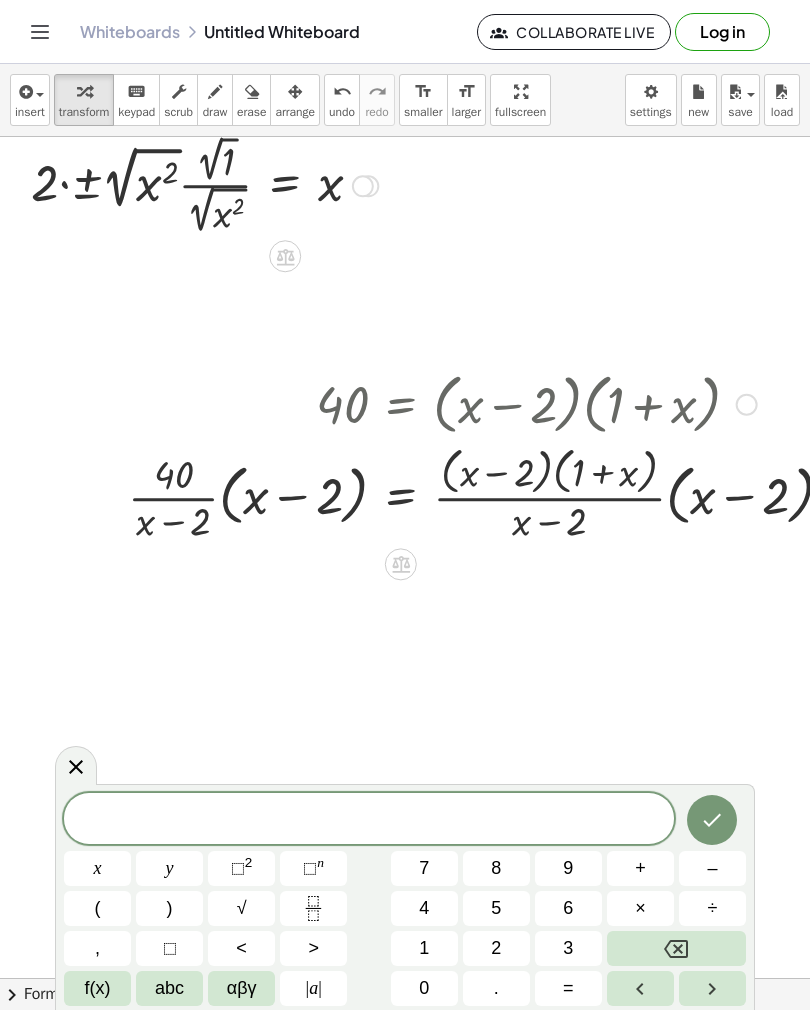scroll, scrollTop: 1279, scrollLeft: 138, axis: both 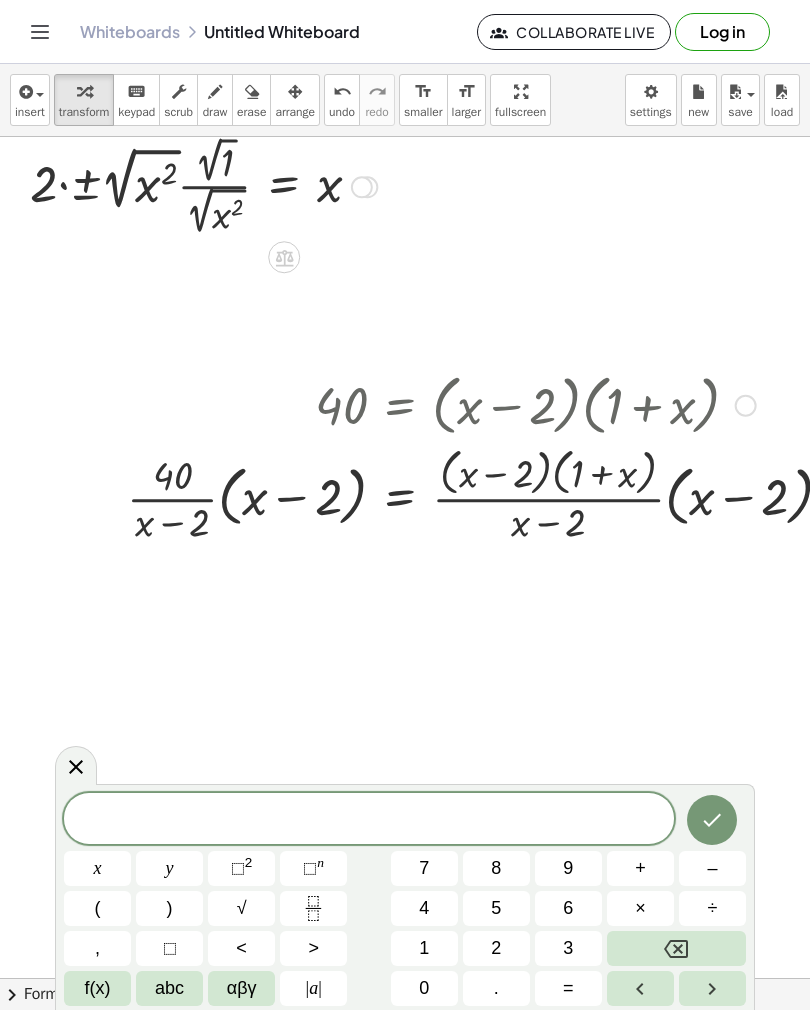 click on "| a |" at bounding box center [313, 988] 